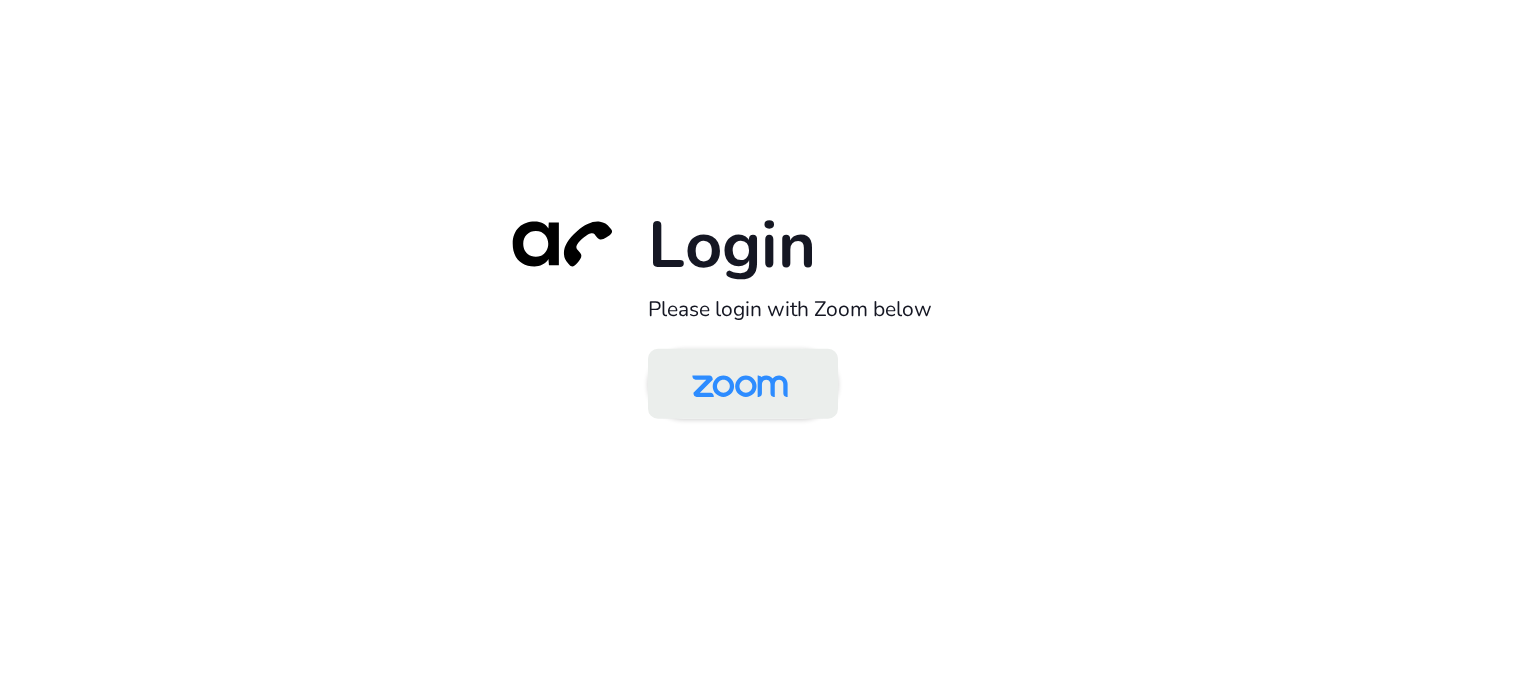 scroll, scrollTop: 0, scrollLeft: 0, axis: both 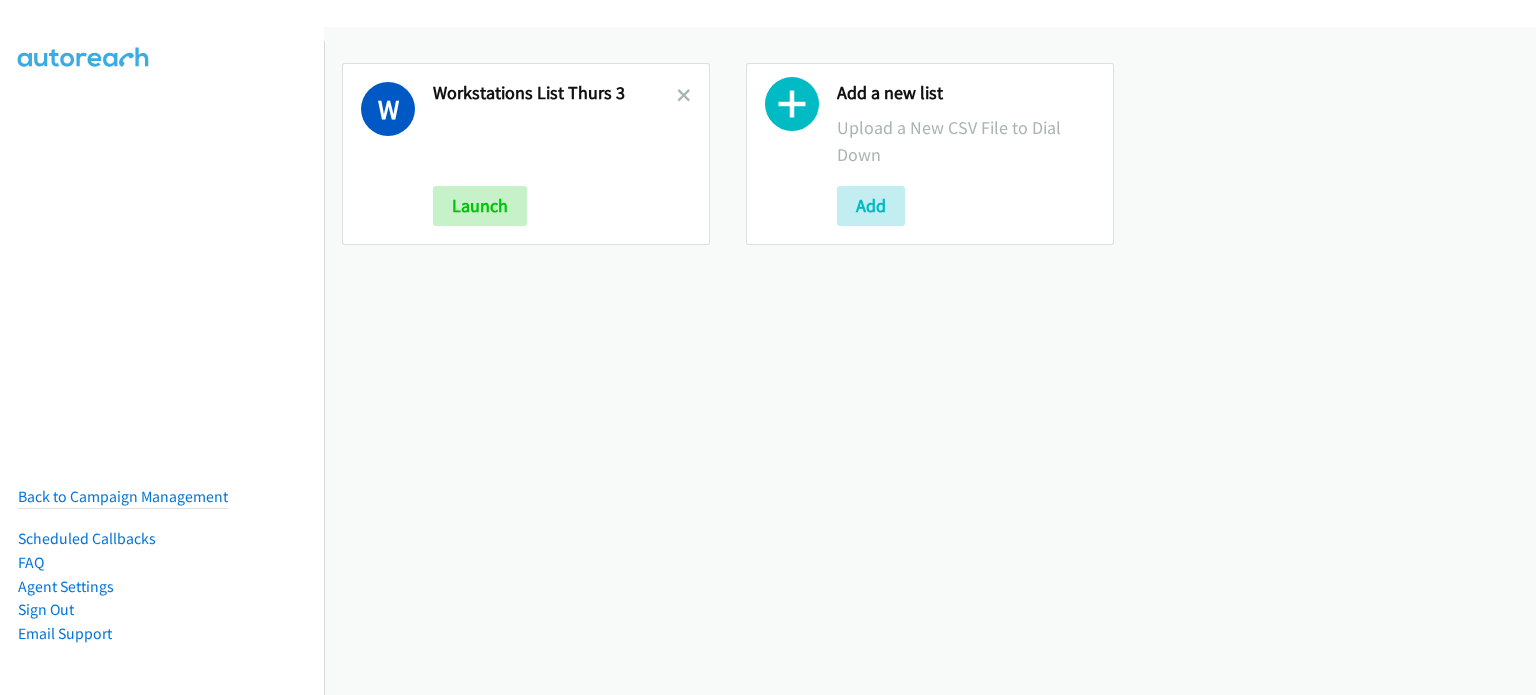 click at bounding box center (684, 95) 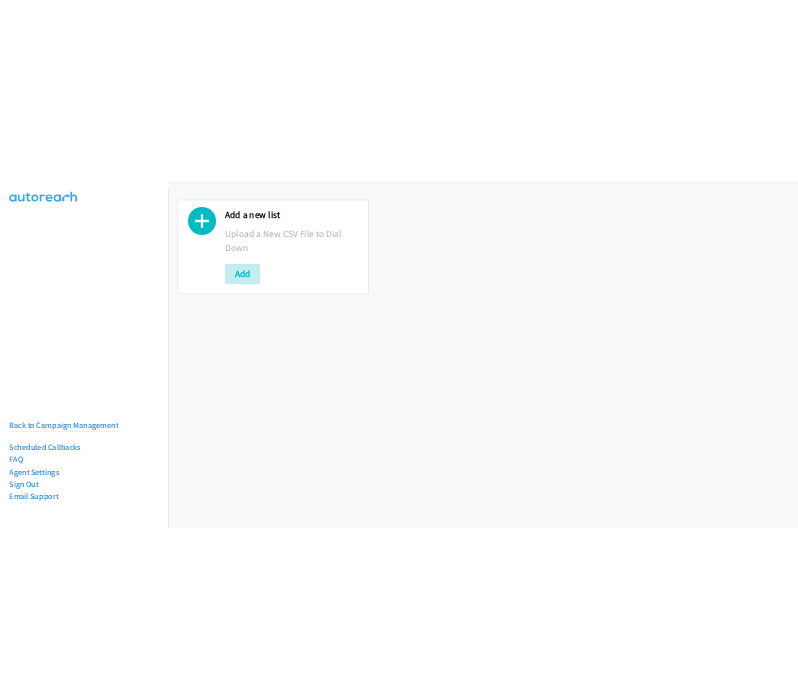 scroll, scrollTop: 0, scrollLeft: 0, axis: both 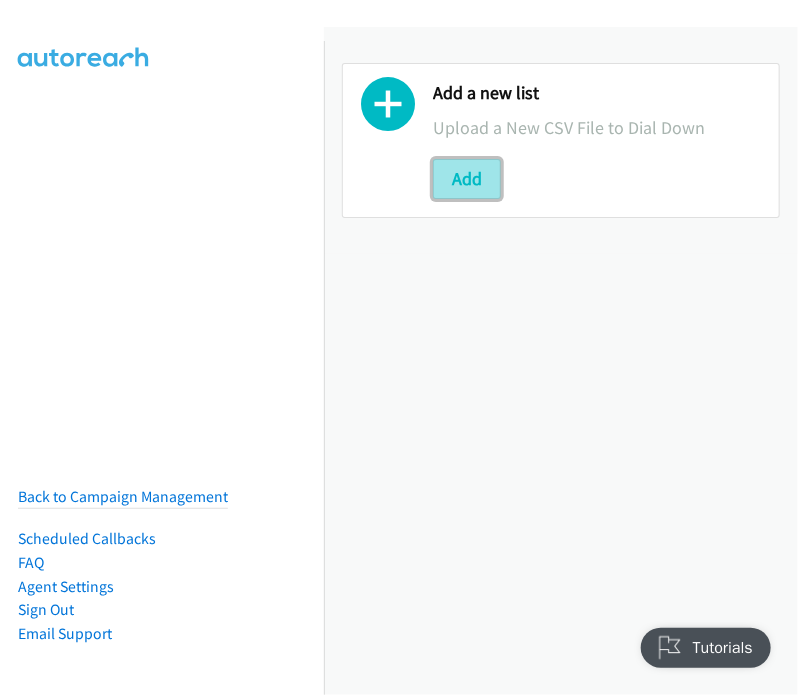 click on "Add" at bounding box center (467, 179) 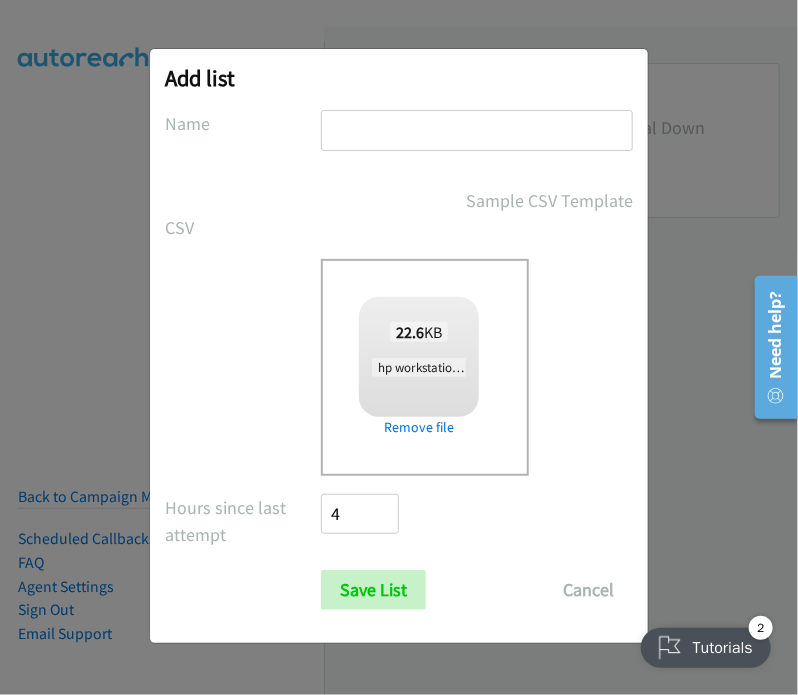 click at bounding box center [477, 130] 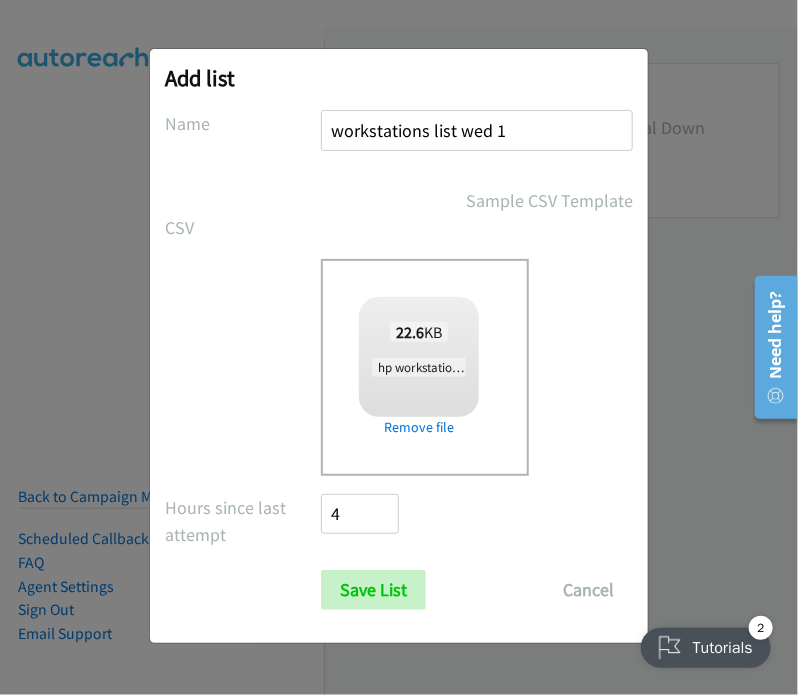 click on "workstations list wed 1" at bounding box center (477, 130) 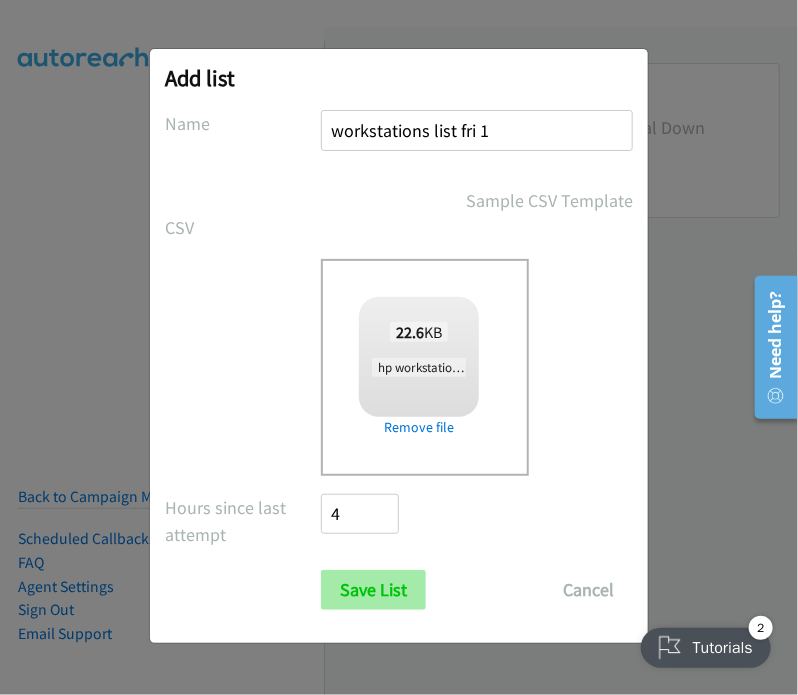 type on "workstations list fri 1" 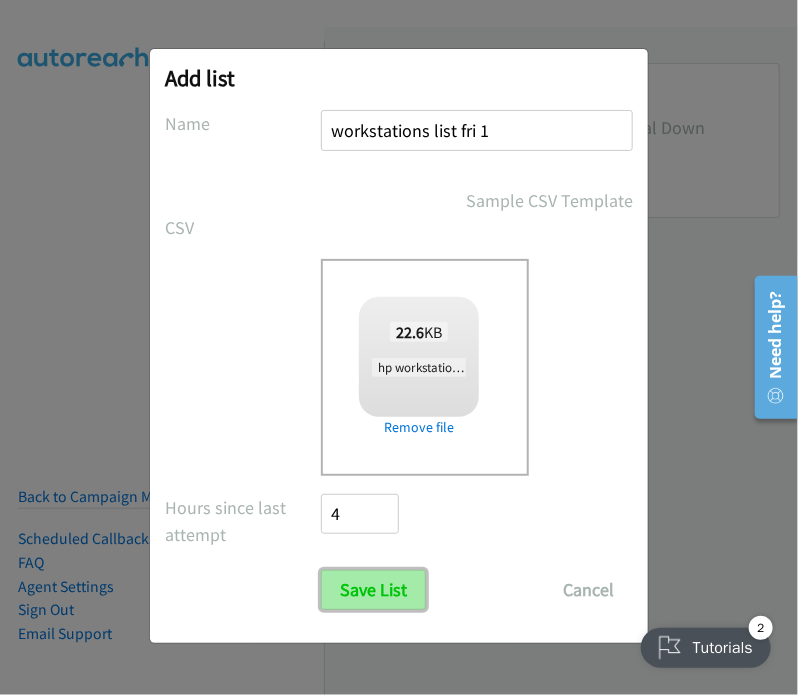 click on "Save List" at bounding box center [373, 590] 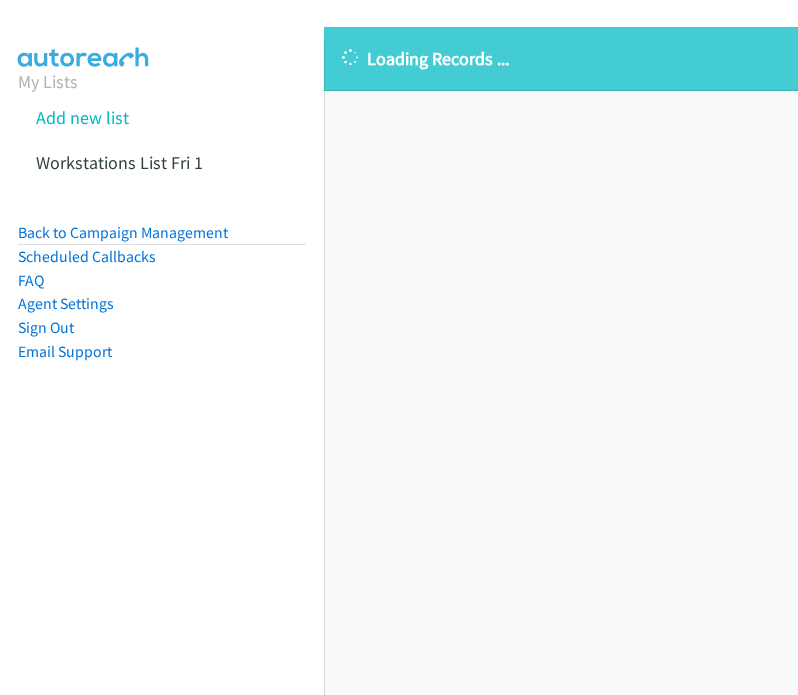 scroll, scrollTop: 0, scrollLeft: 0, axis: both 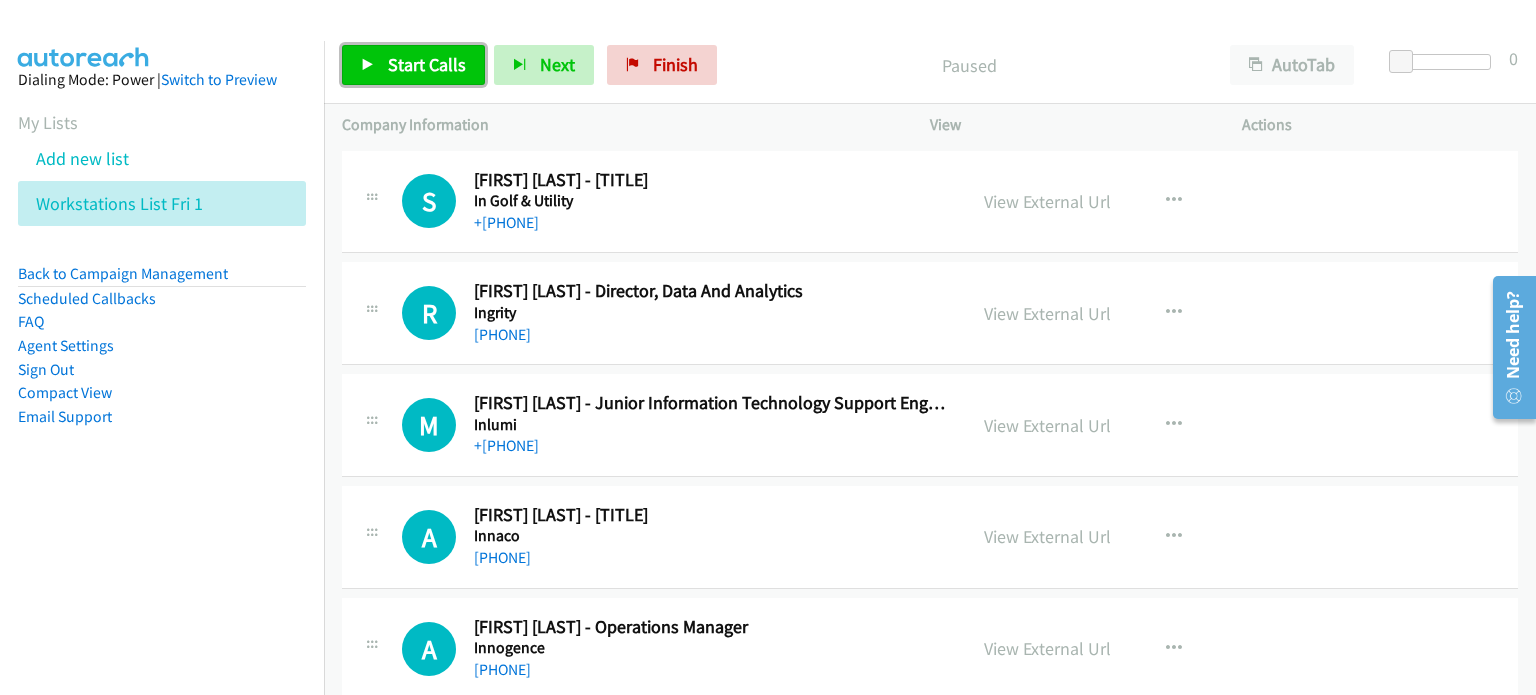 click on "Start Calls" at bounding box center (427, 64) 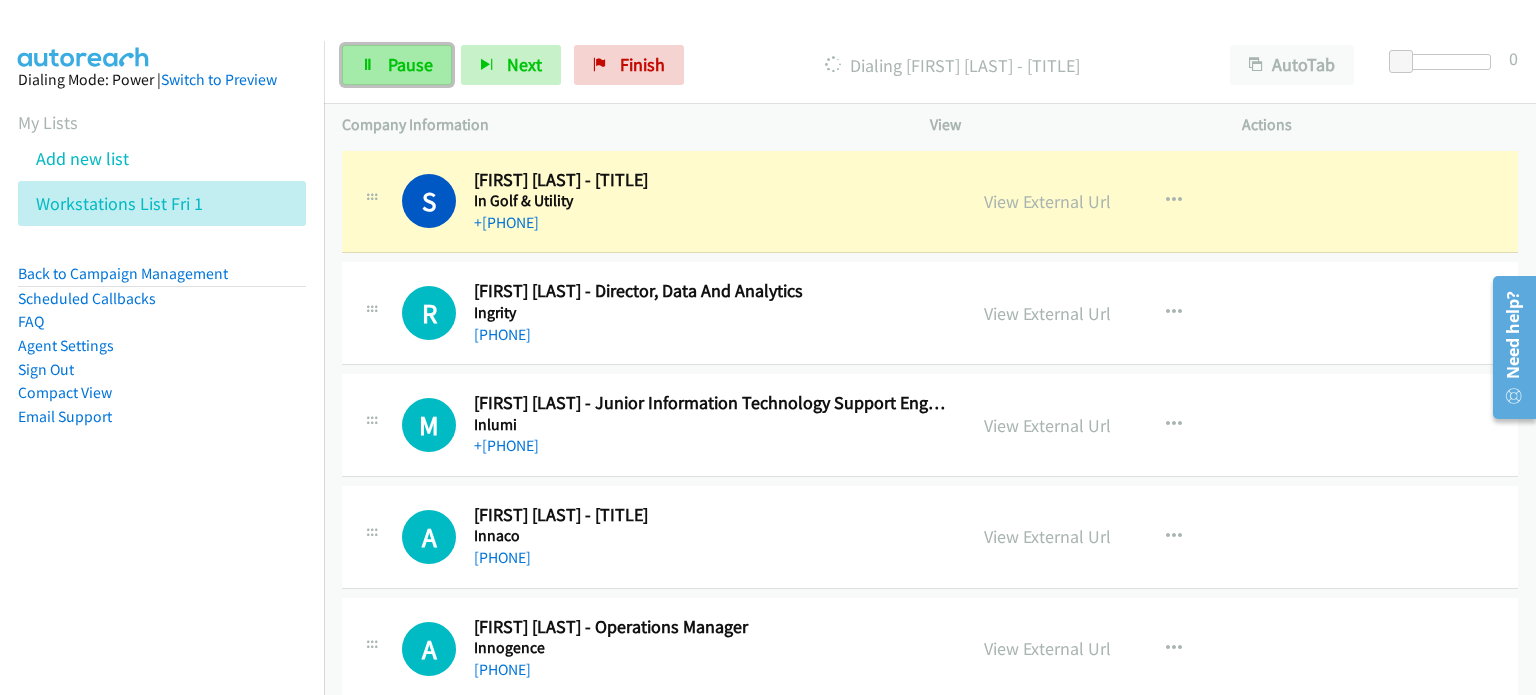 click on "Pause" at bounding box center [397, 65] 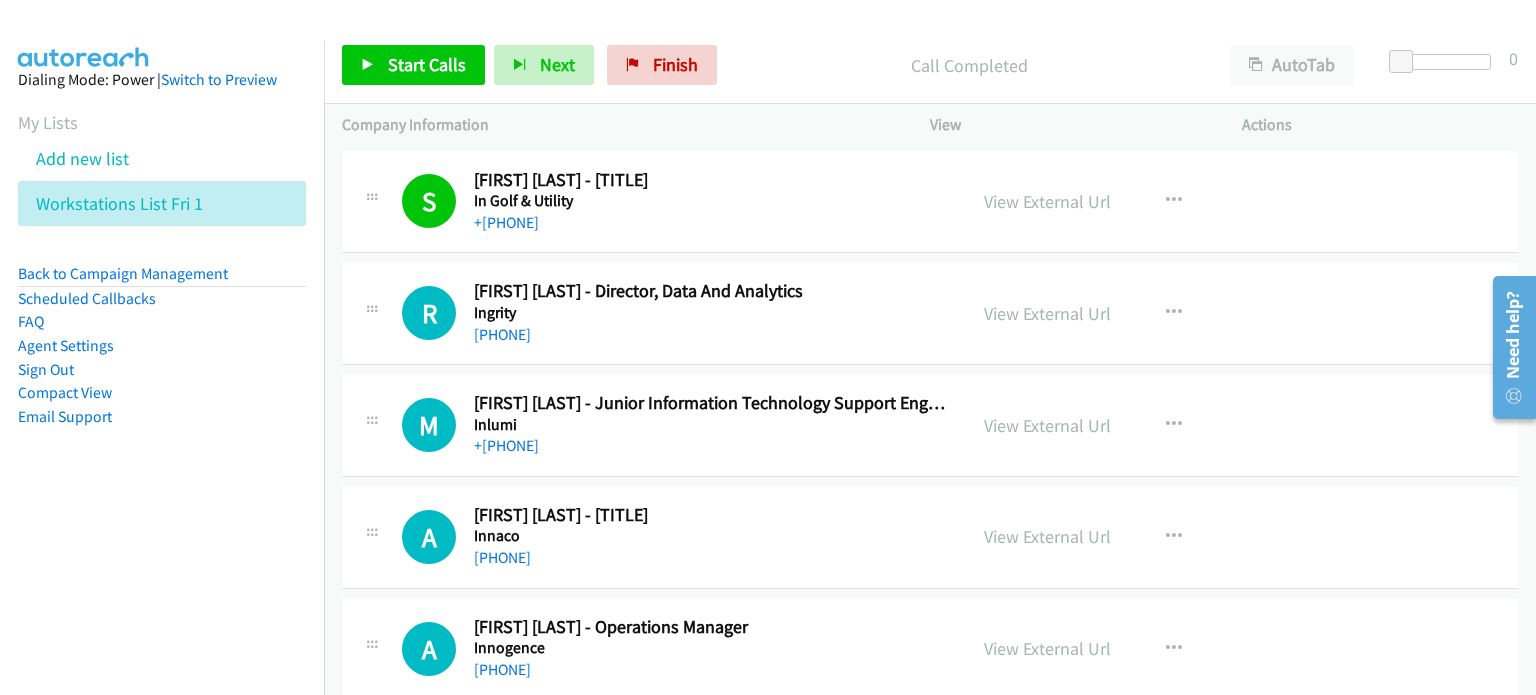 click on "Start Calls
Pause
Next
Finish
Call Completed
AutoTab
AutoTab
0" at bounding box center (930, 65) 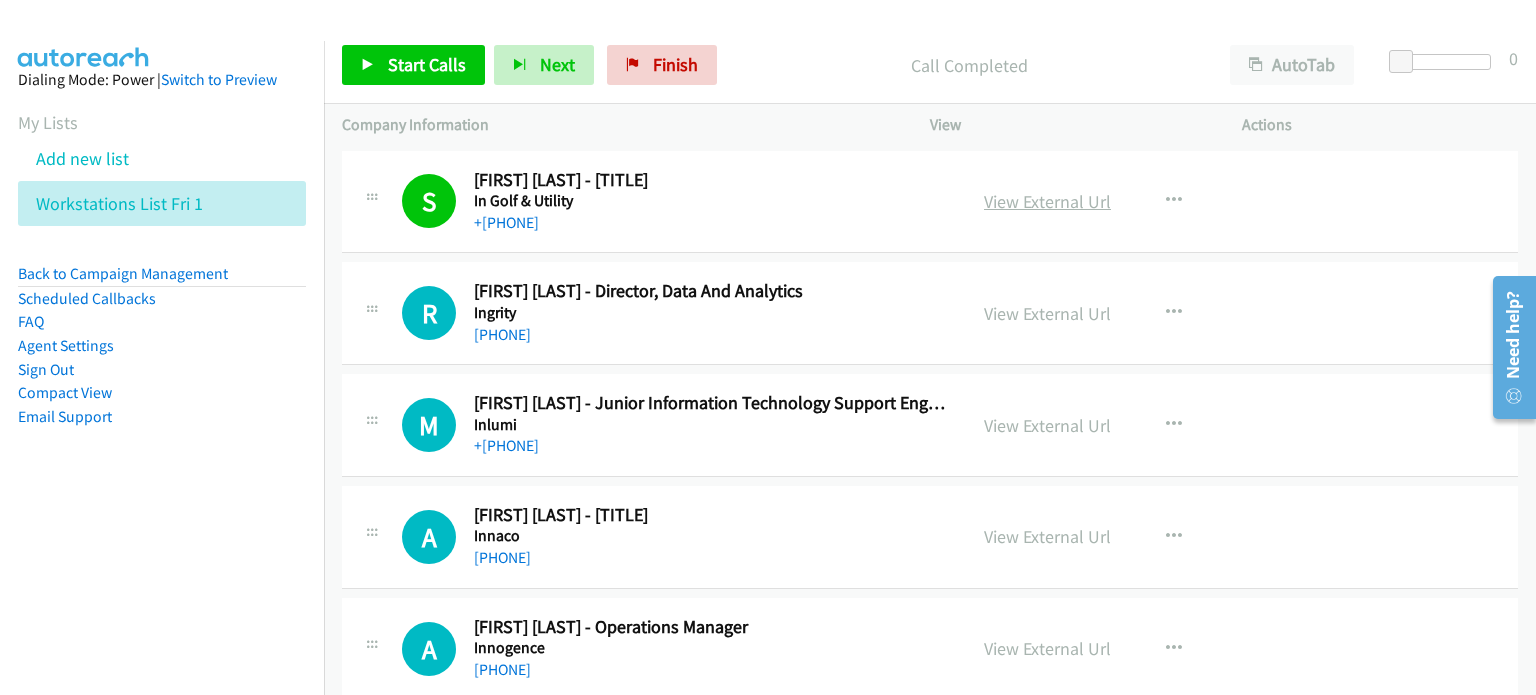click on "View External Url" at bounding box center (1047, 201) 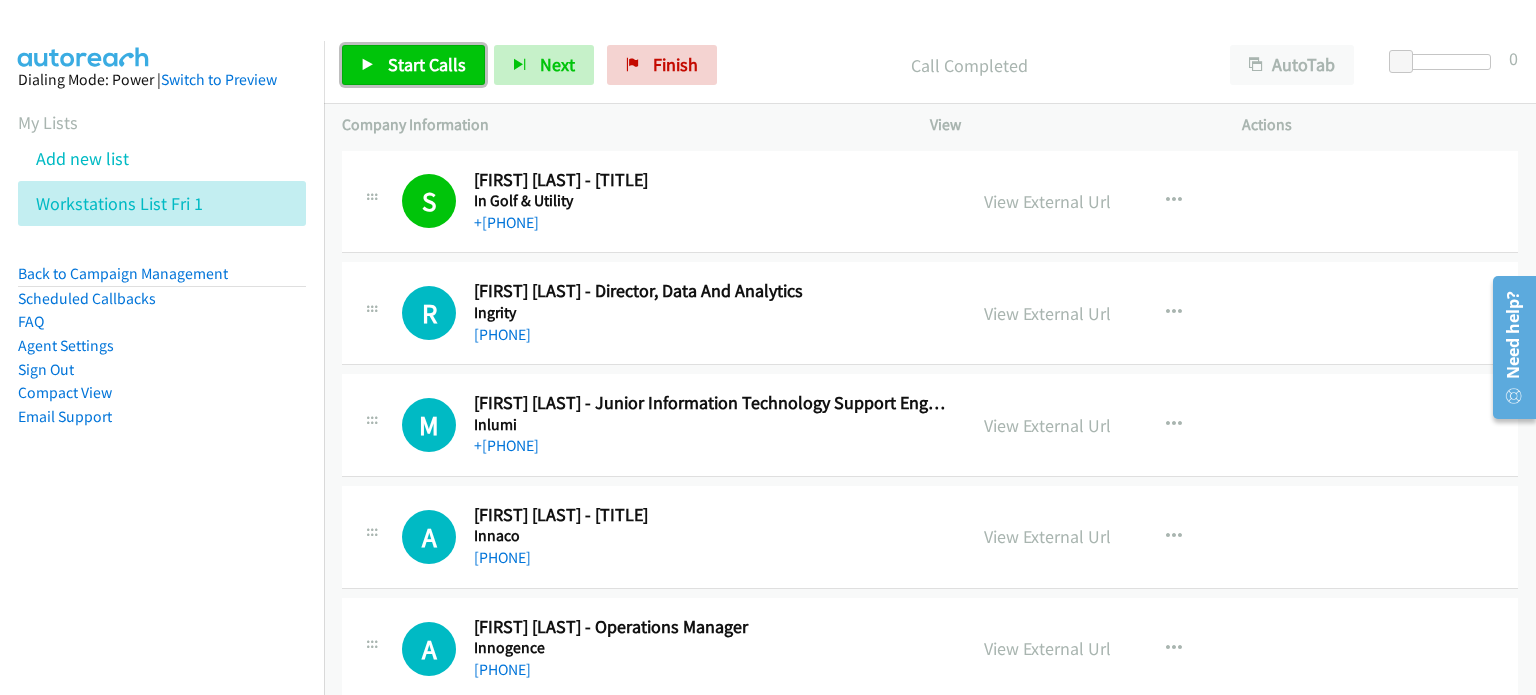 click on "Start Calls" at bounding box center [427, 64] 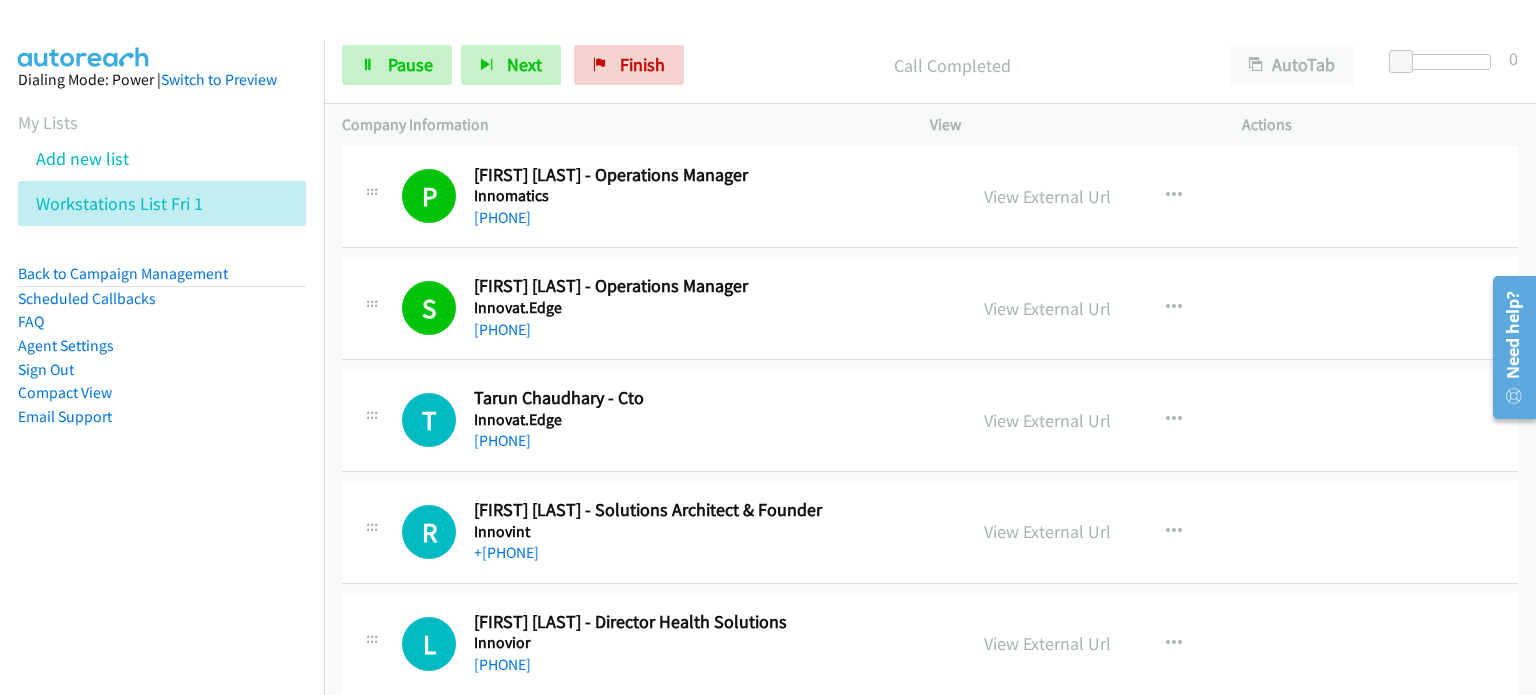 scroll, scrollTop: 600, scrollLeft: 0, axis: vertical 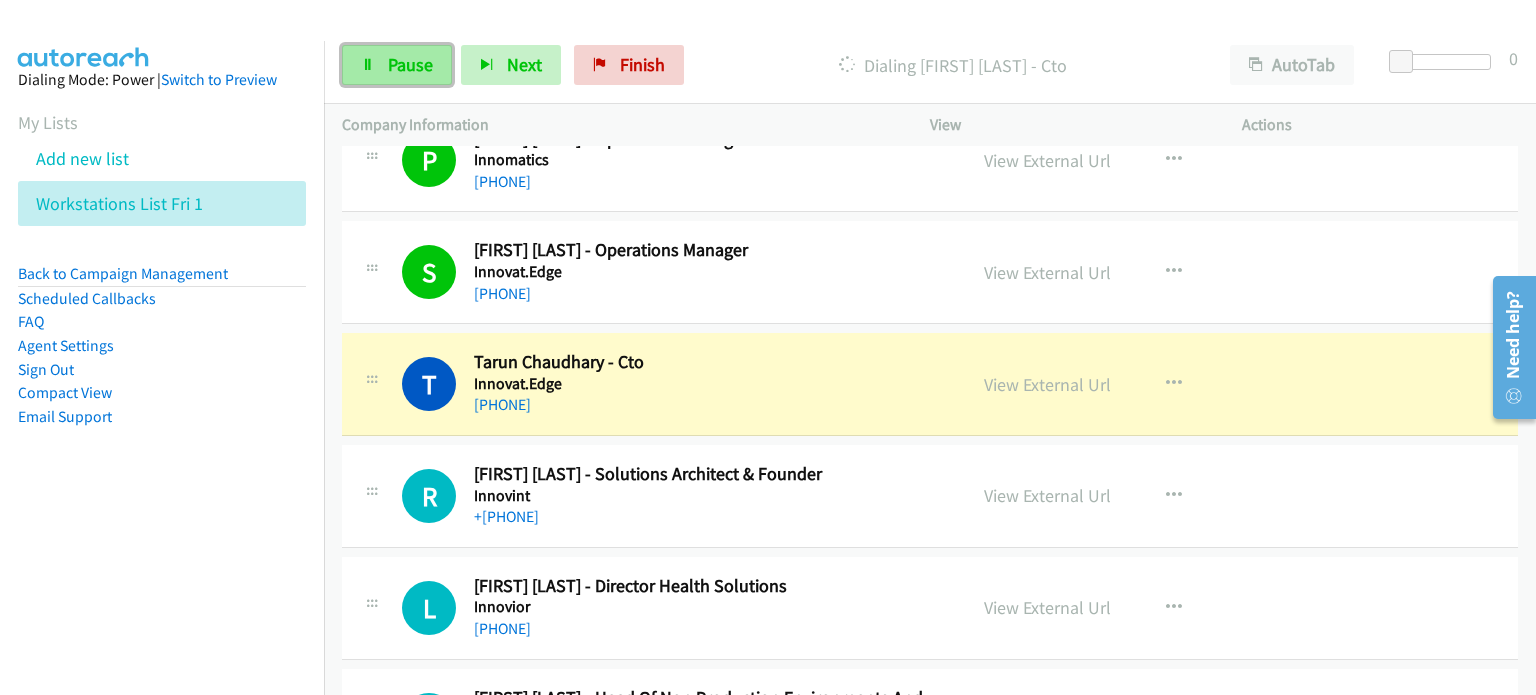 click on "Pause" at bounding box center [410, 64] 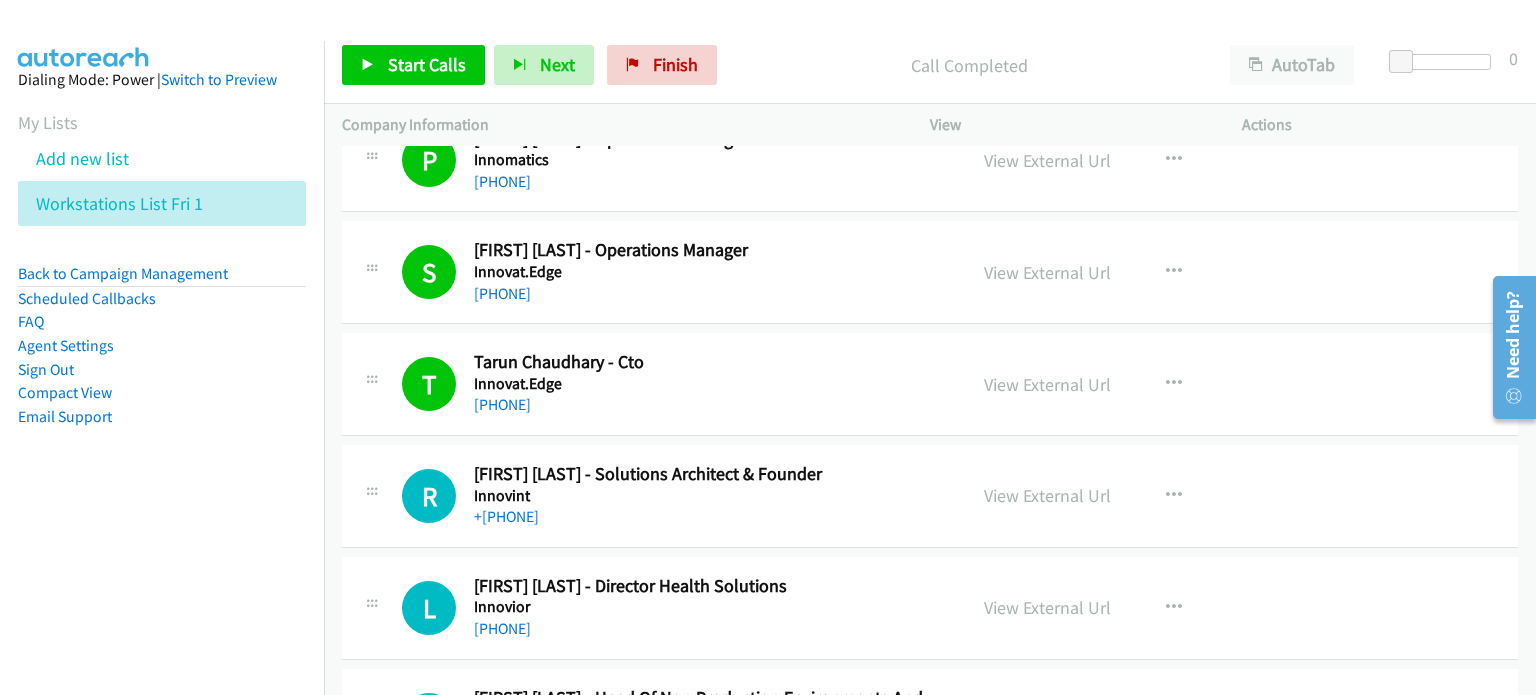 click on "Start Calls
Pause
Next
Finish
Call Completed
AutoTab
AutoTab
0" at bounding box center (930, 65) 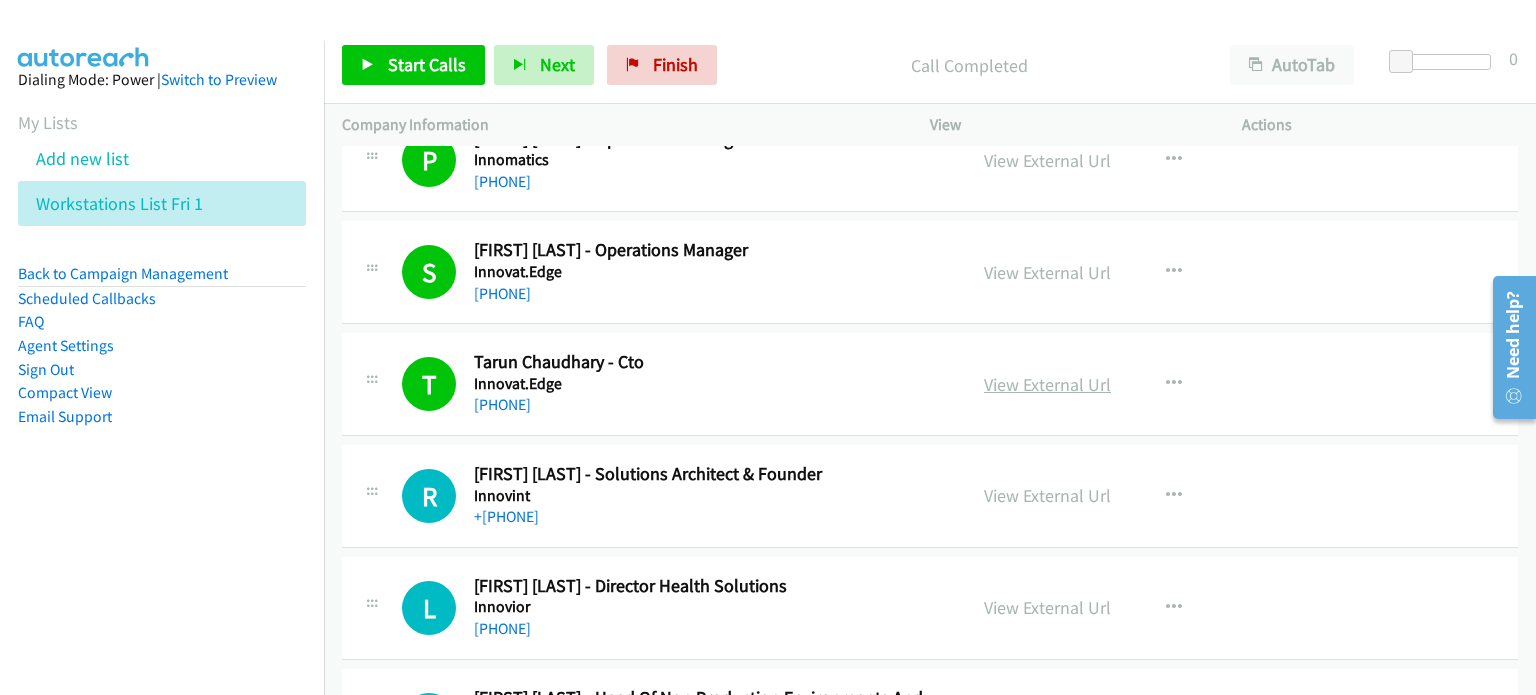 click on "View External Url" at bounding box center [1047, 384] 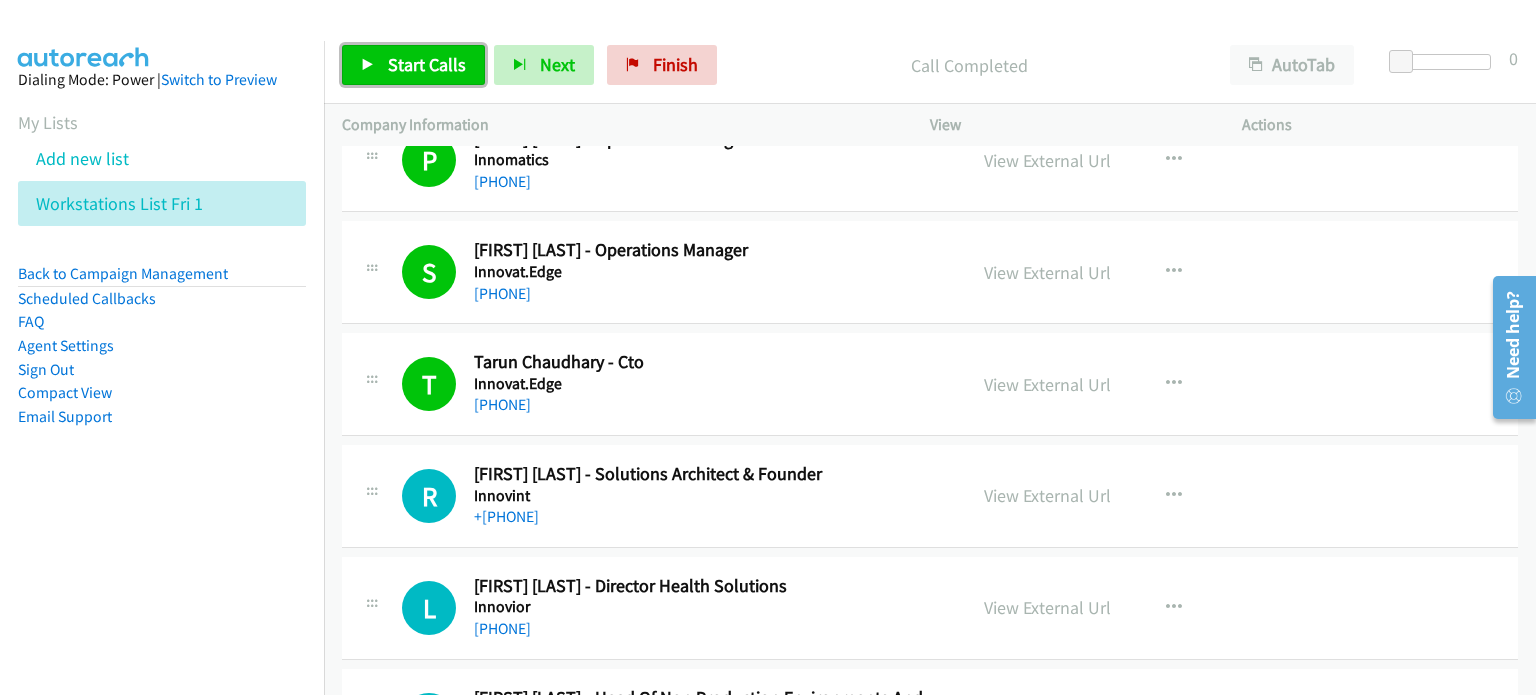 click on "Start Calls" at bounding box center [427, 64] 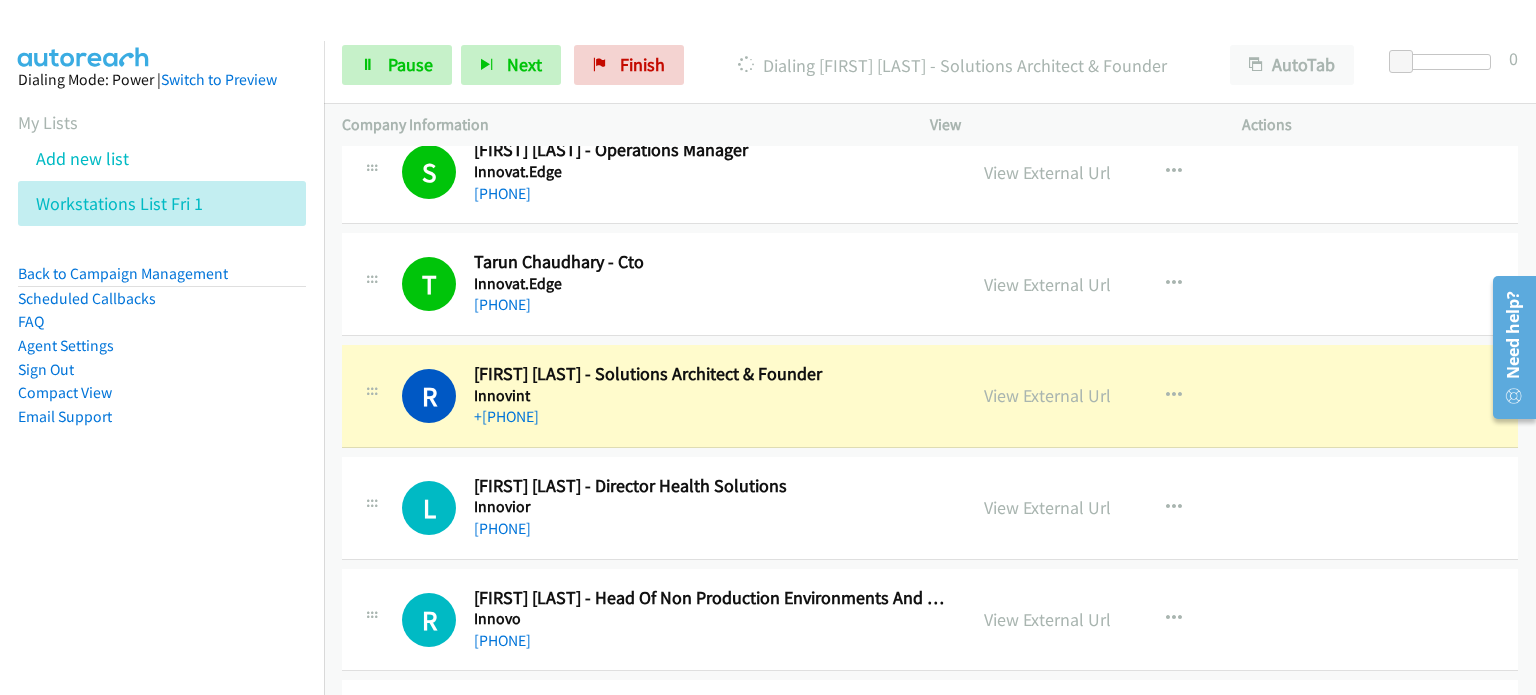 scroll, scrollTop: 800, scrollLeft: 0, axis: vertical 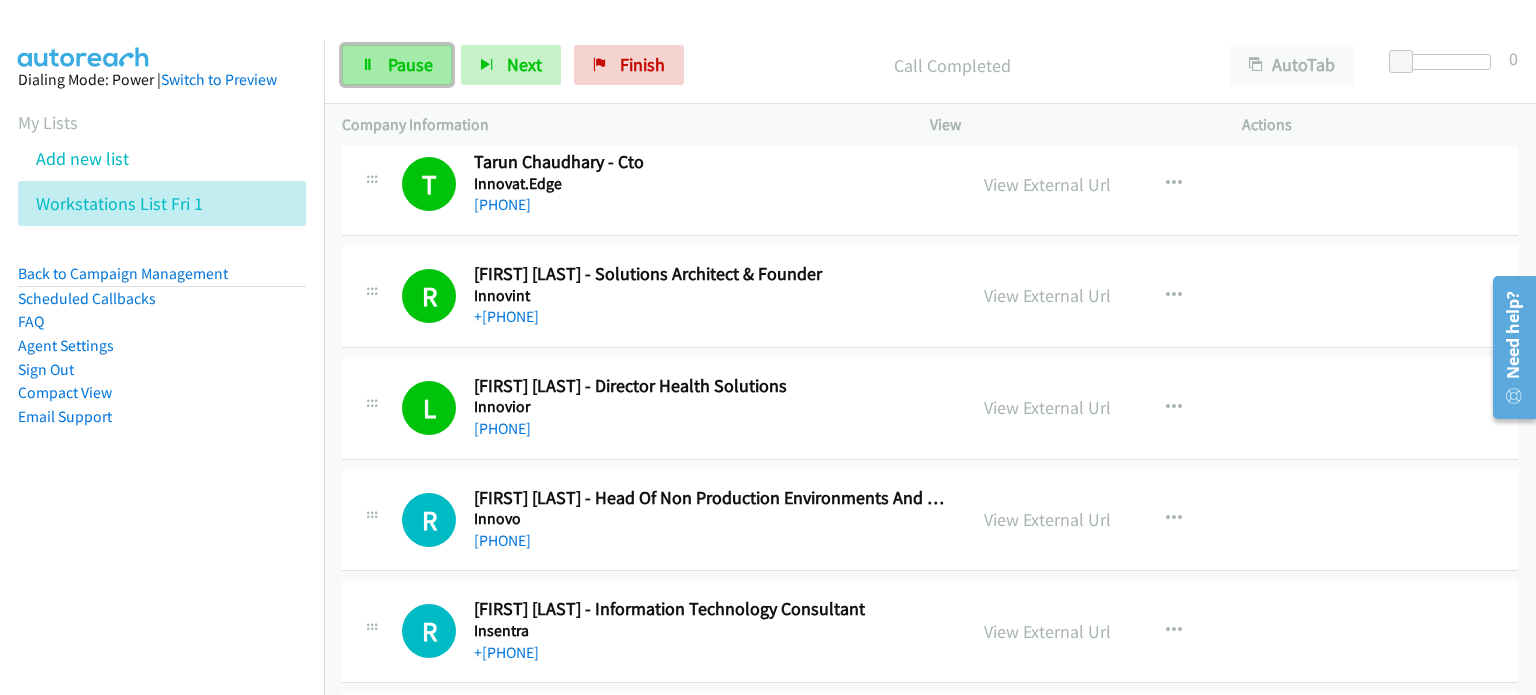 click on "Pause" at bounding box center [410, 64] 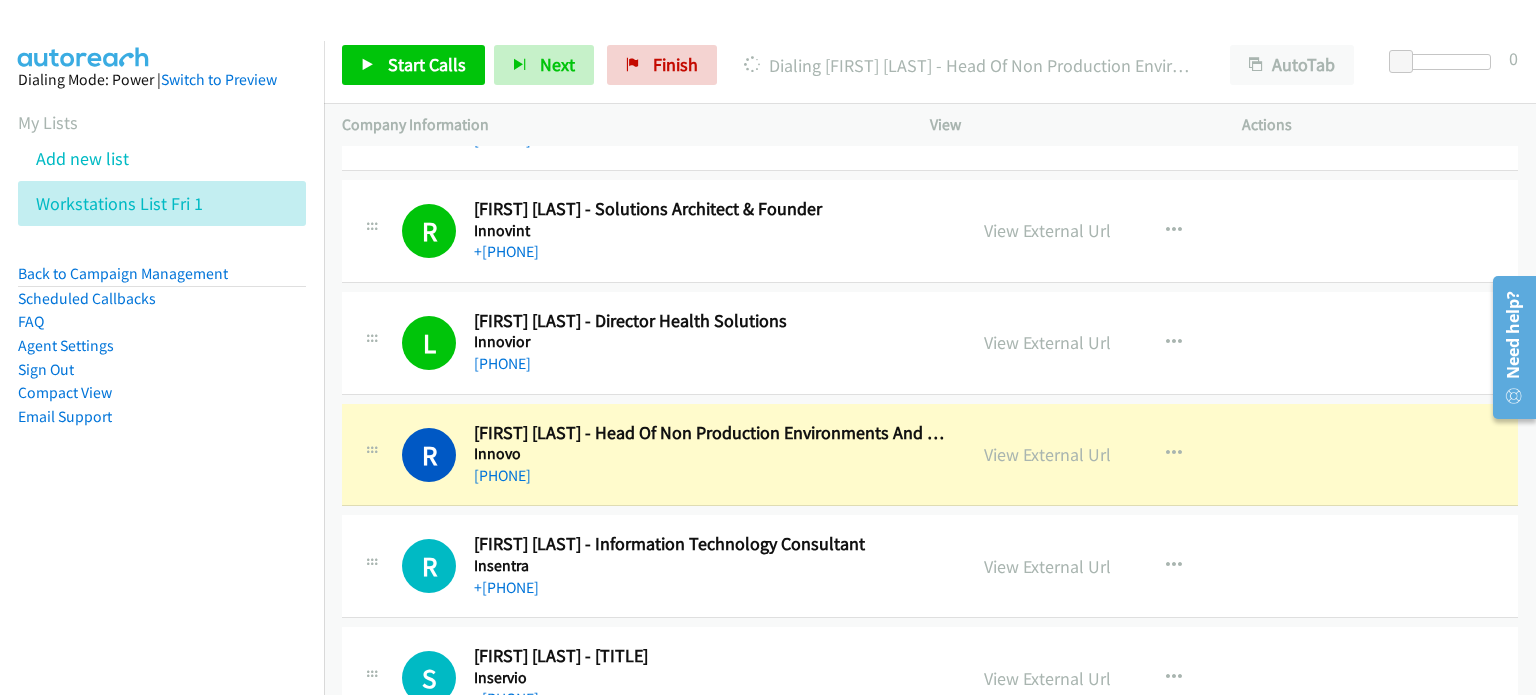 scroll, scrollTop: 900, scrollLeft: 0, axis: vertical 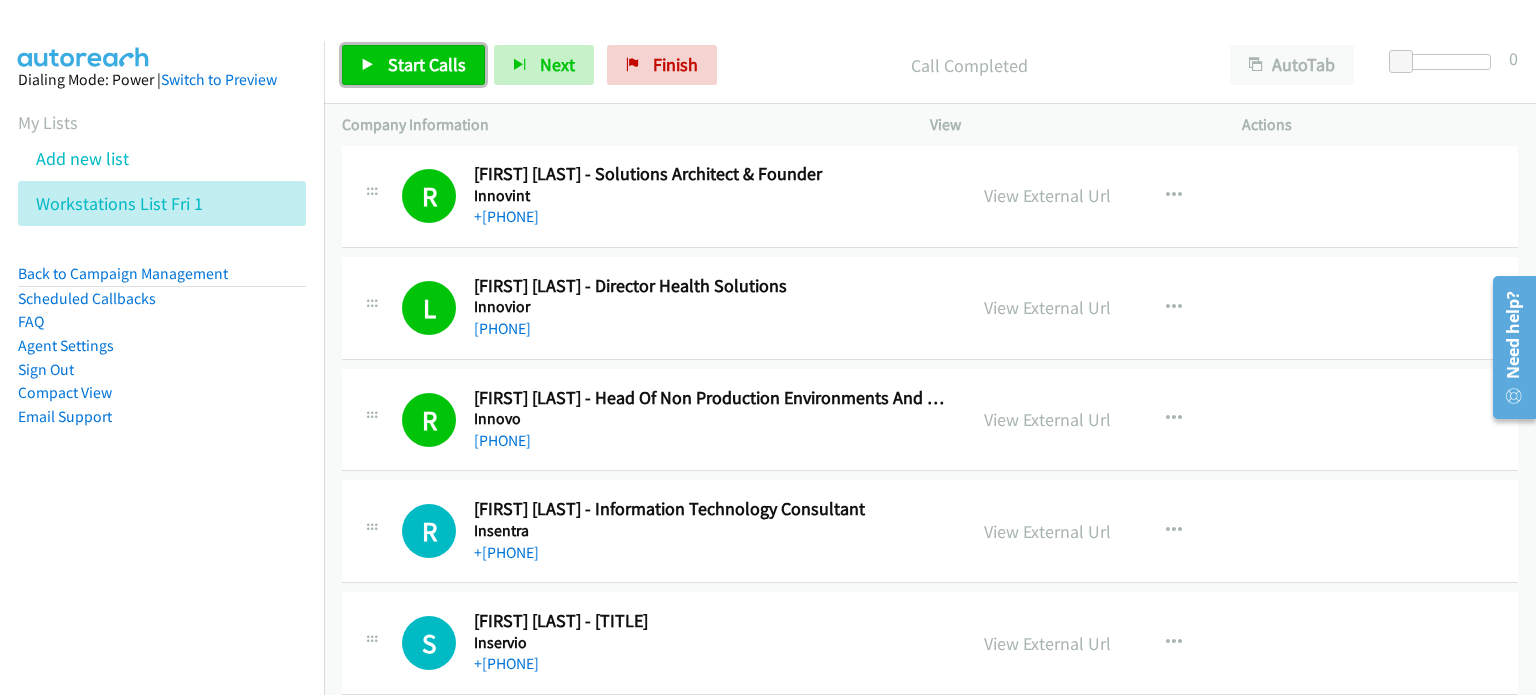 click on "Start Calls" at bounding box center (413, 65) 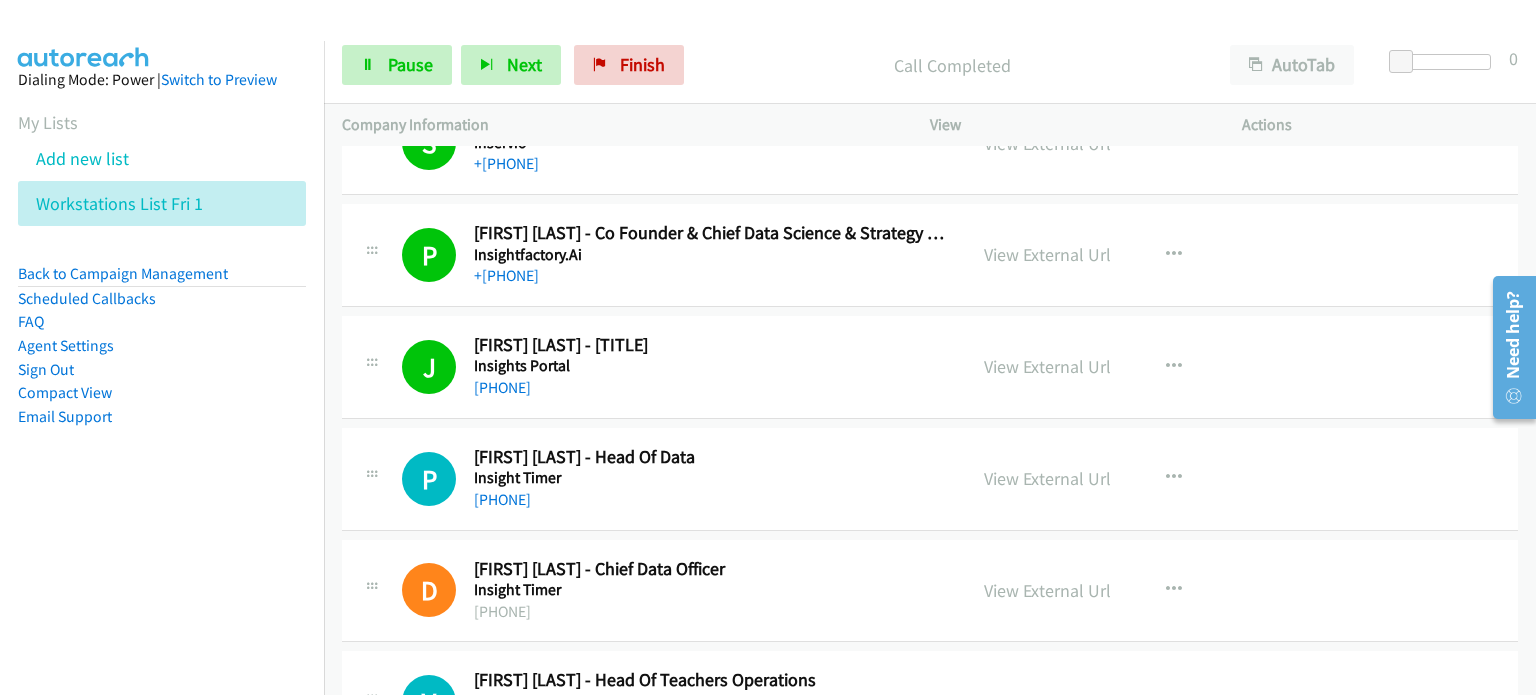 scroll, scrollTop: 1500, scrollLeft: 0, axis: vertical 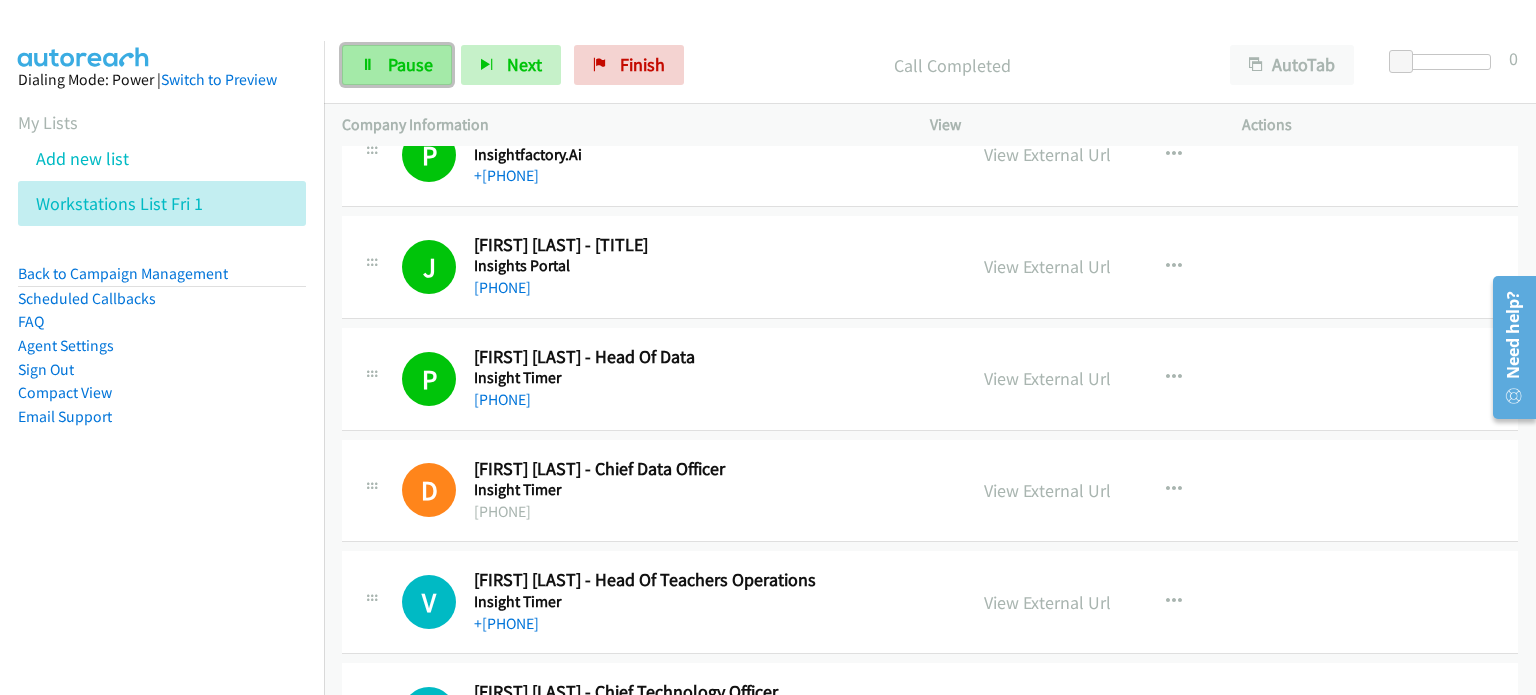 click on "Pause" at bounding box center [410, 64] 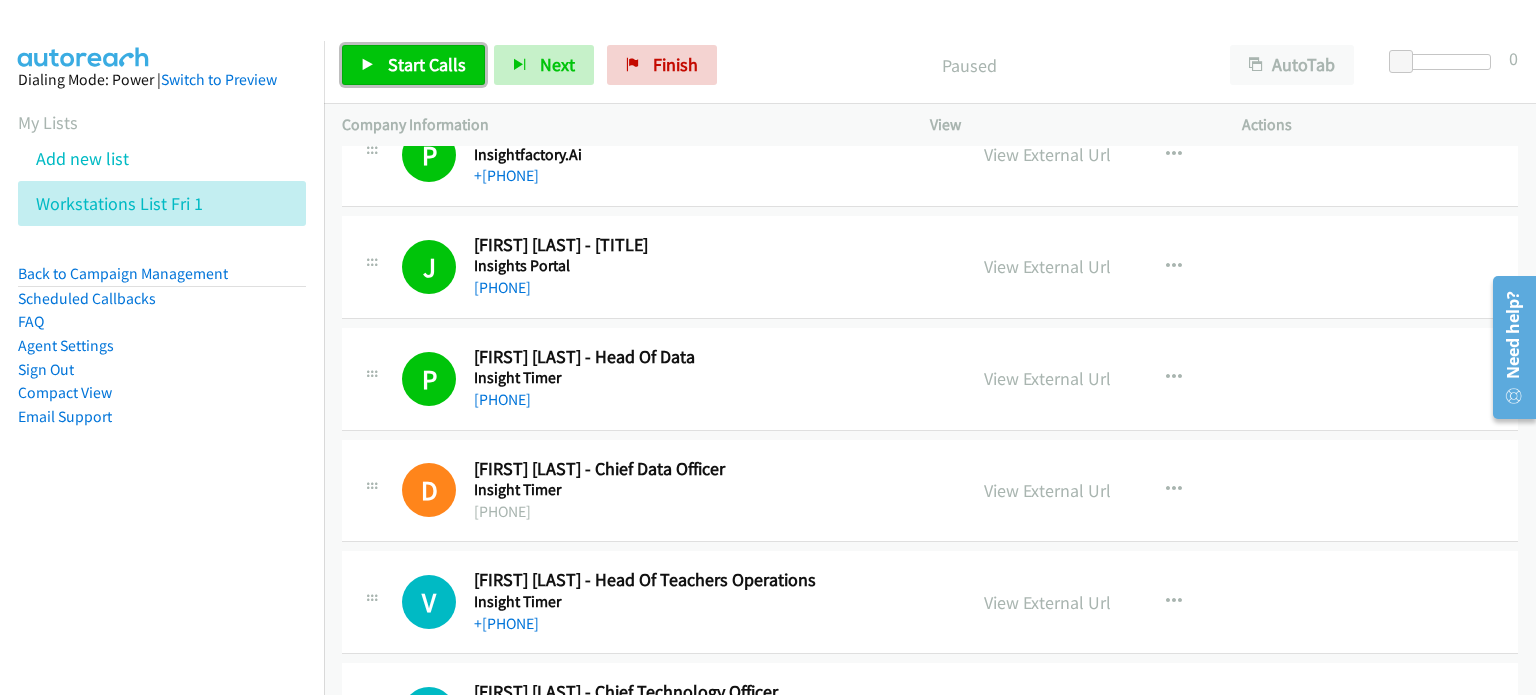 click on "Start Calls" at bounding box center (427, 64) 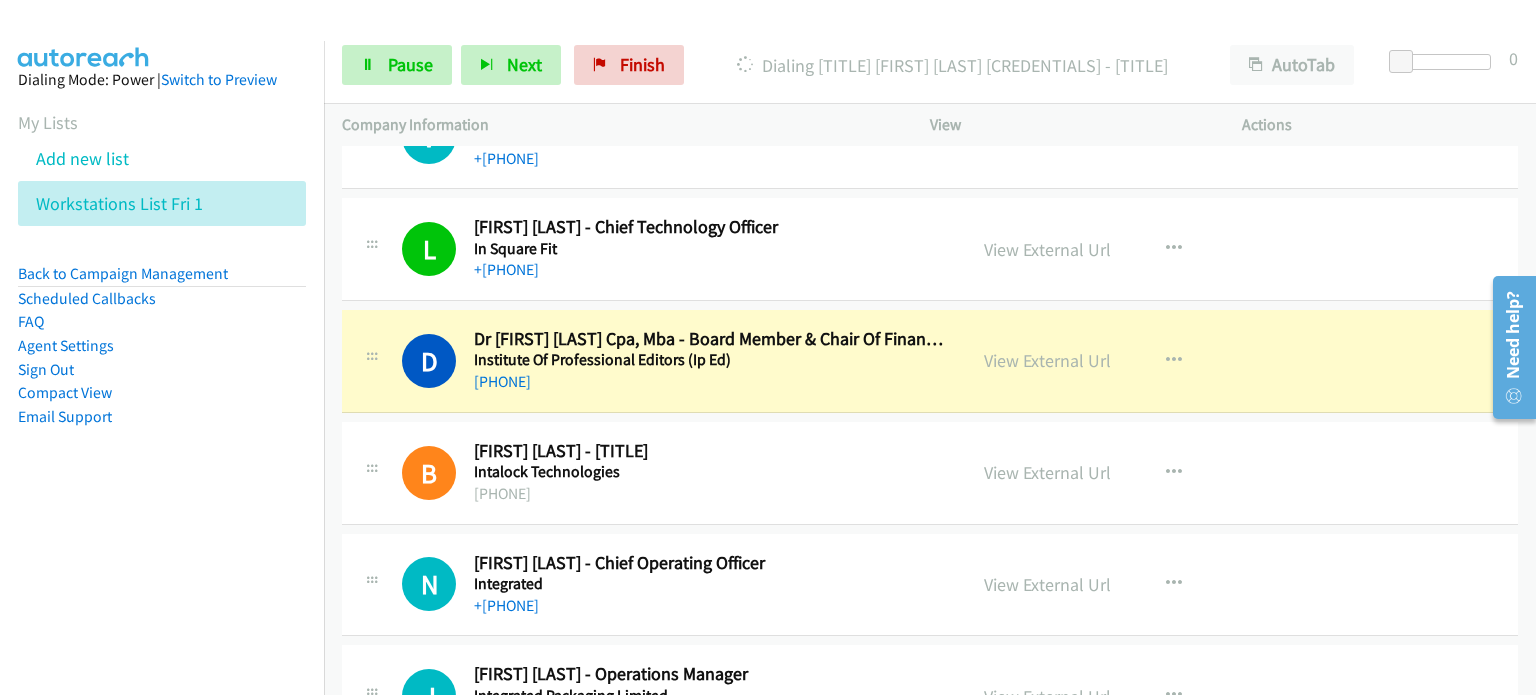 scroll, scrollTop: 2000, scrollLeft: 0, axis: vertical 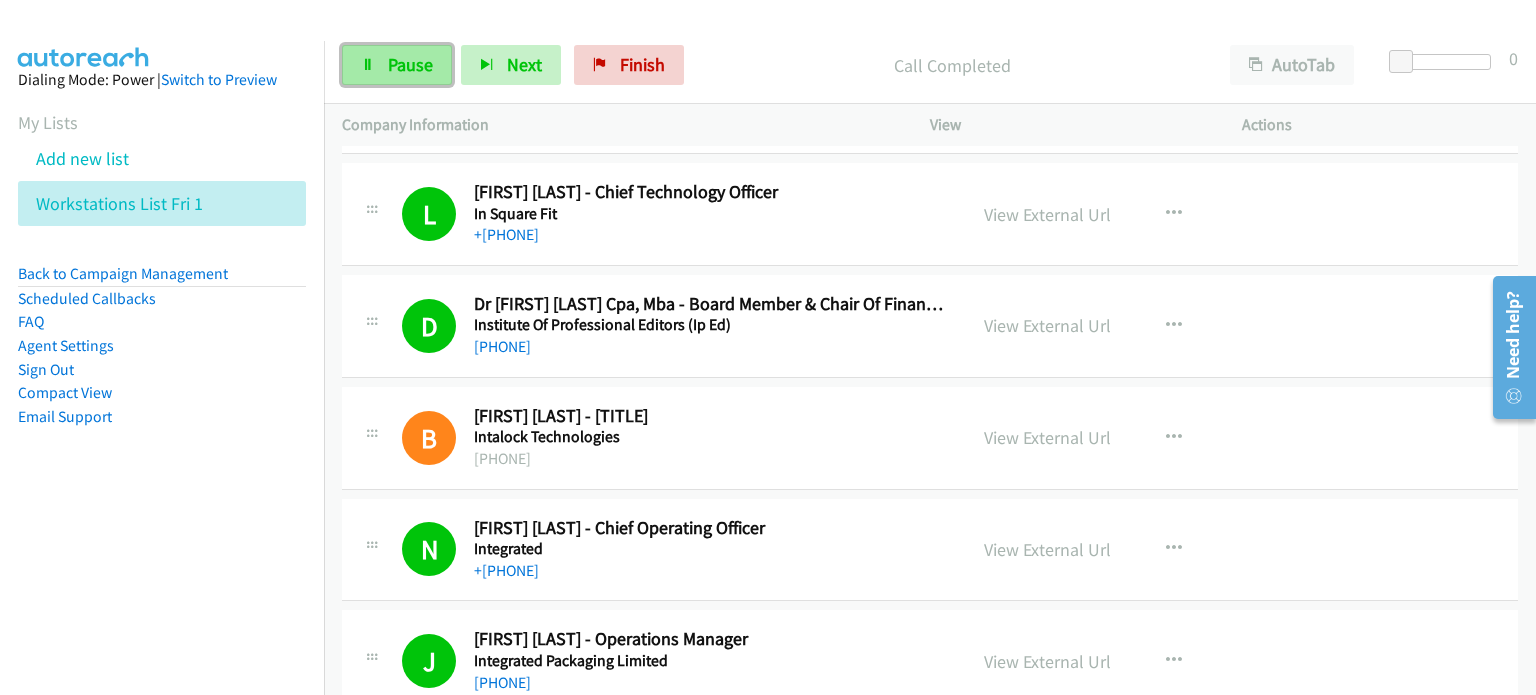 click on "Pause" at bounding box center (397, 65) 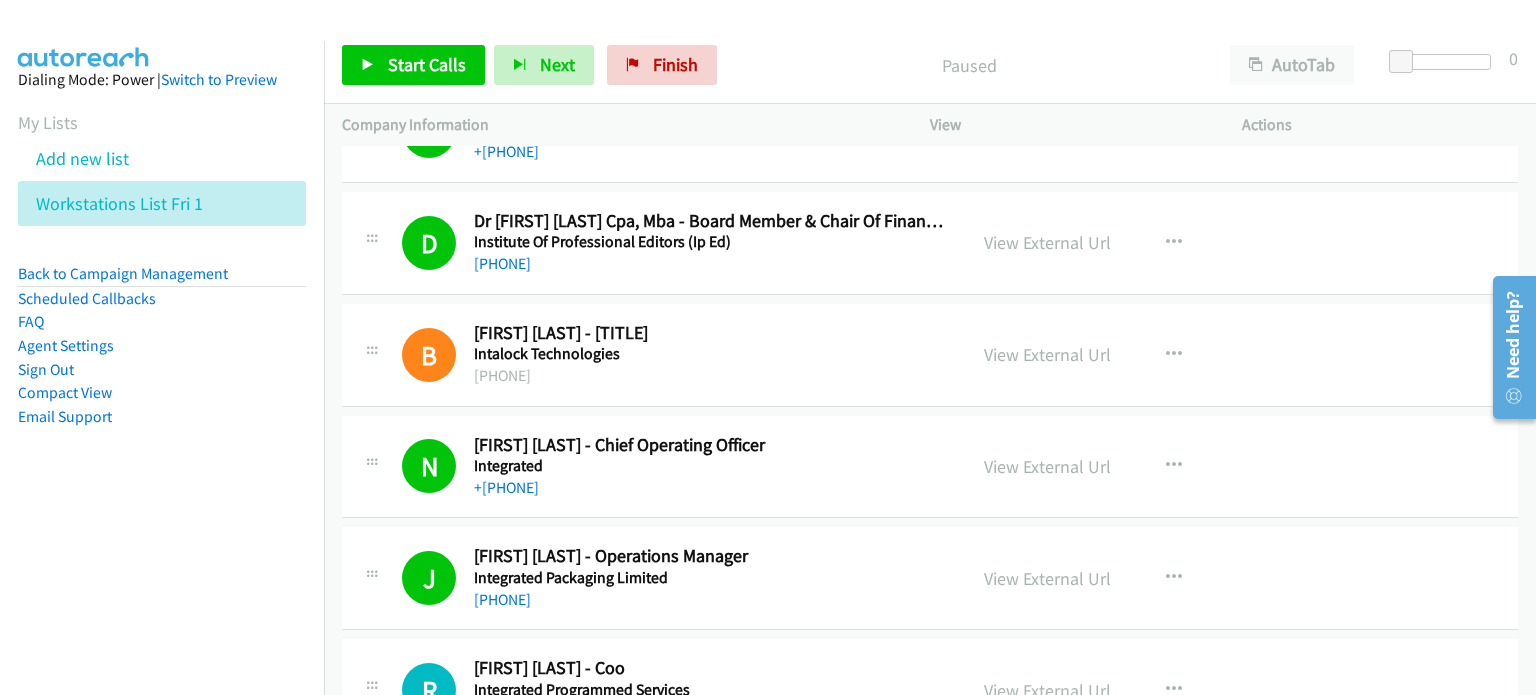 scroll, scrollTop: 2200, scrollLeft: 0, axis: vertical 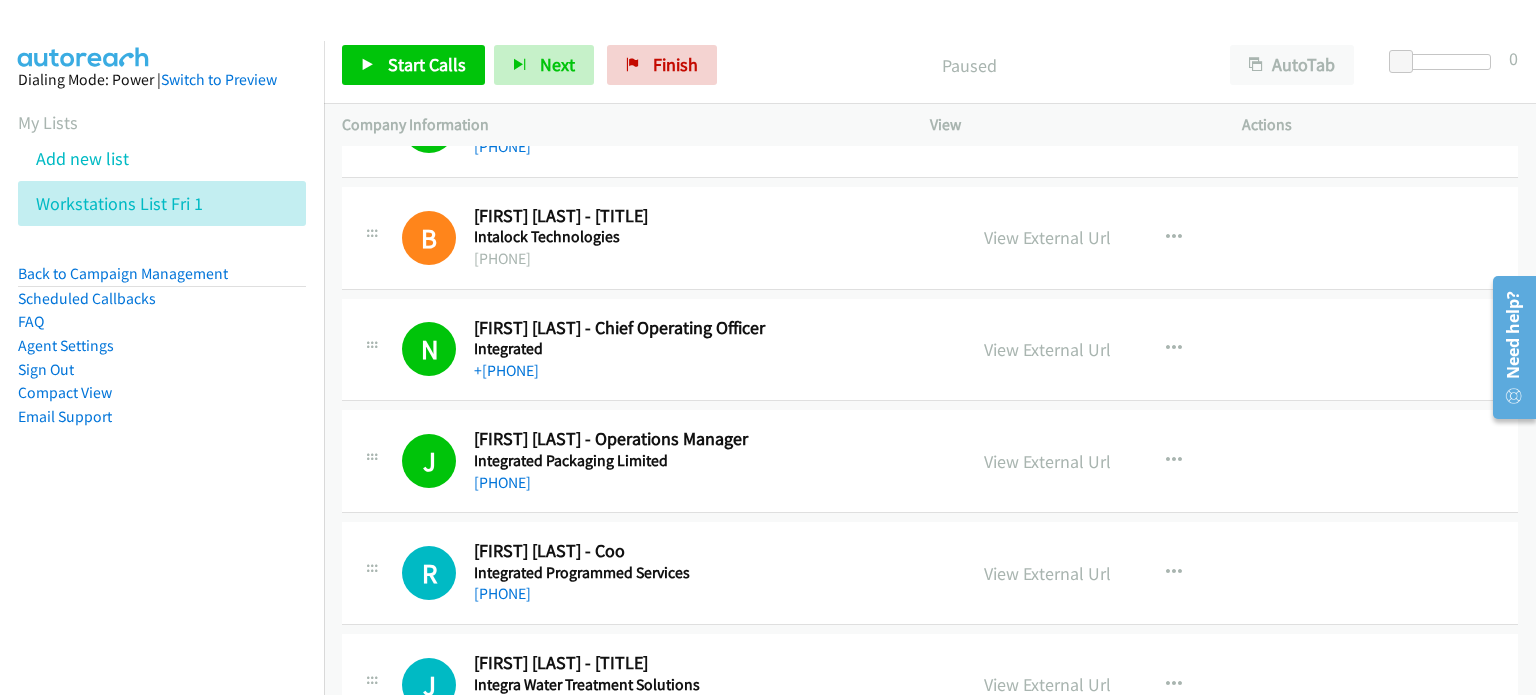 click on "Start Calls
Pause
Next
Finish
Paused
AutoTab
AutoTab
0" at bounding box center (930, 65) 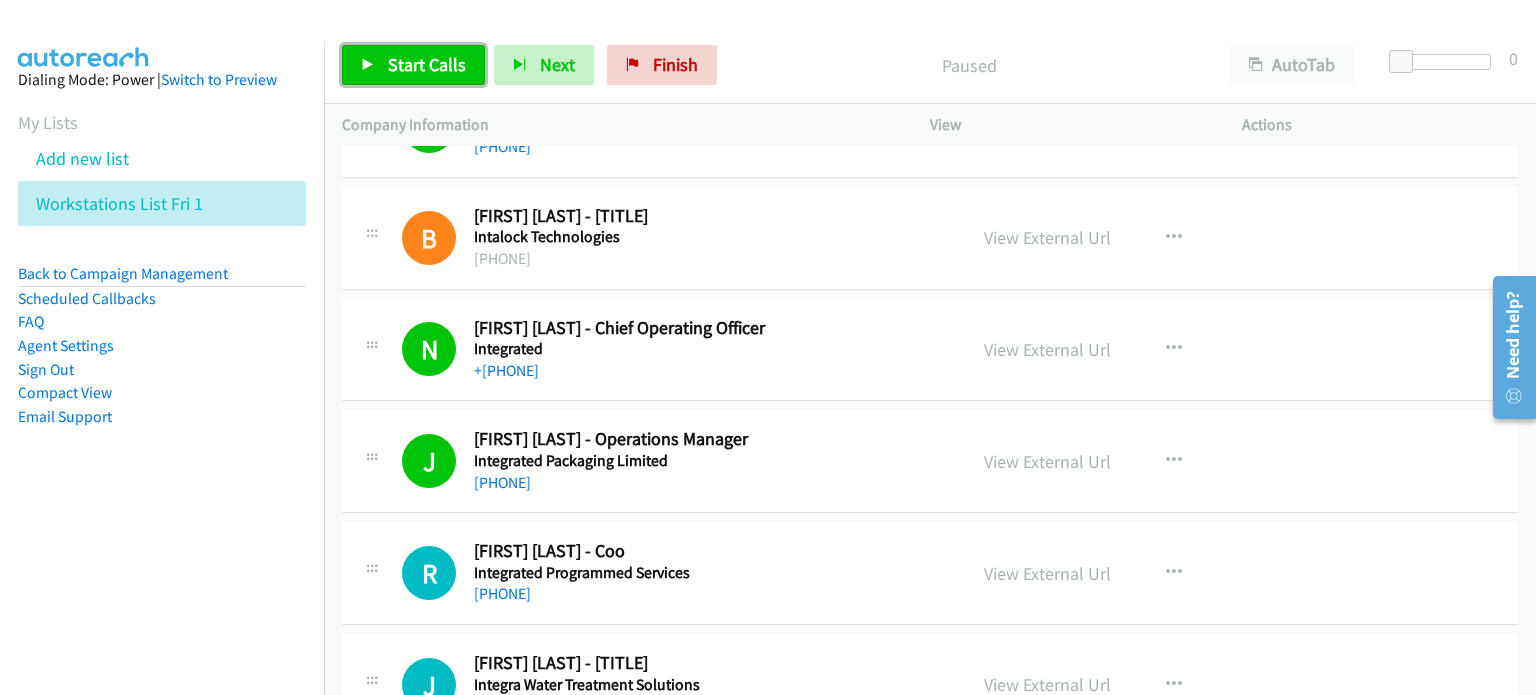 click on "Start Calls" at bounding box center [427, 64] 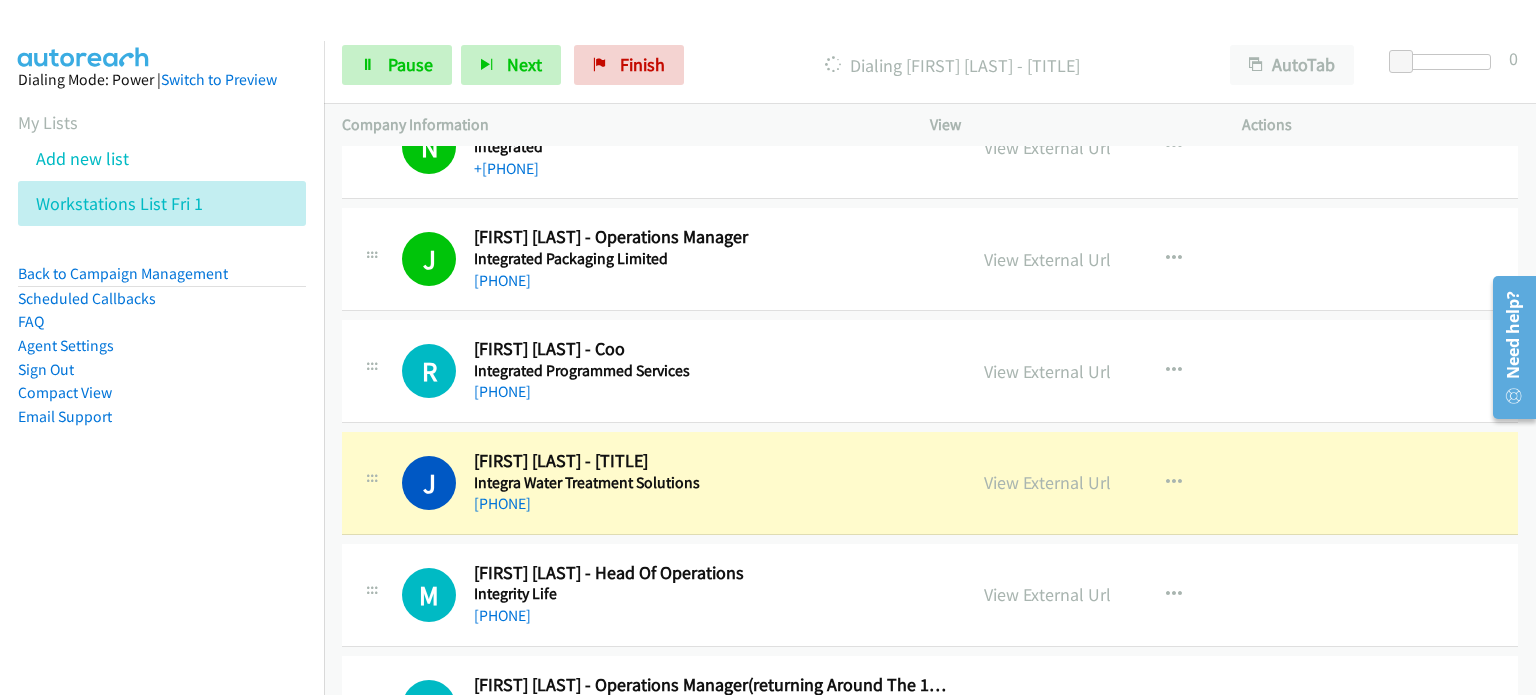 scroll, scrollTop: 2500, scrollLeft: 0, axis: vertical 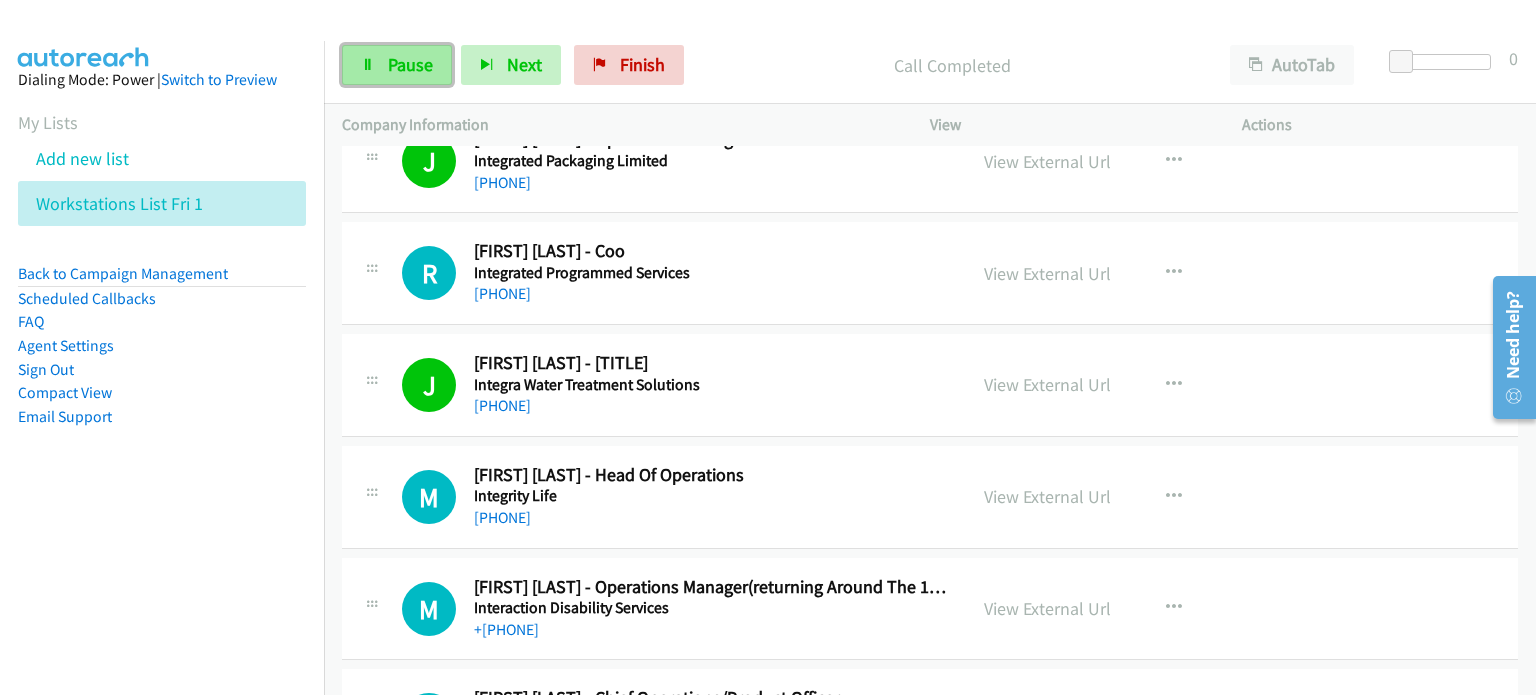 click on "Pause" at bounding box center (410, 64) 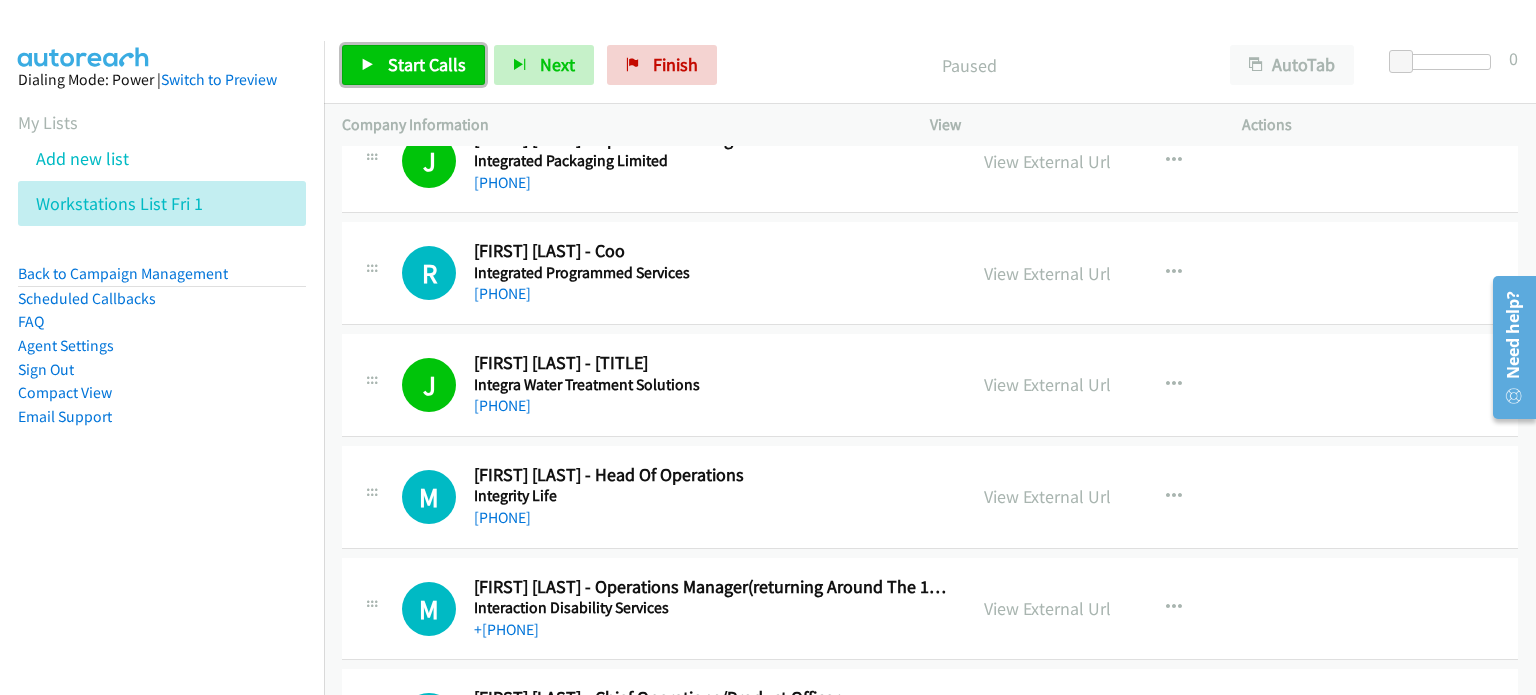 click on "Start Calls" at bounding box center (427, 64) 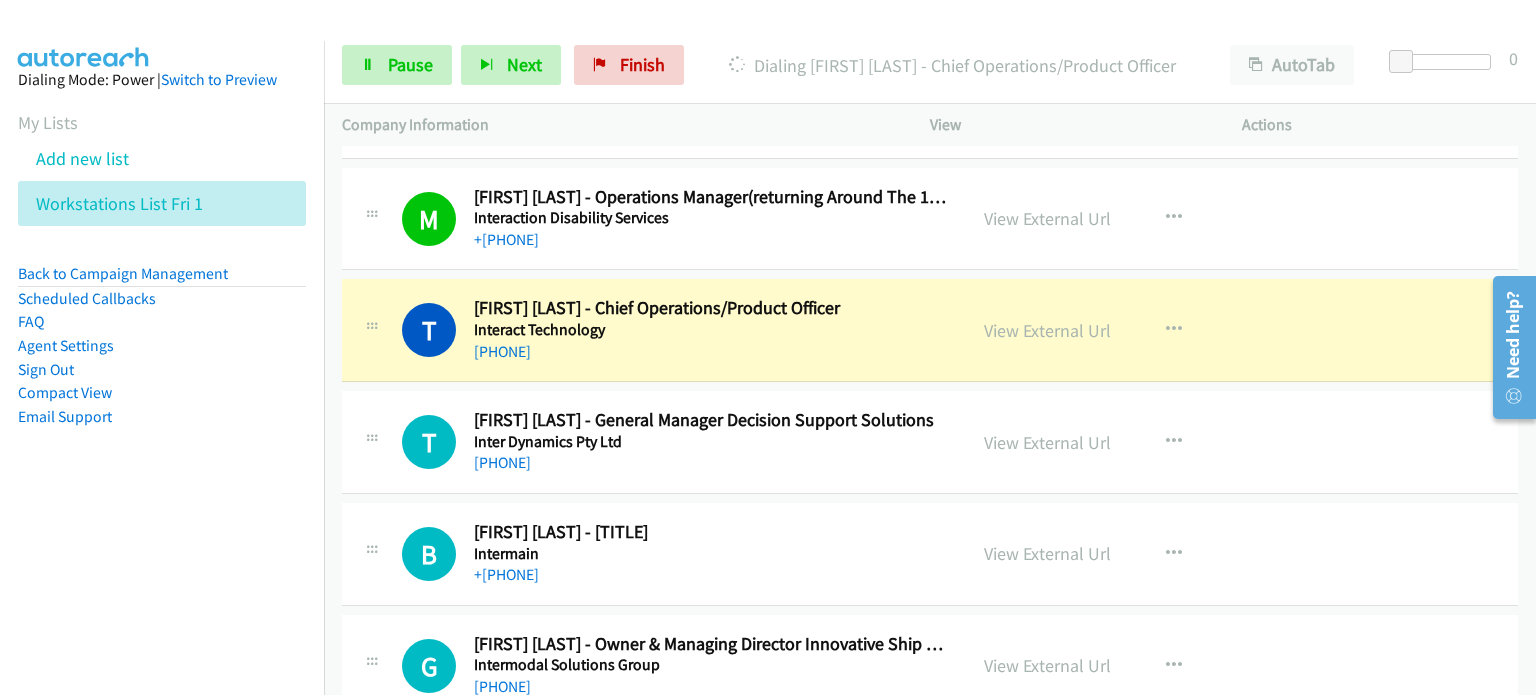 scroll, scrollTop: 2900, scrollLeft: 0, axis: vertical 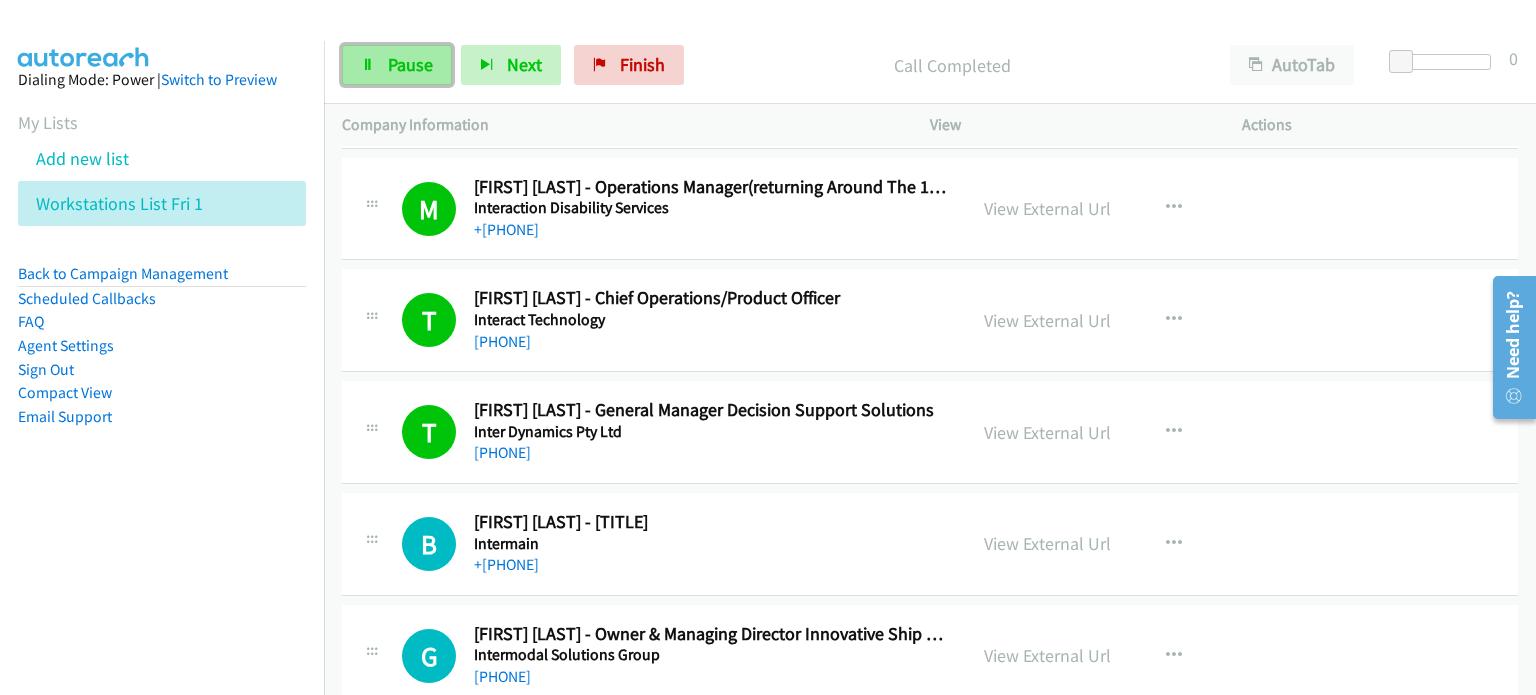 click on "Pause" at bounding box center [410, 64] 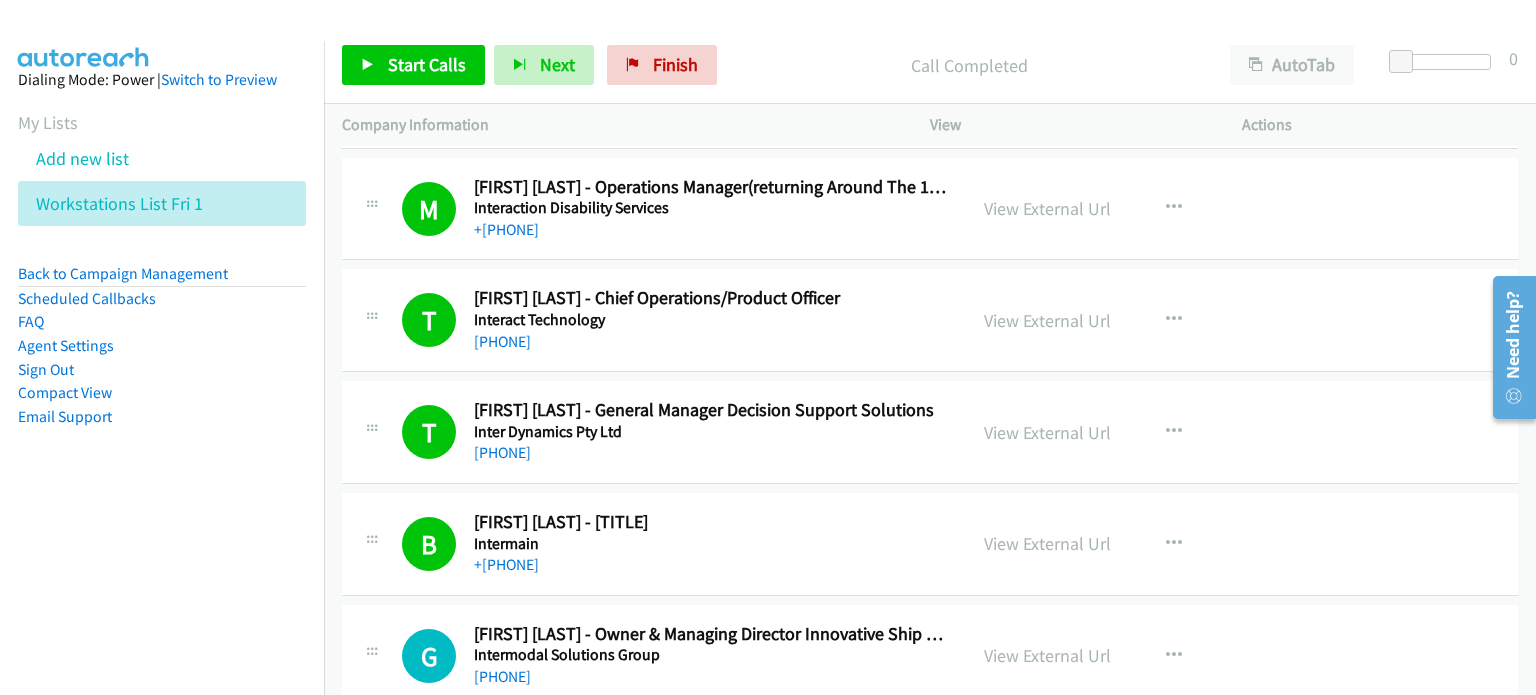 click on "Call Completed" at bounding box center [969, 65] 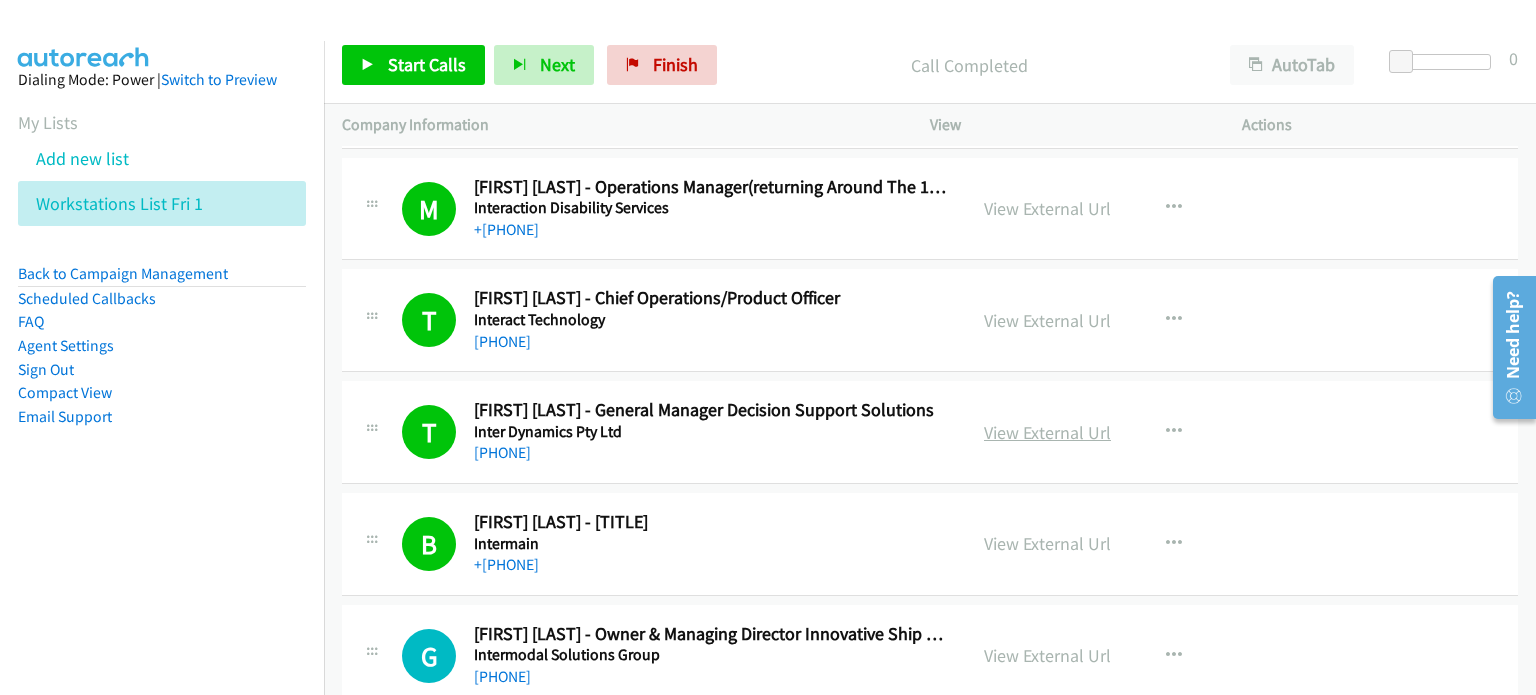 click on "View External Url" at bounding box center [1047, 432] 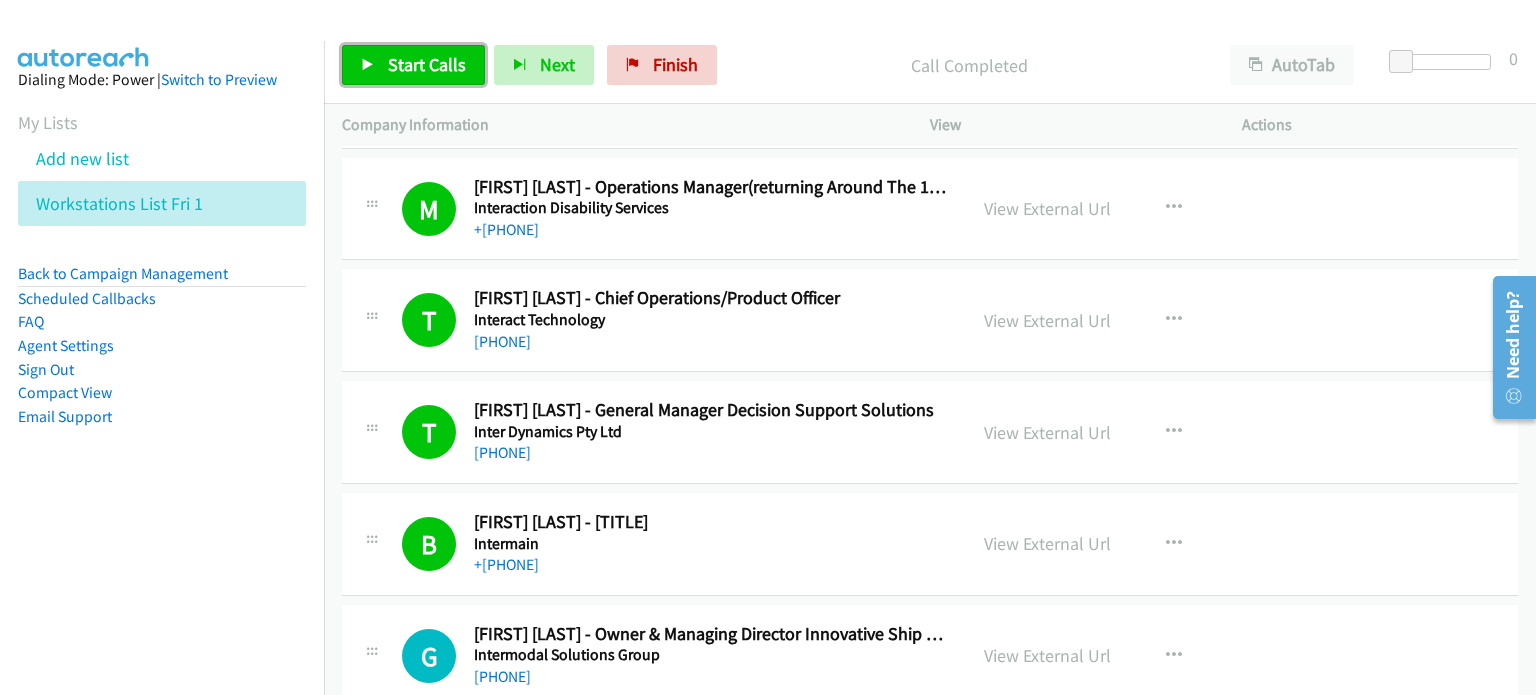 drag, startPoint x: 420, startPoint y: 60, endPoint x: 435, endPoint y: 76, distance: 21.931713 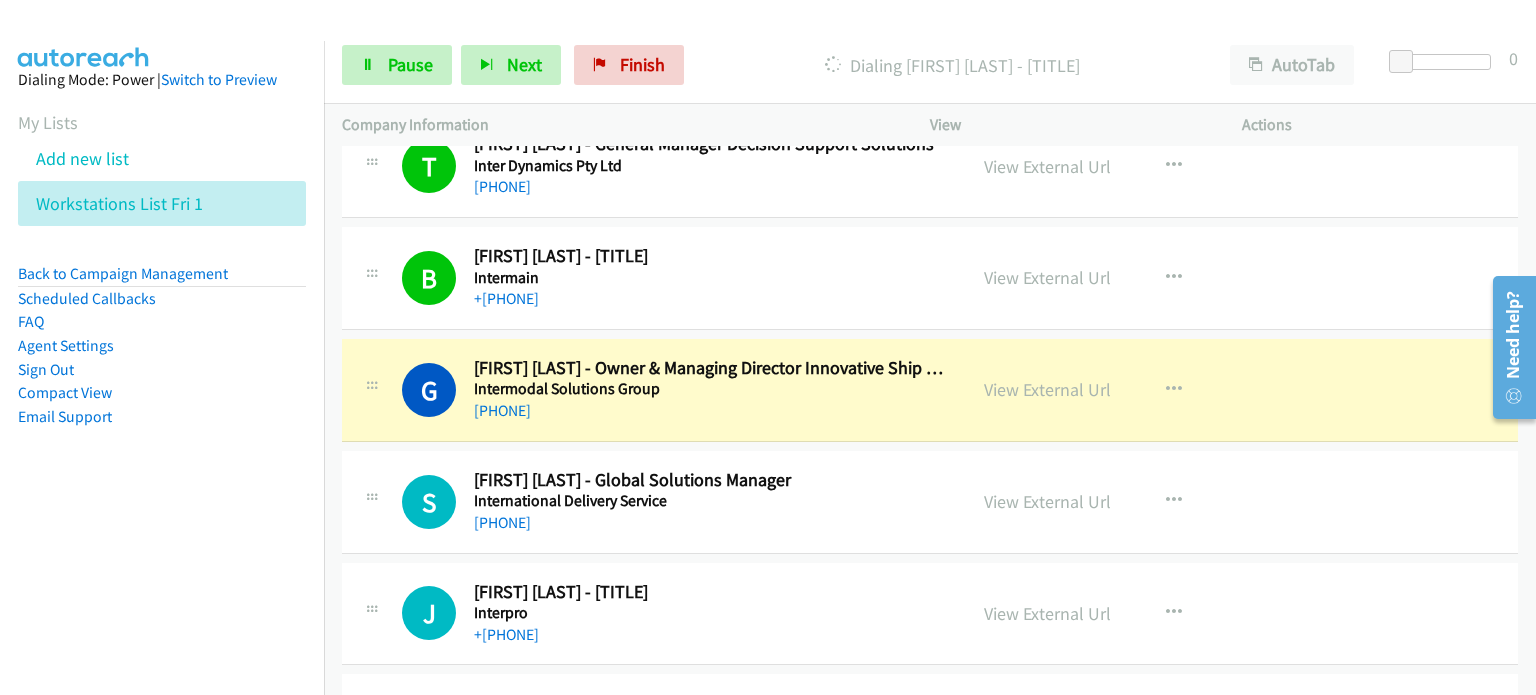 scroll, scrollTop: 3200, scrollLeft: 0, axis: vertical 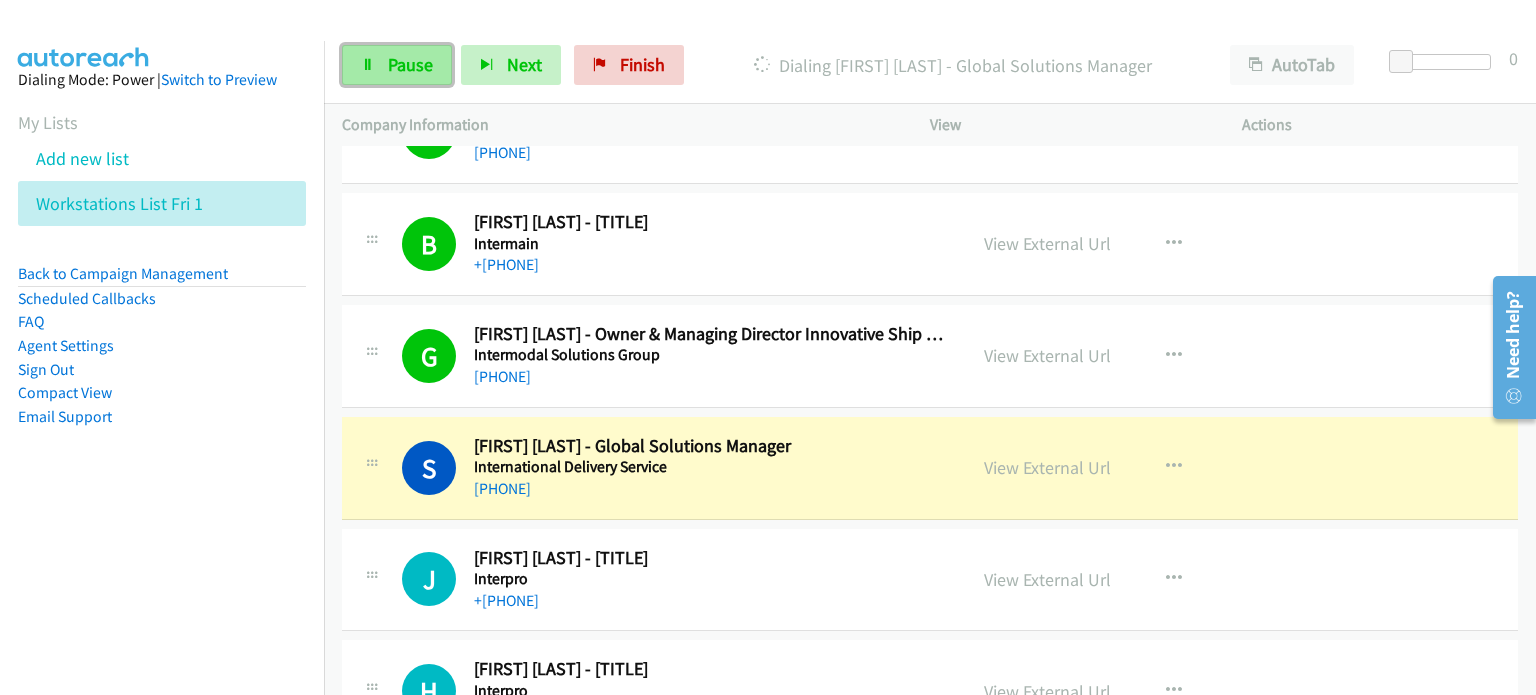 click on "Pause" at bounding box center (410, 64) 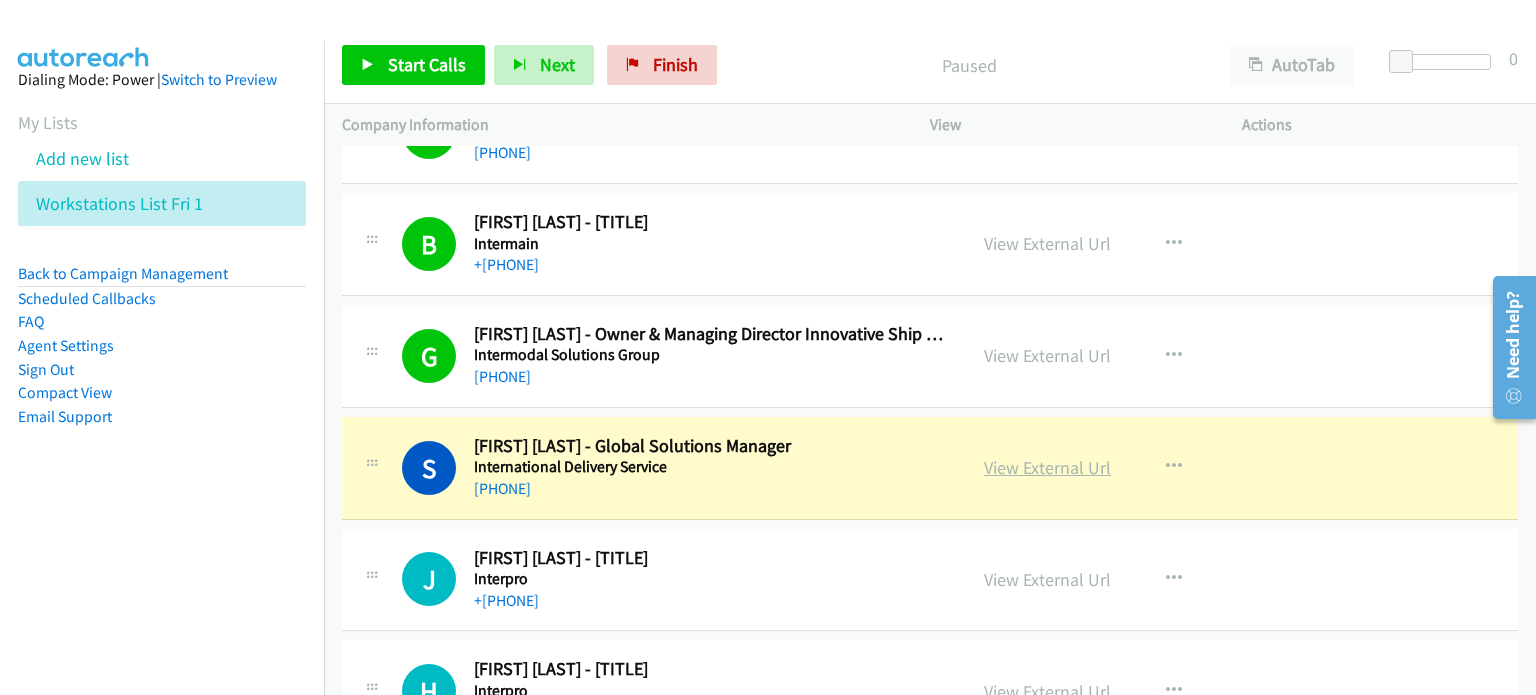 click on "View External Url" at bounding box center (1047, 467) 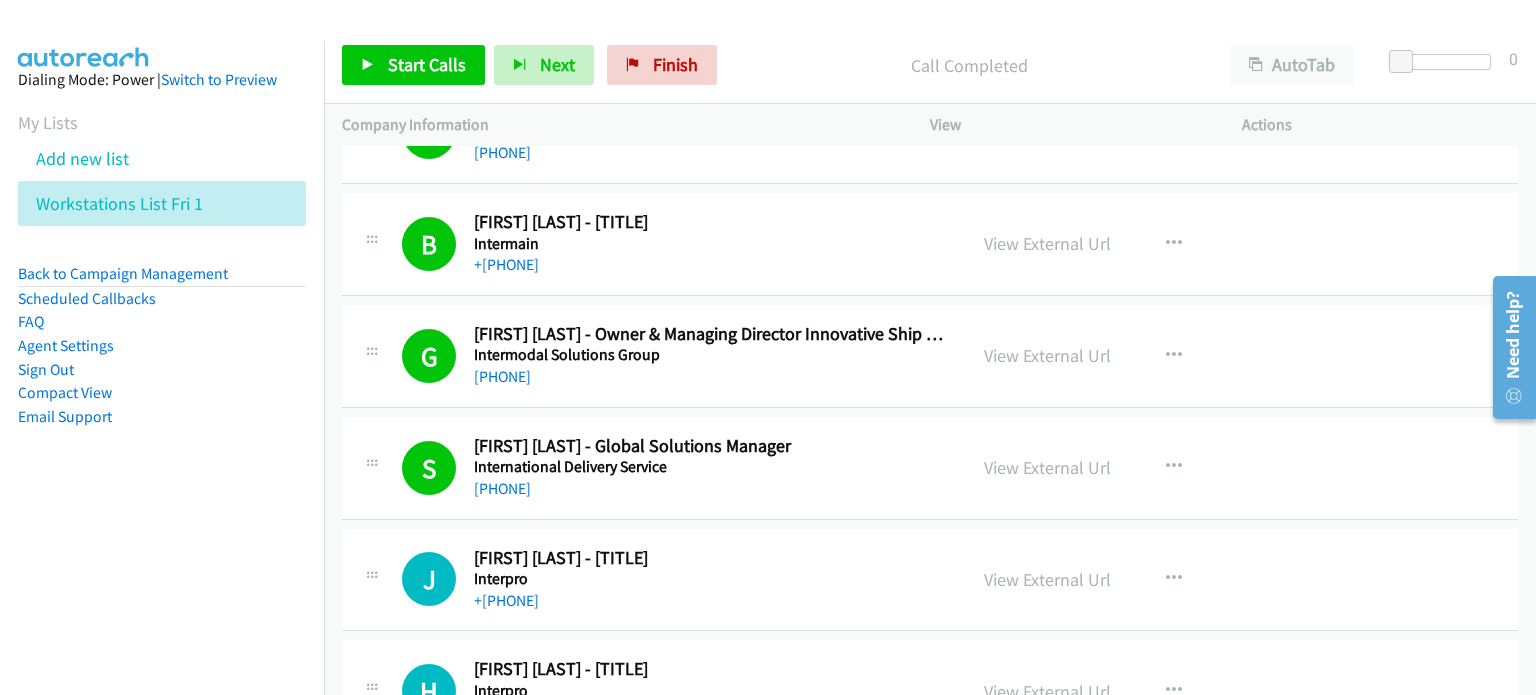 scroll, scrollTop: 3300, scrollLeft: 0, axis: vertical 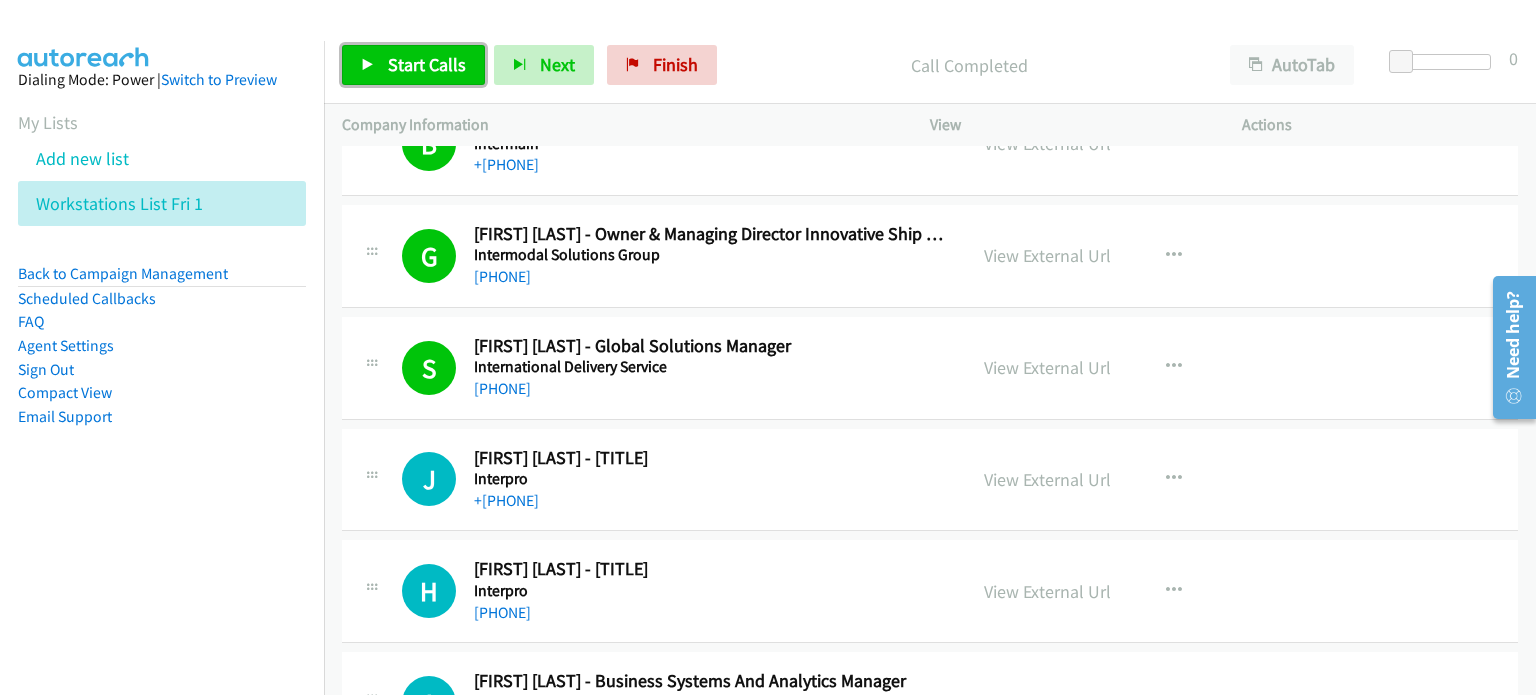 click on "Start Calls" at bounding box center [427, 64] 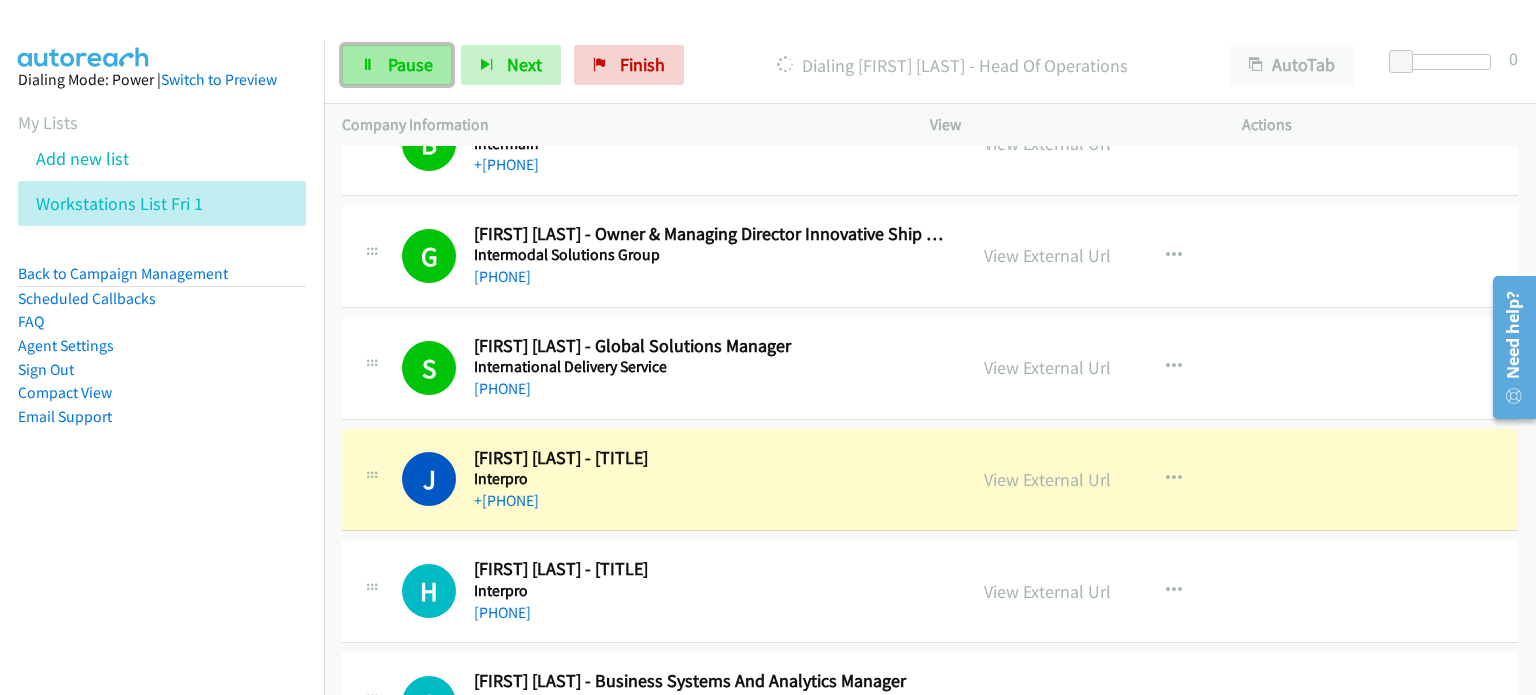 click on "Pause" at bounding box center (410, 64) 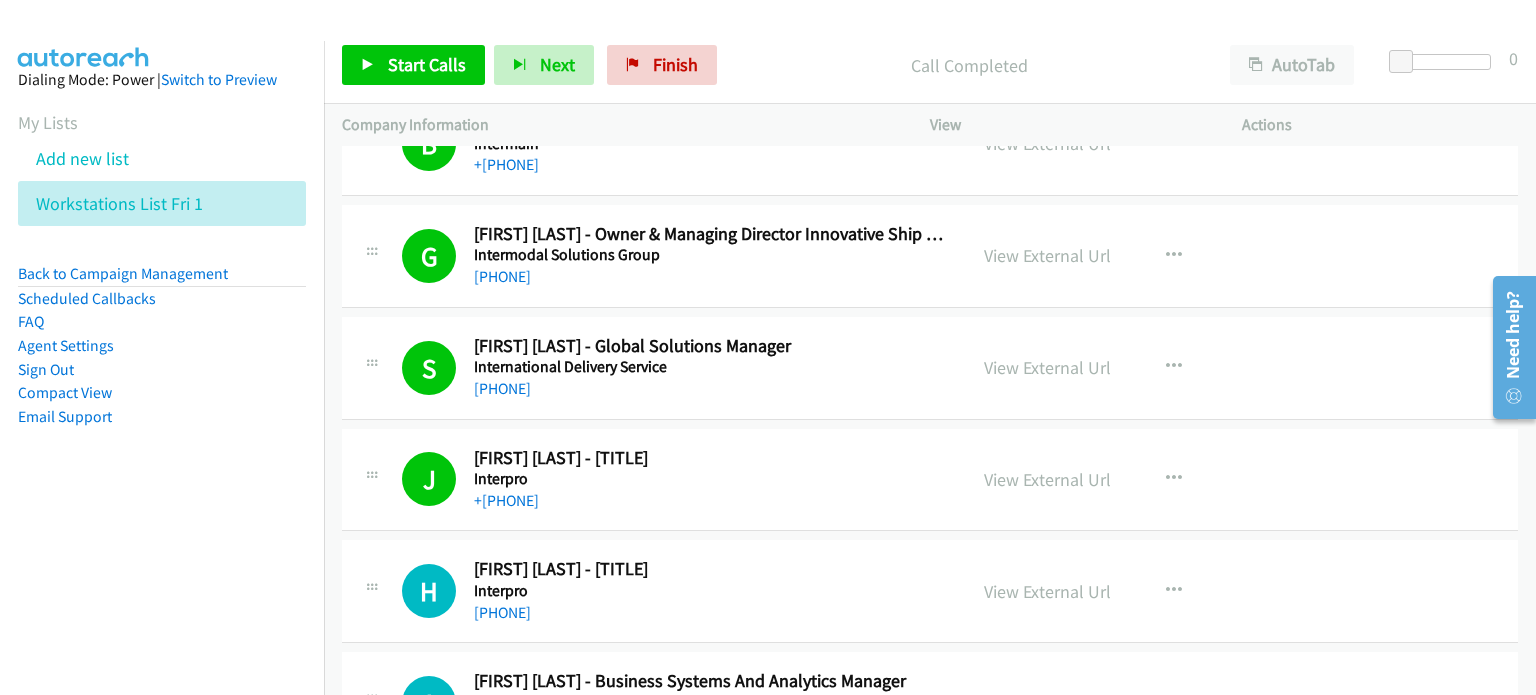 click on "Call Completed" at bounding box center [969, 65] 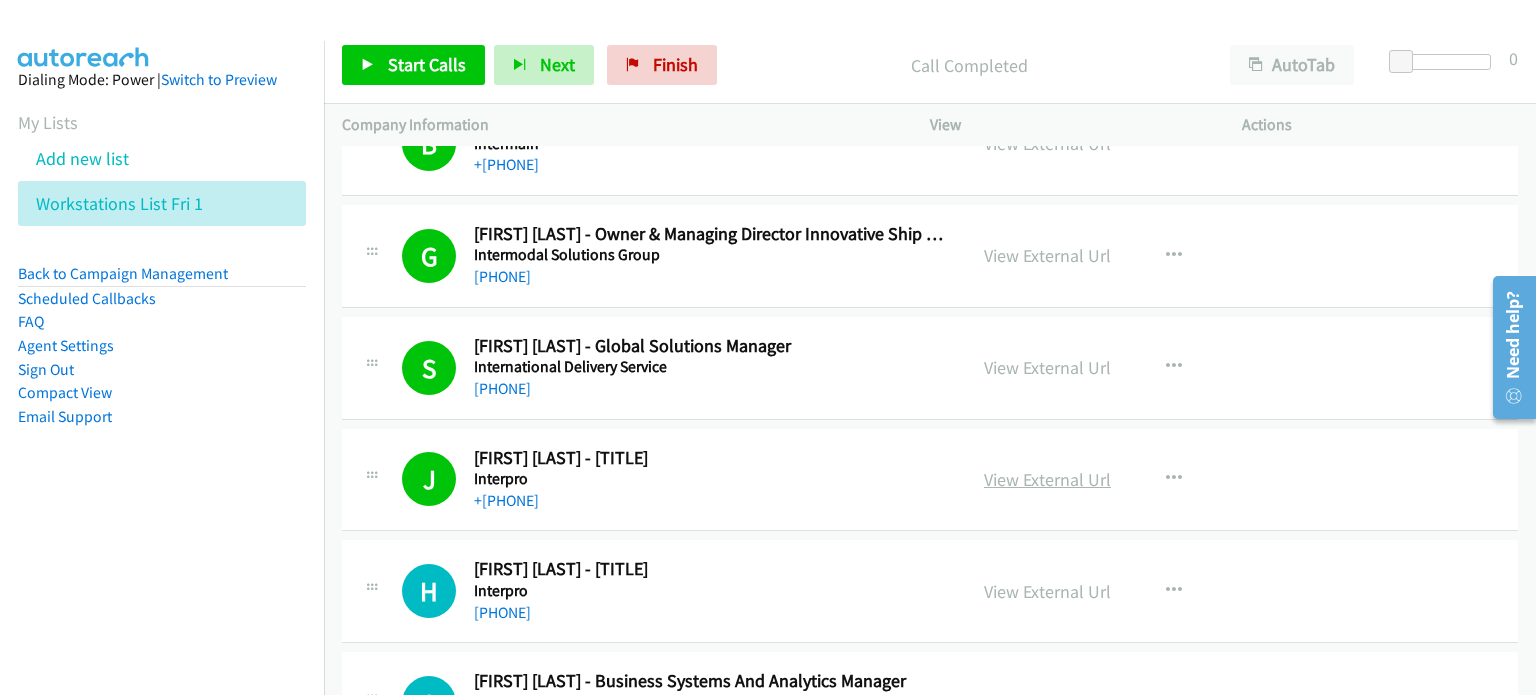 click on "View External Url" at bounding box center (1047, 479) 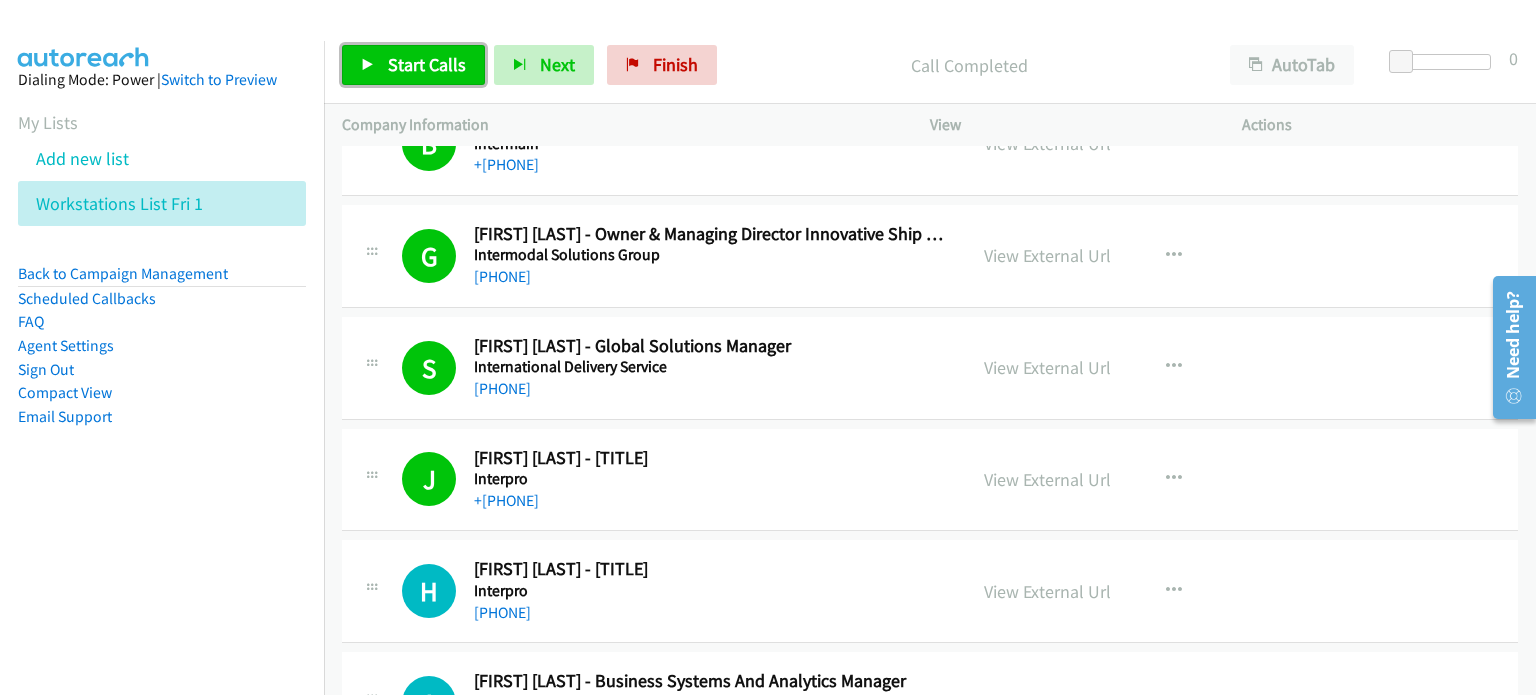 click on "Start Calls" at bounding box center [427, 64] 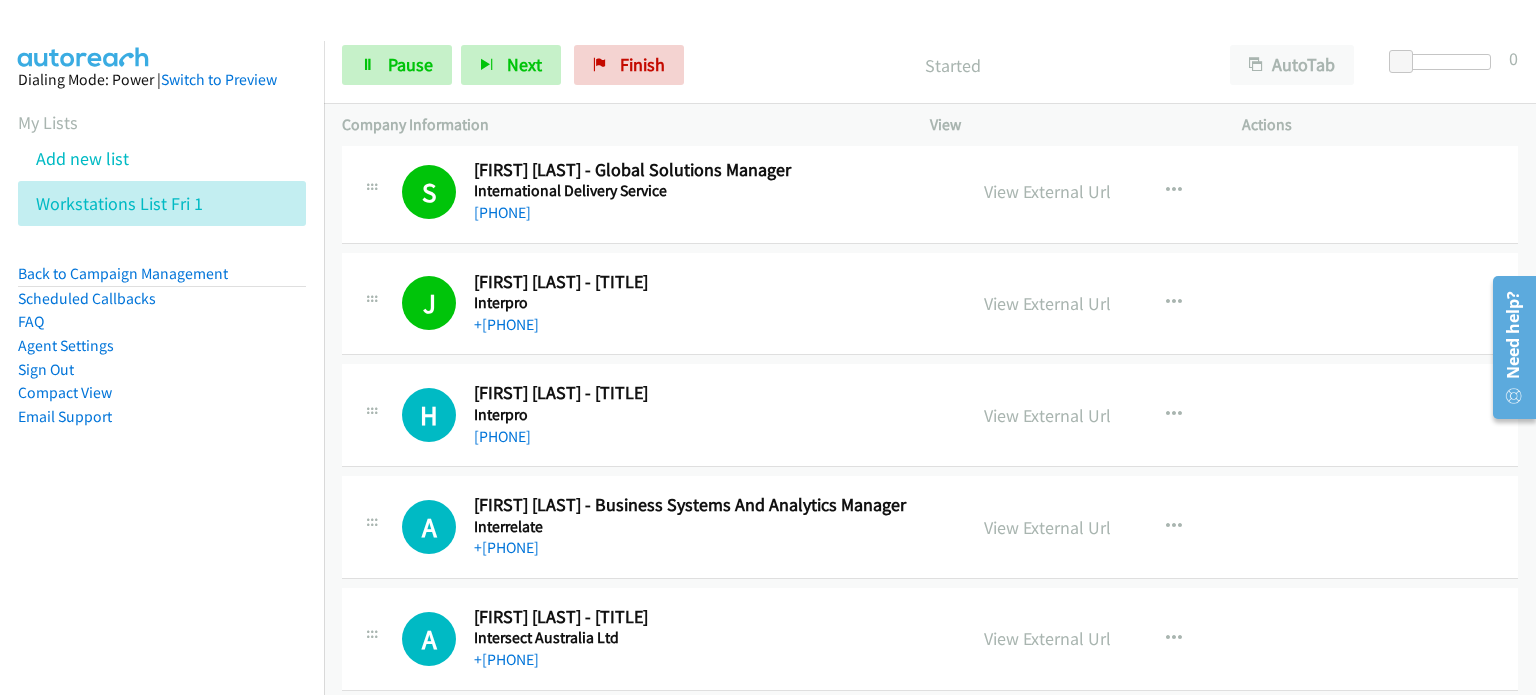 scroll, scrollTop: 3500, scrollLeft: 0, axis: vertical 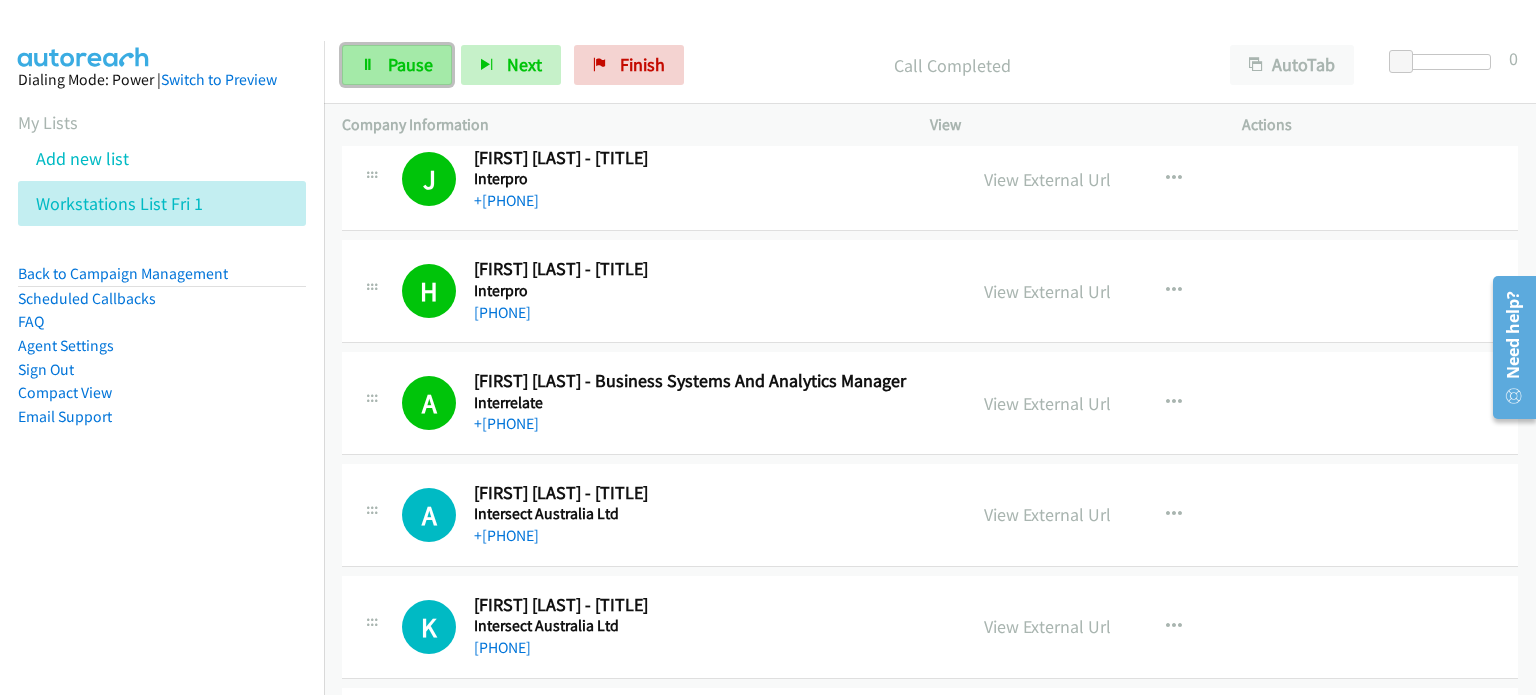 click on "Pause" at bounding box center [397, 65] 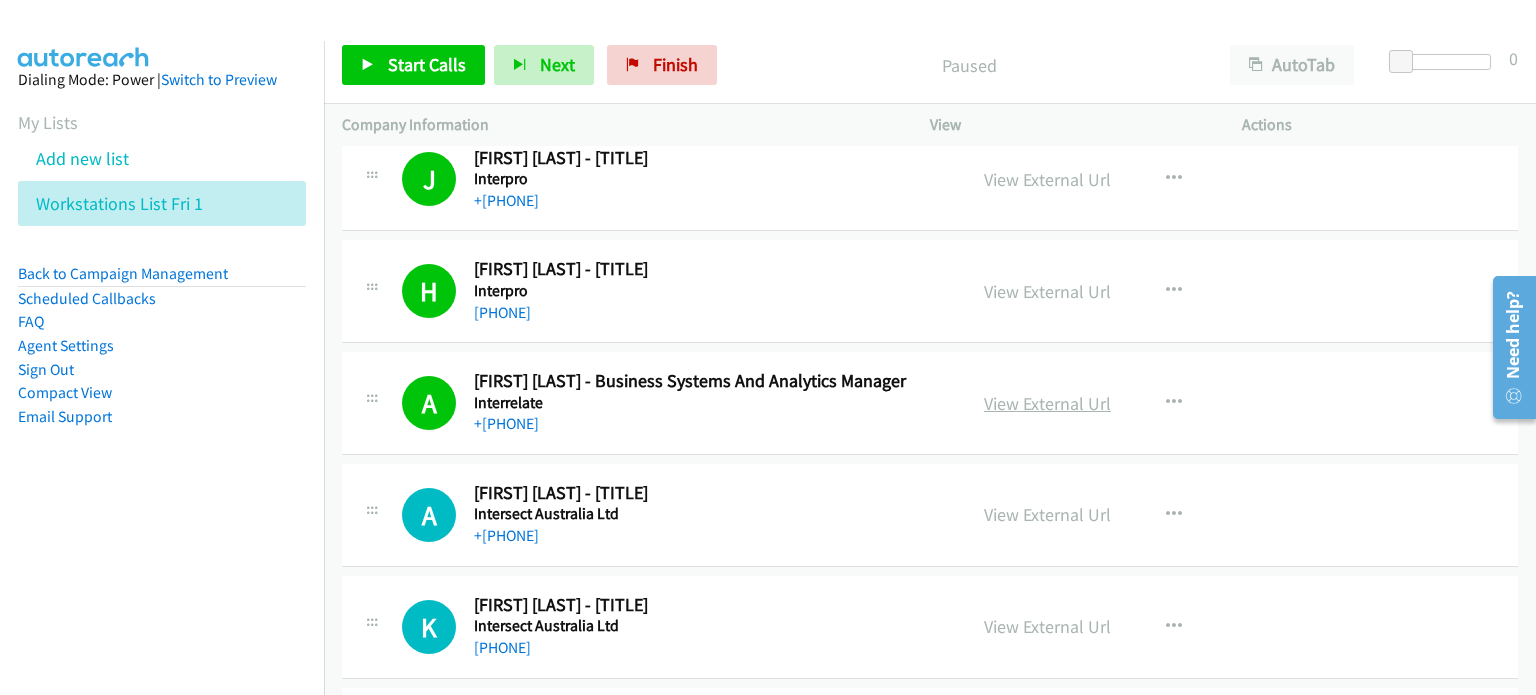 click on "View External Url" at bounding box center (1047, 403) 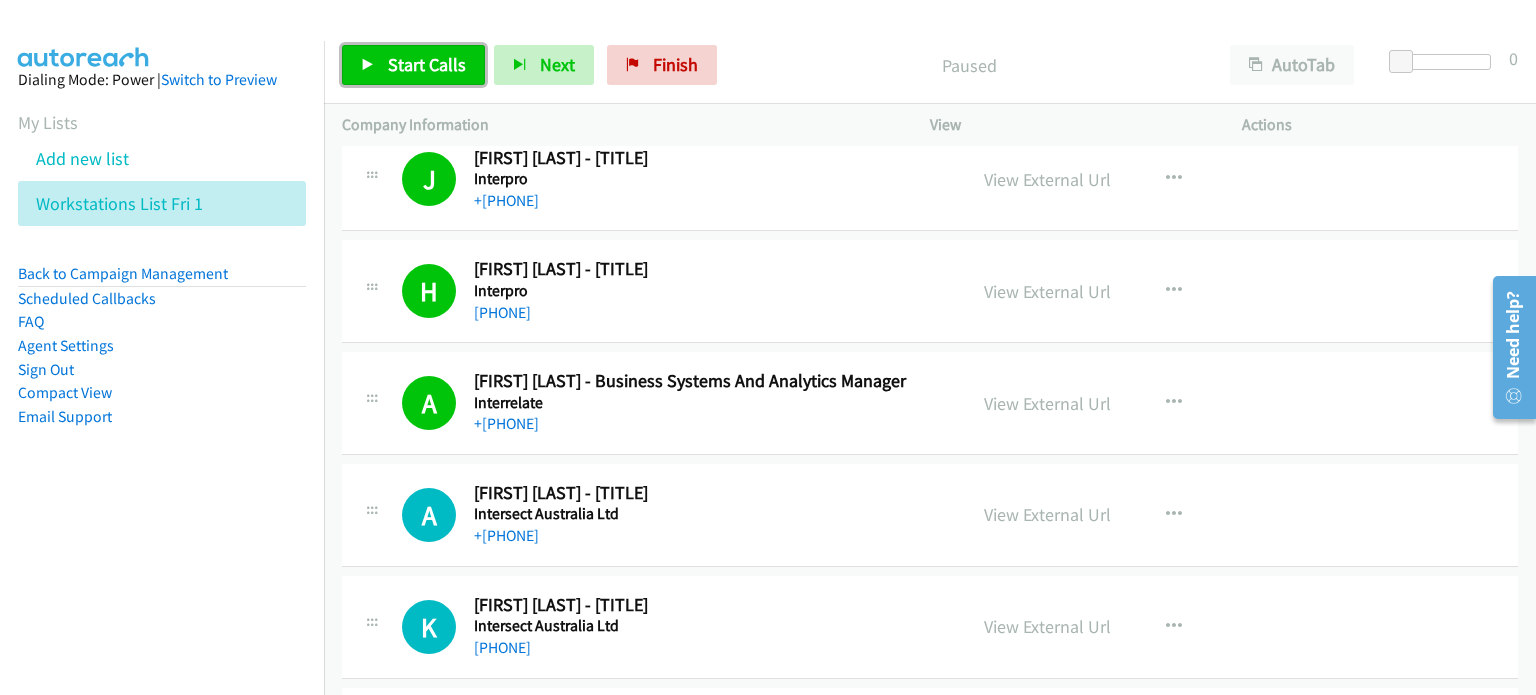 click on "Start Calls" at bounding box center [427, 64] 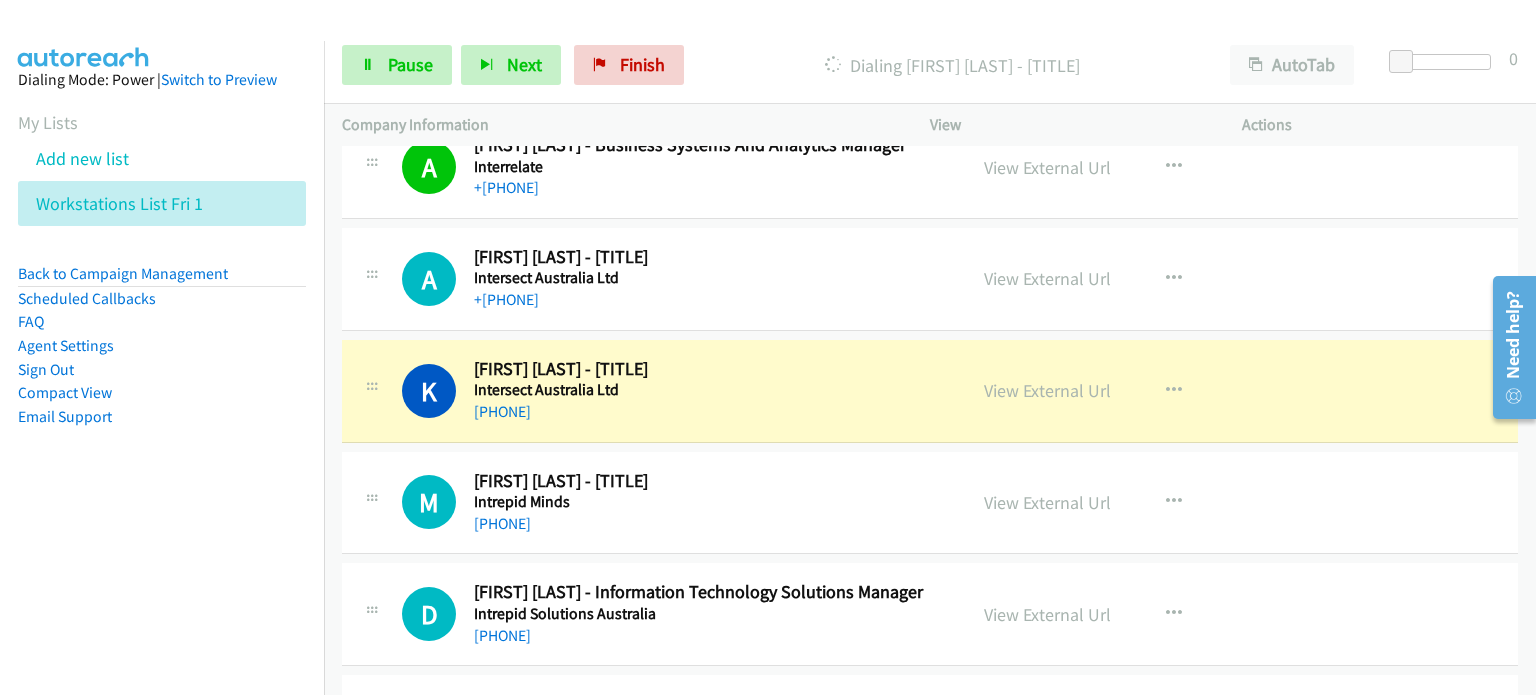 scroll, scrollTop: 3900, scrollLeft: 0, axis: vertical 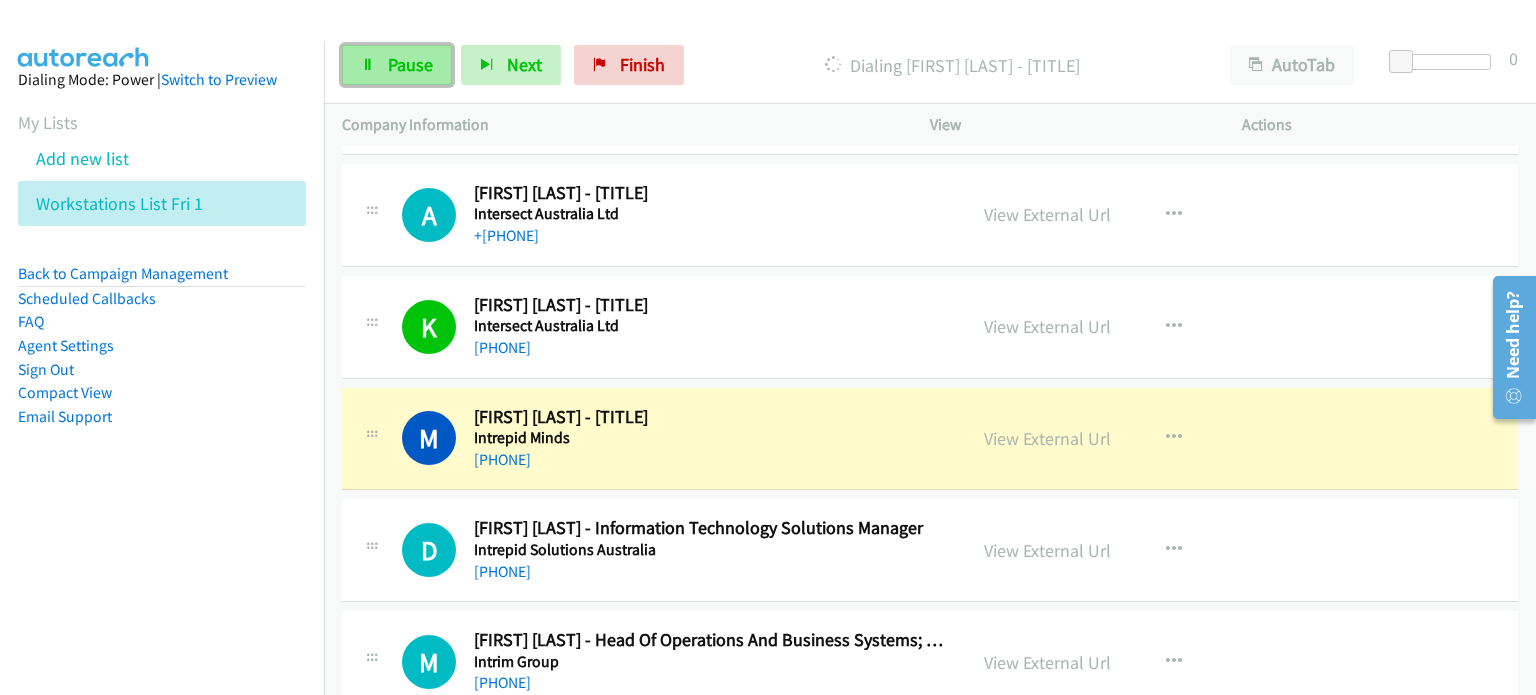 click on "Pause" at bounding box center [410, 64] 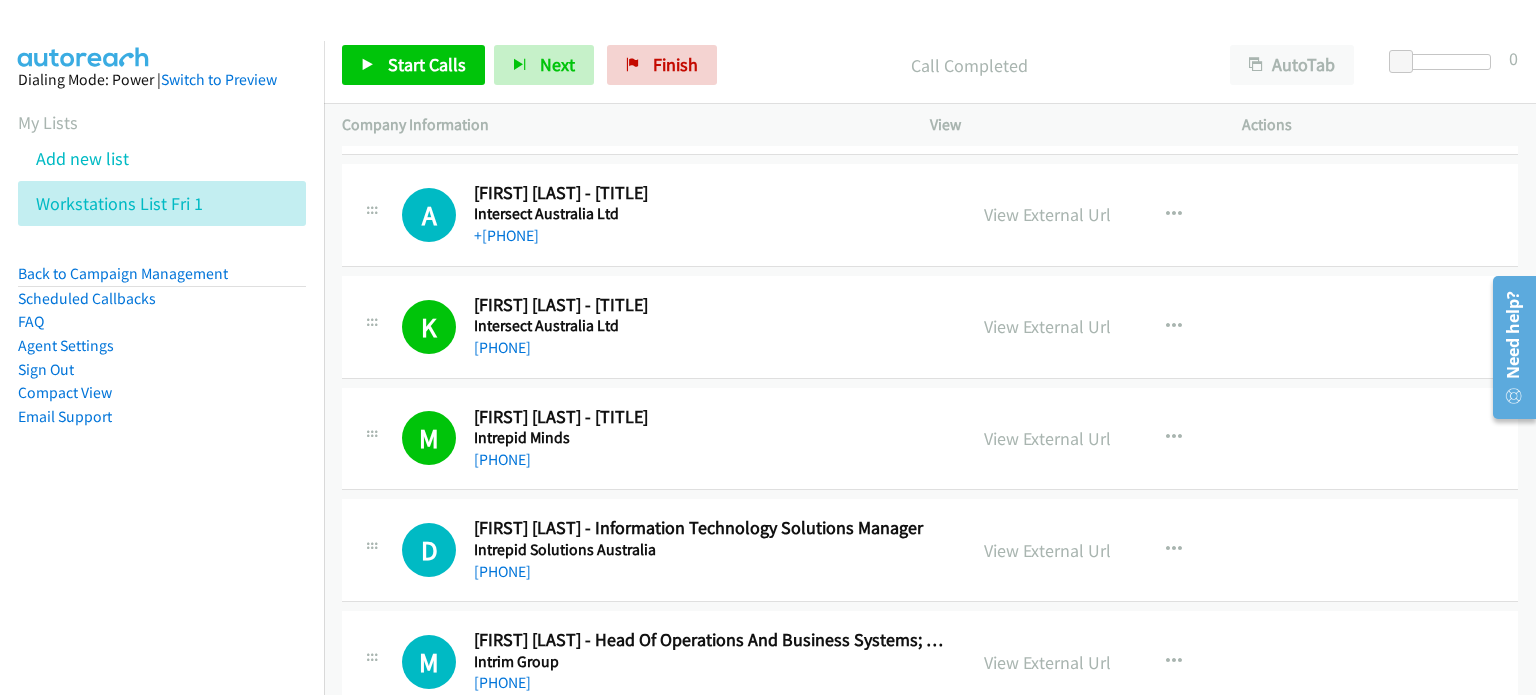 click on "Start Calls
Pause
Next
Finish
Call Completed
AutoTab
AutoTab
0" at bounding box center [930, 65] 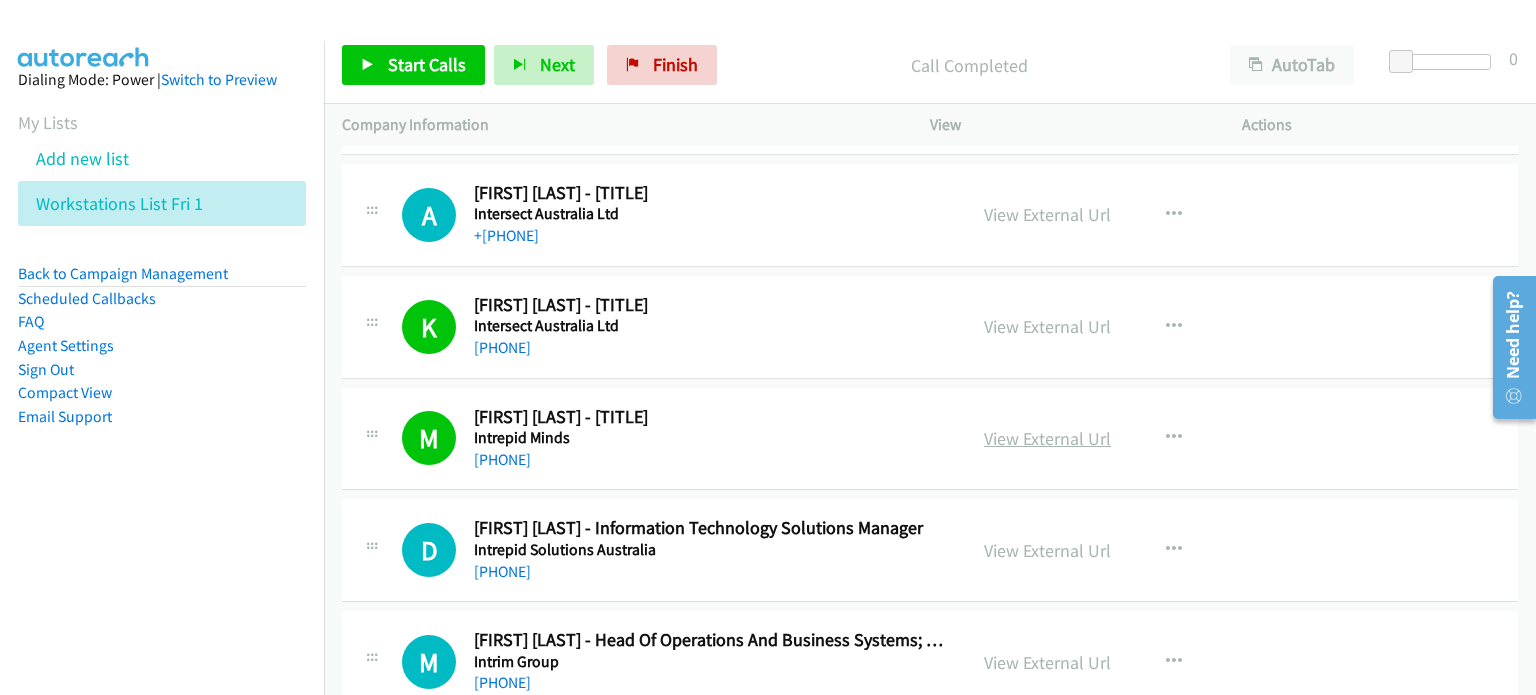 click on "View External Url" at bounding box center (1047, 438) 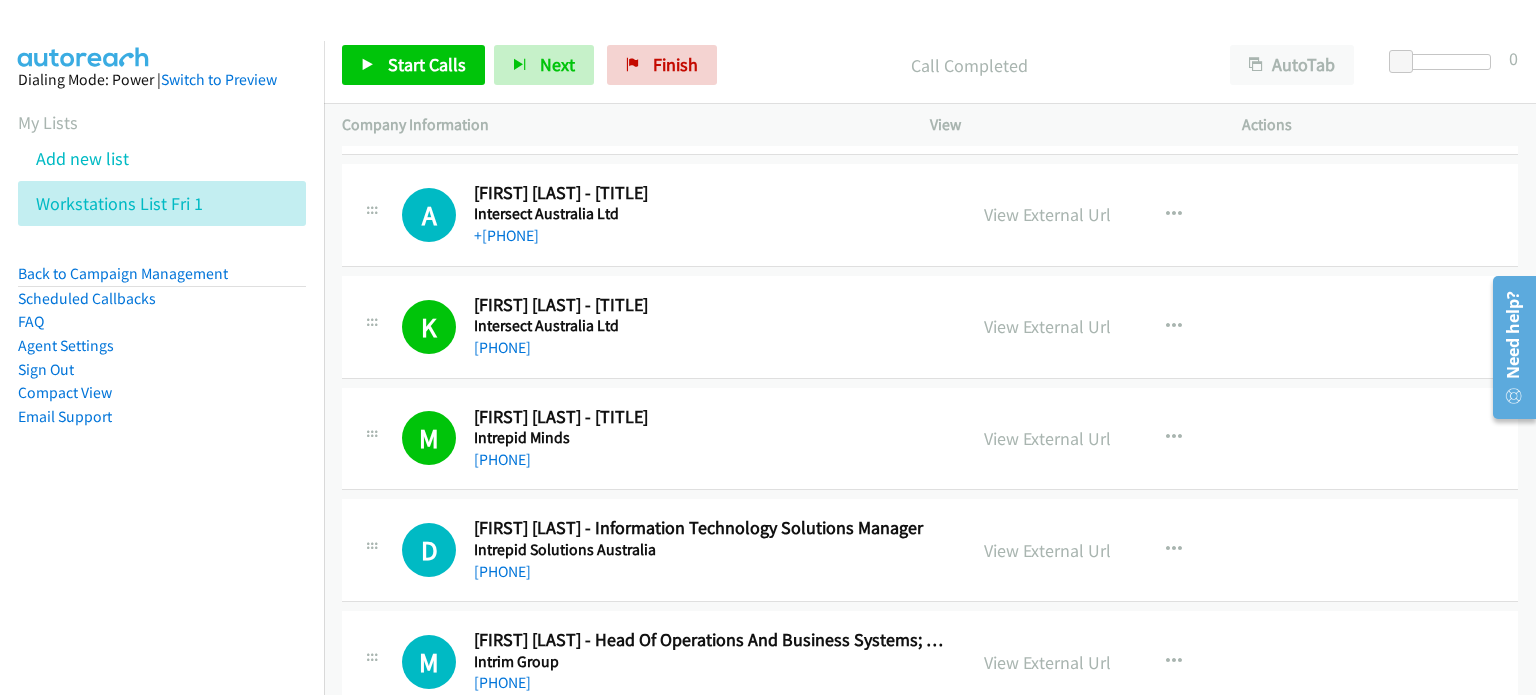 click on "Call Completed" at bounding box center (969, 65) 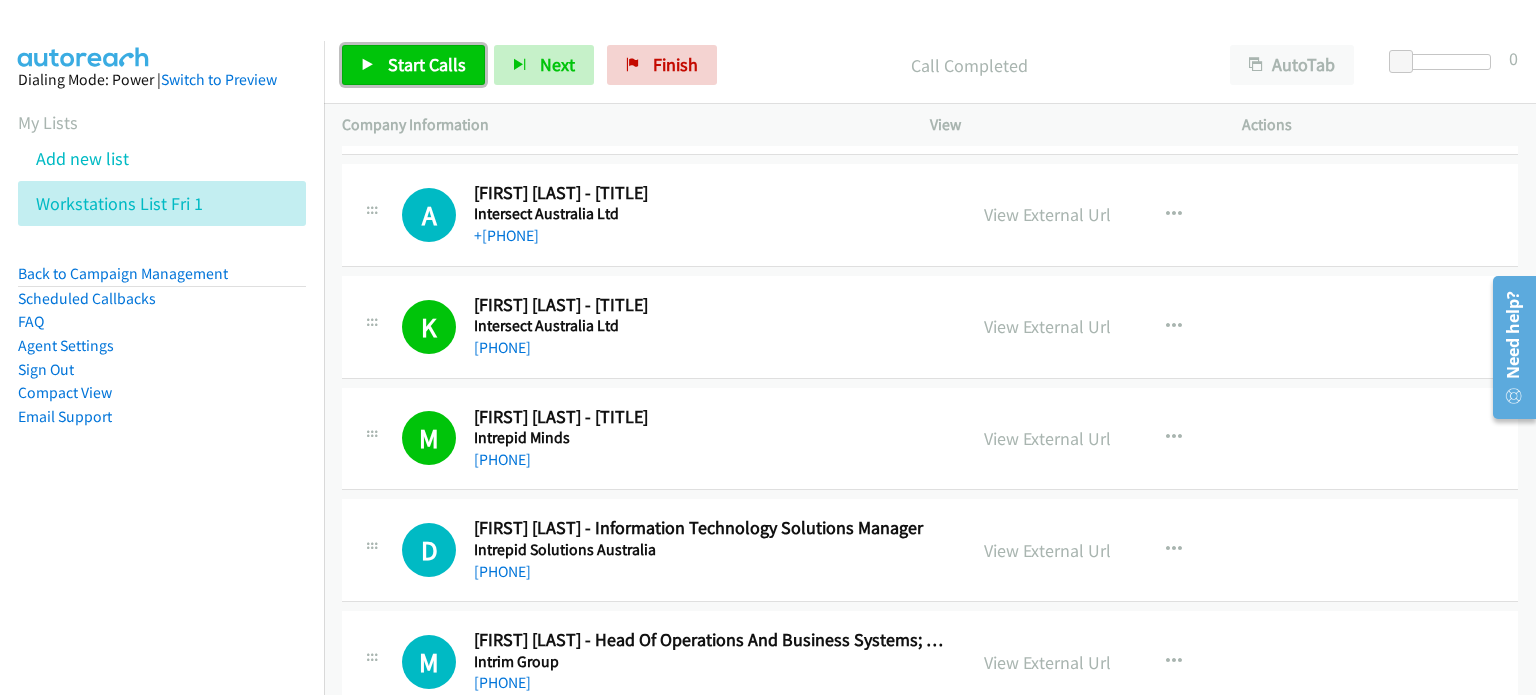 click on "Start Calls" at bounding box center [427, 64] 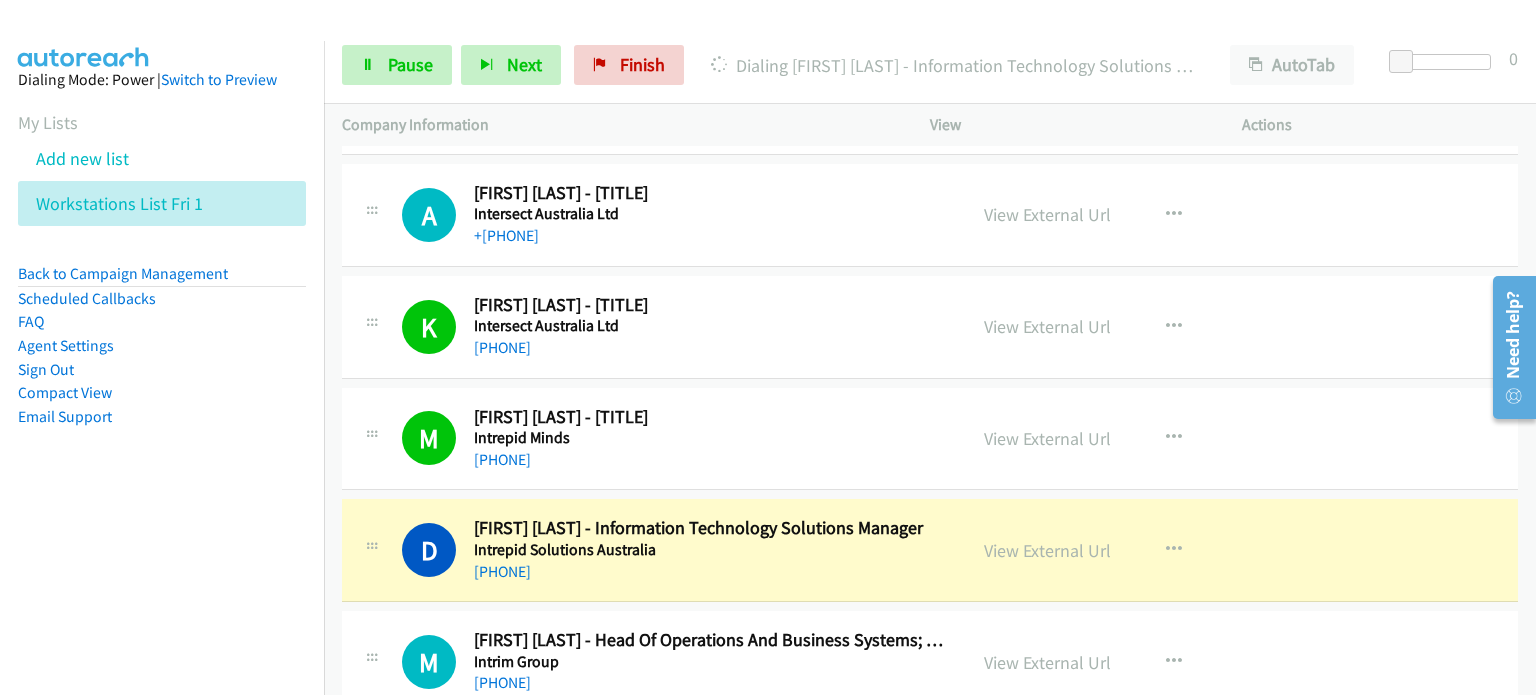 scroll, scrollTop: 4100, scrollLeft: 0, axis: vertical 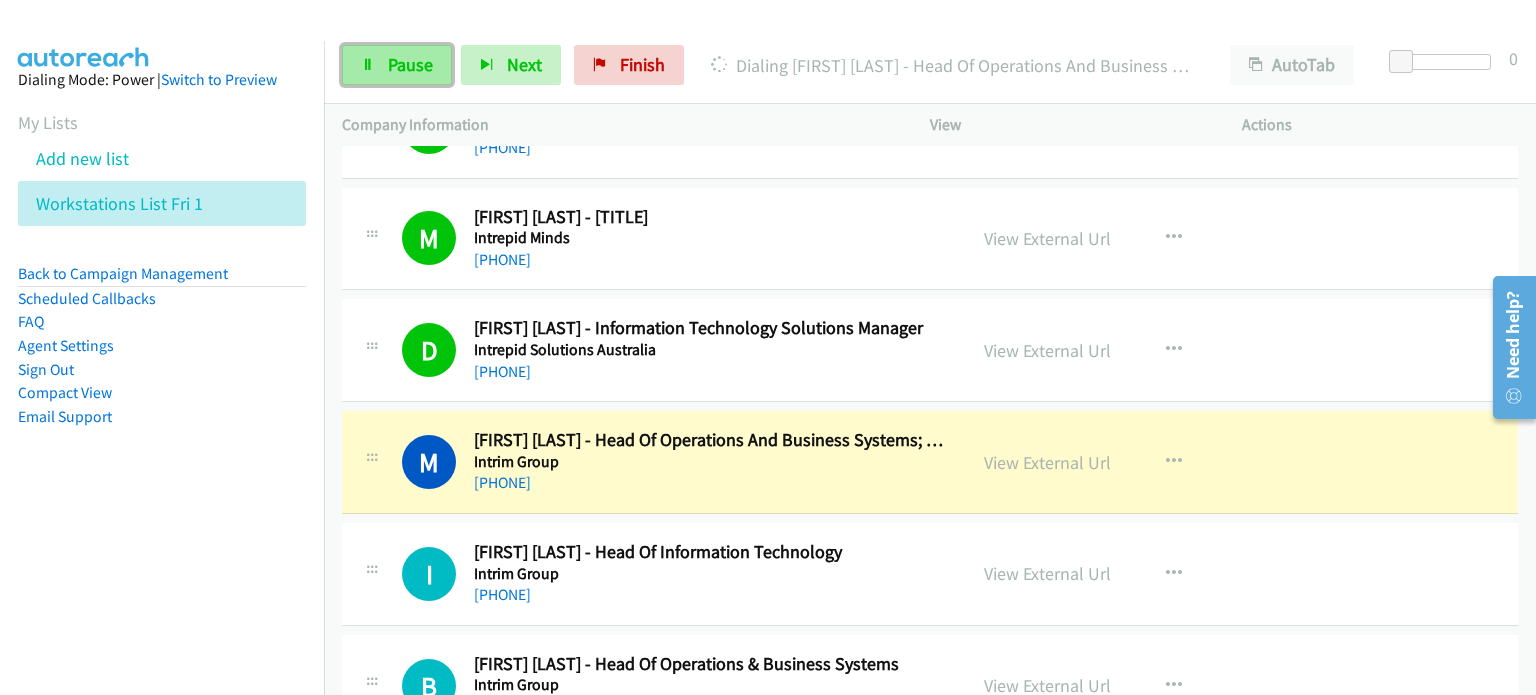 click on "Pause" at bounding box center [410, 64] 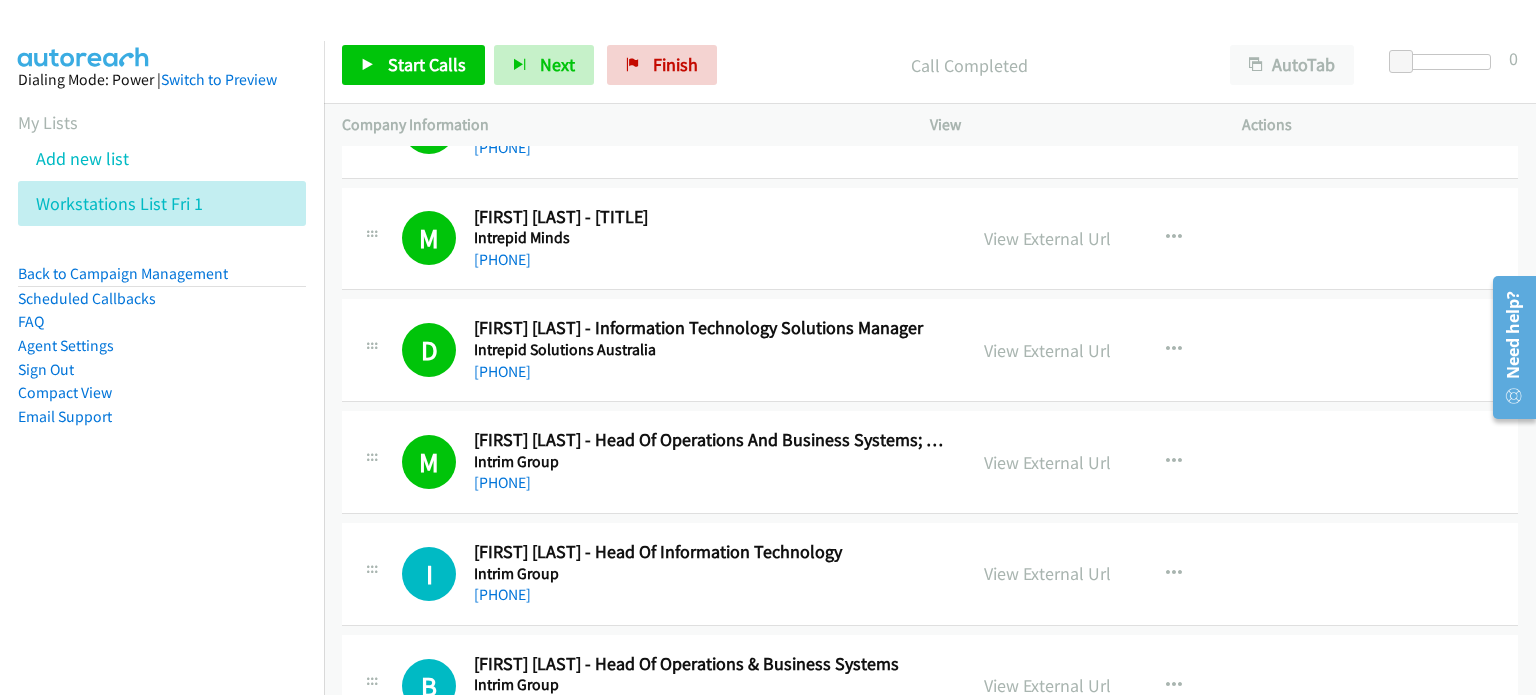 drag, startPoint x: 778, startPoint y: 73, endPoint x: 792, endPoint y: 106, distance: 35.846897 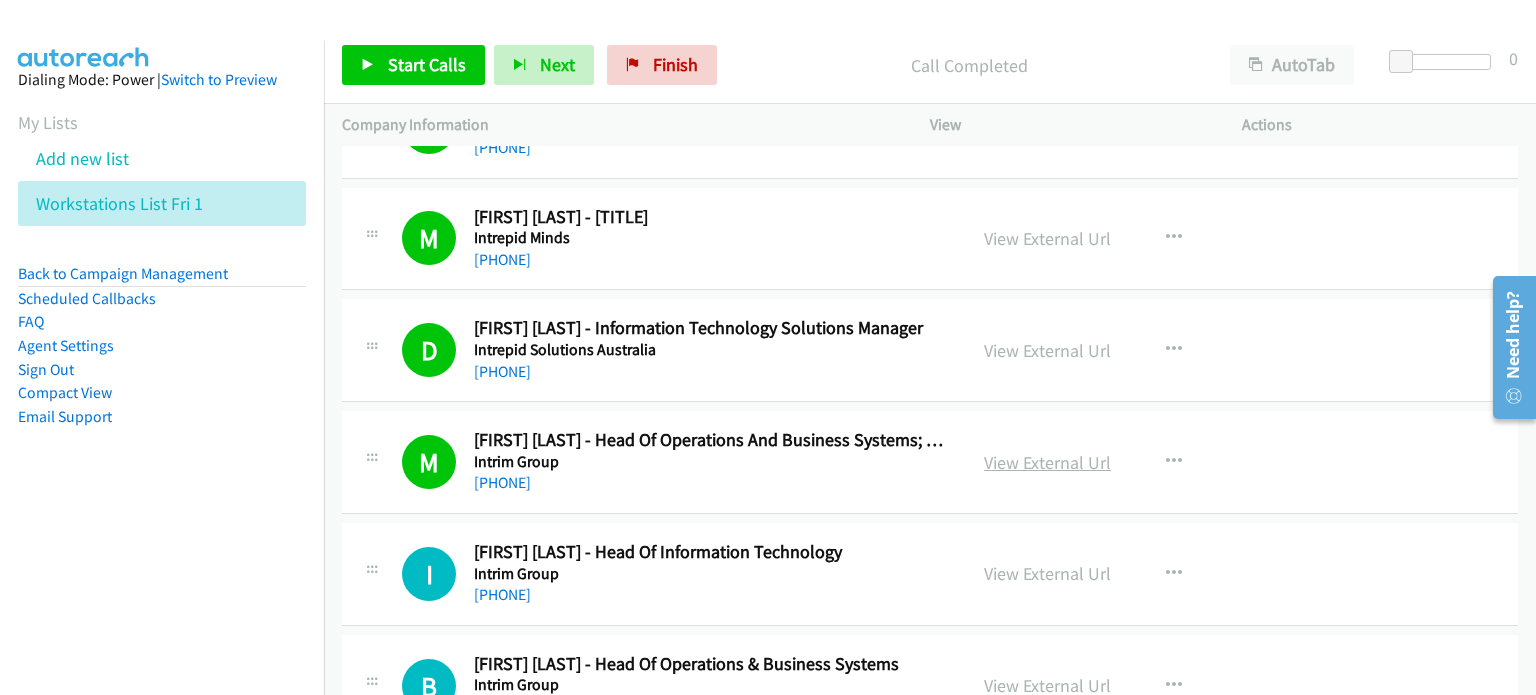 click on "View External Url" at bounding box center (1047, 462) 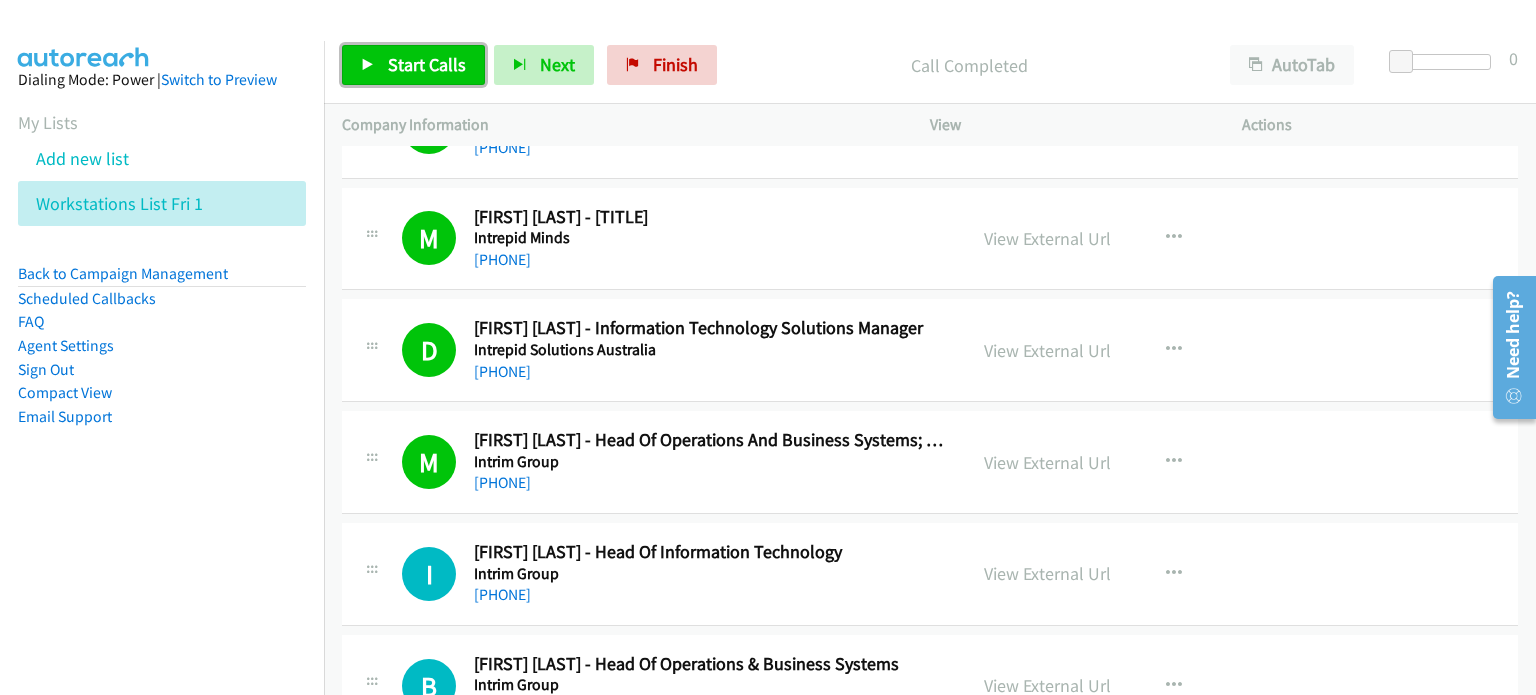 click on "Start Calls" at bounding box center [427, 64] 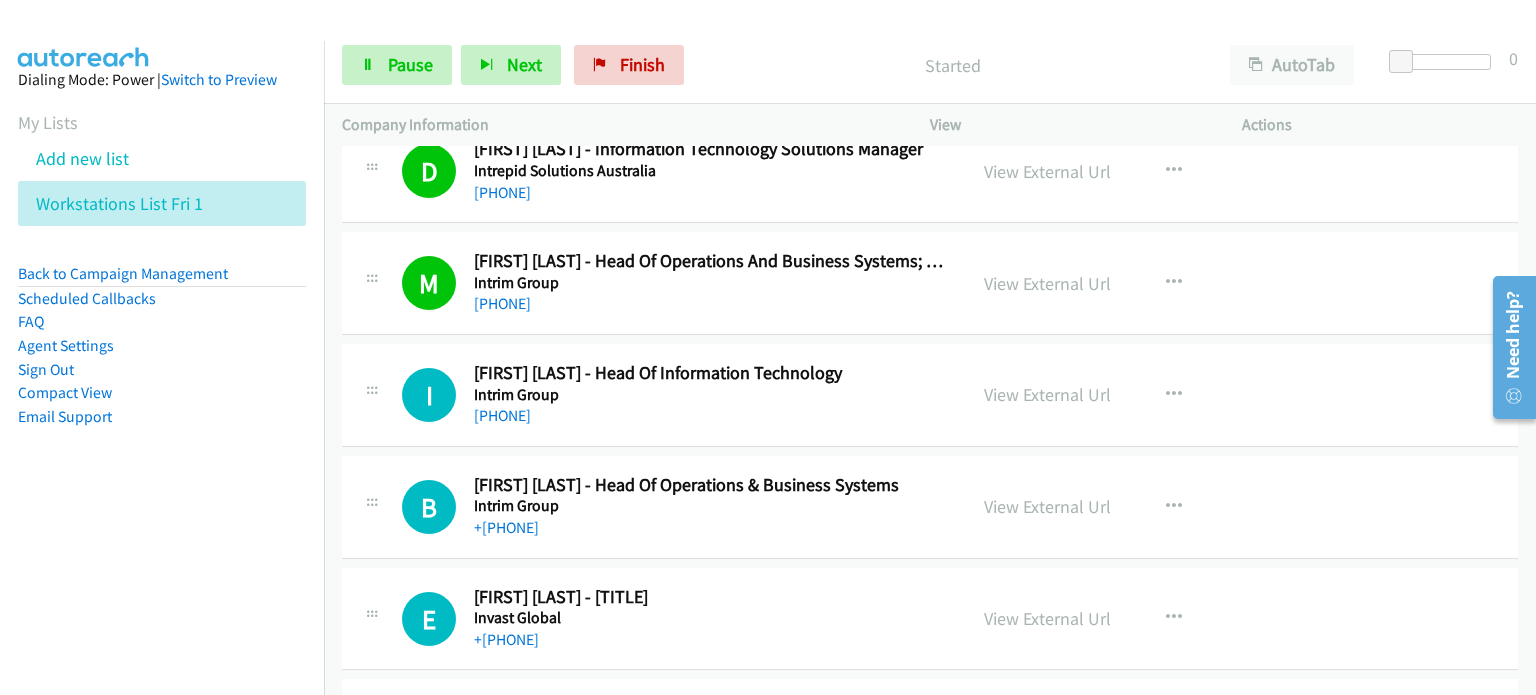 scroll, scrollTop: 4400, scrollLeft: 0, axis: vertical 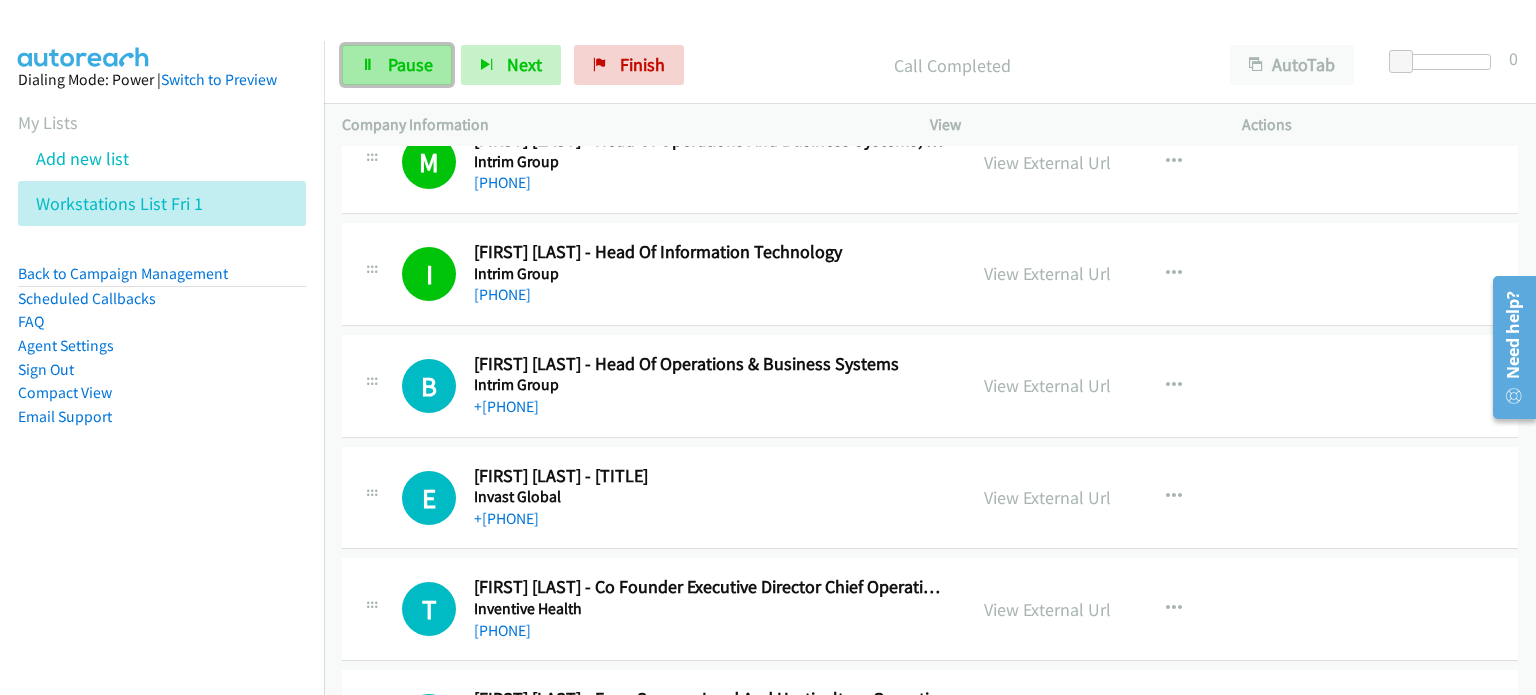 click on "Pause" at bounding box center (410, 64) 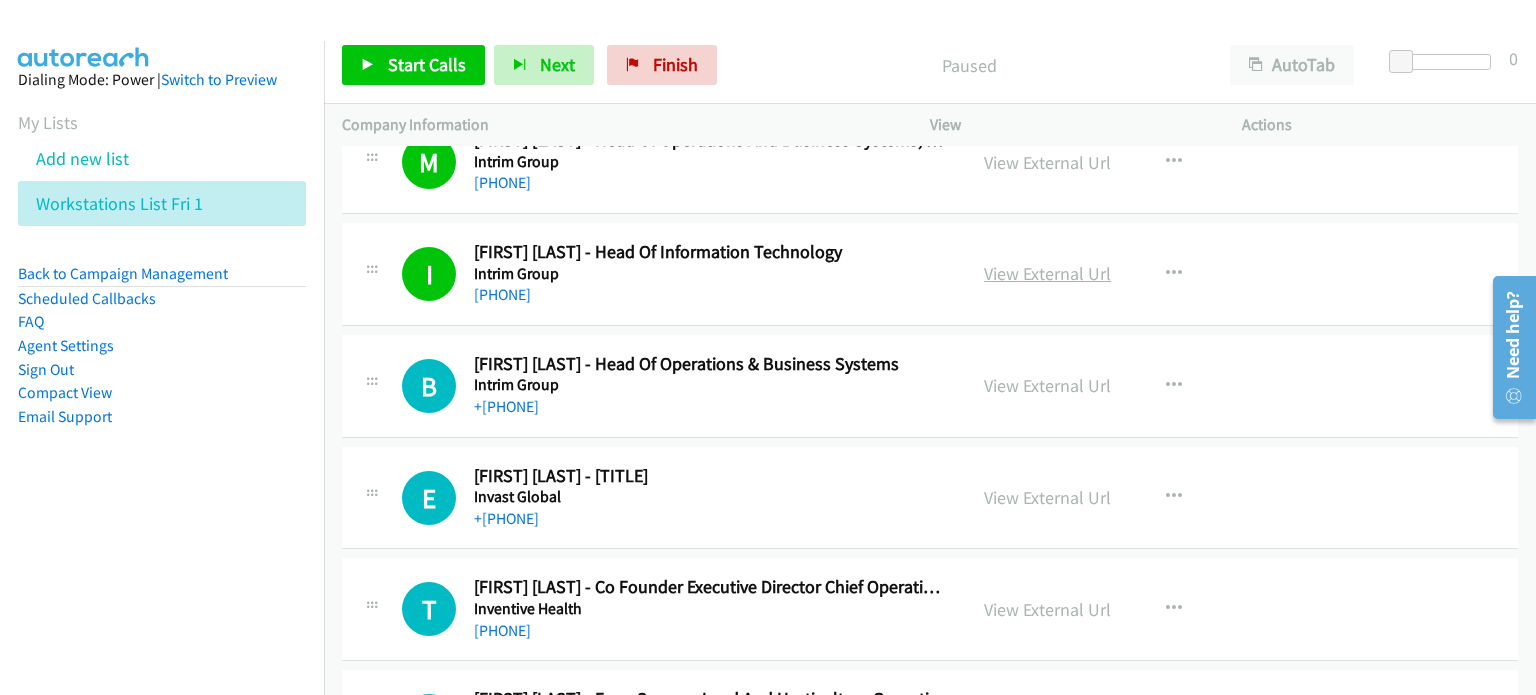 click on "View External Url" at bounding box center [1047, 273] 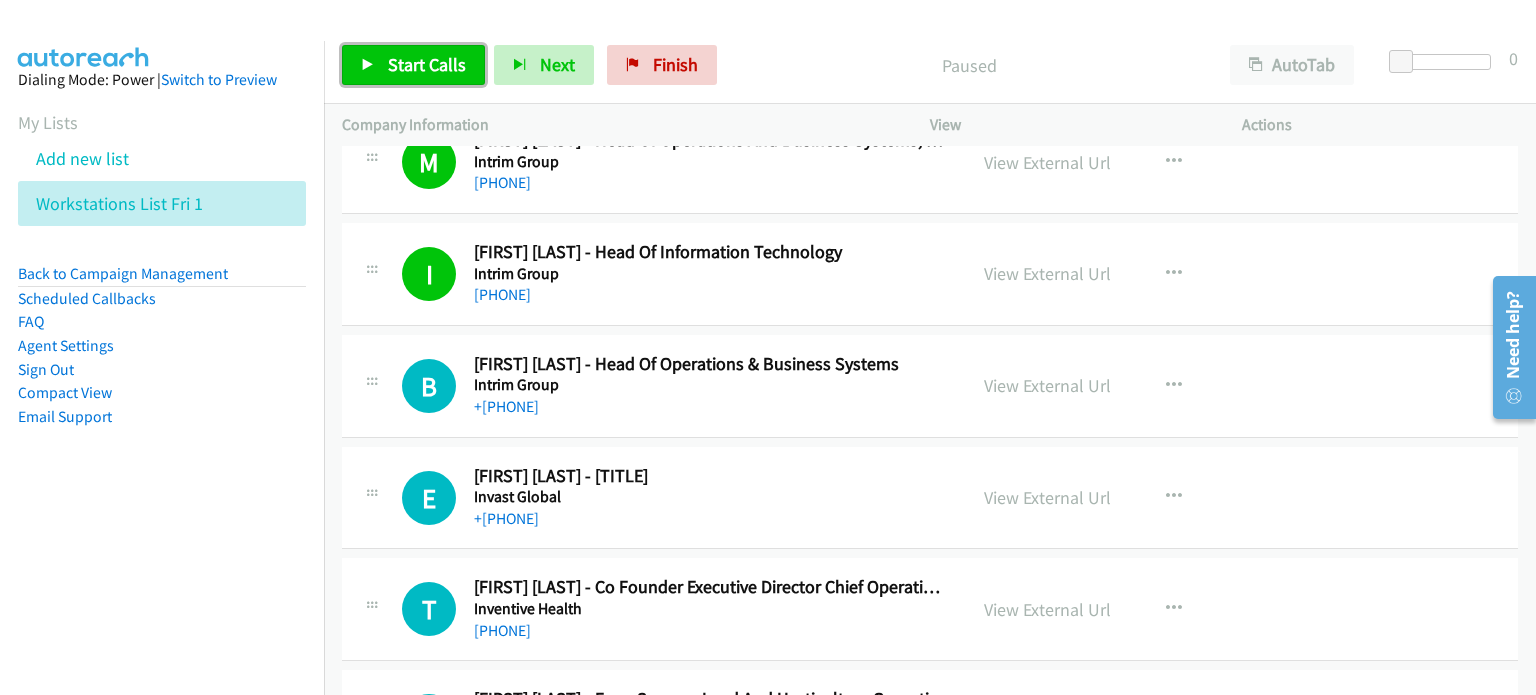 click on "Start Calls" at bounding box center [427, 64] 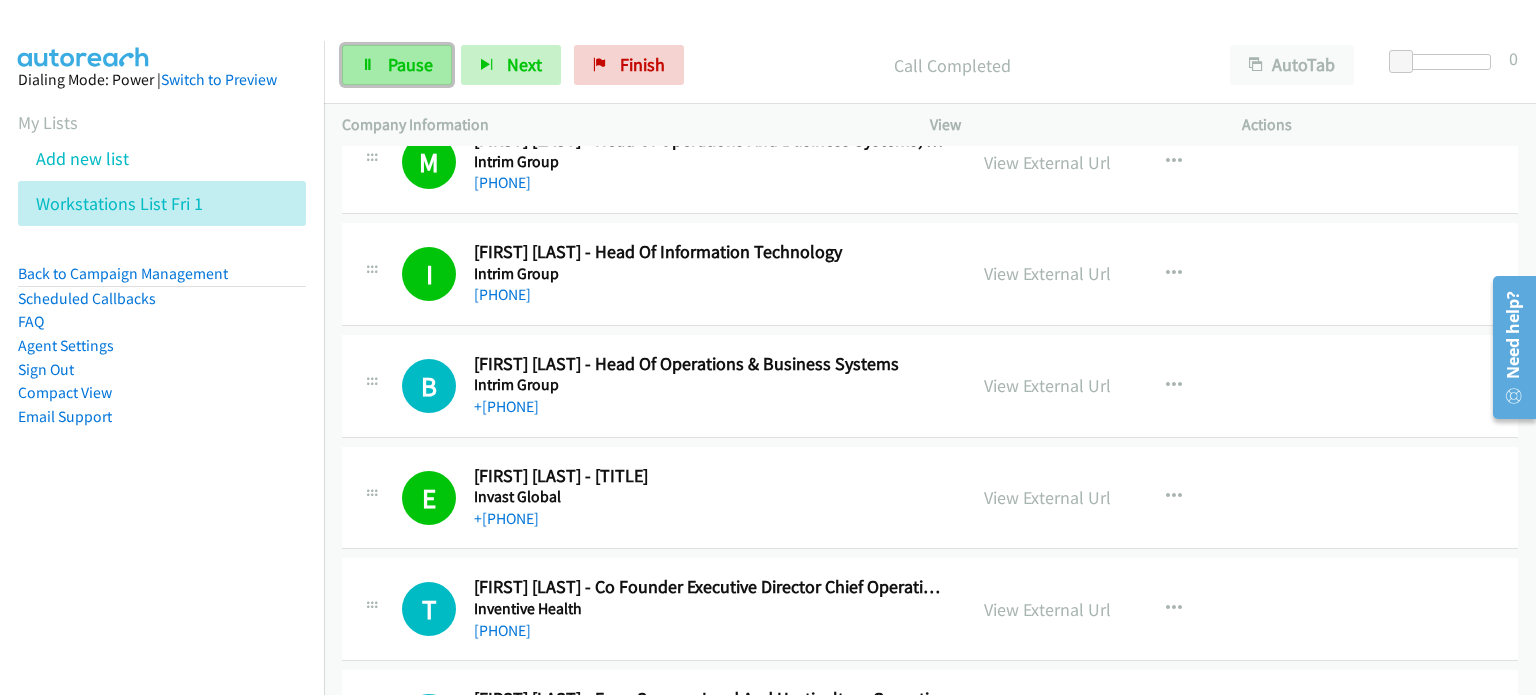 click on "Pause" at bounding box center [410, 64] 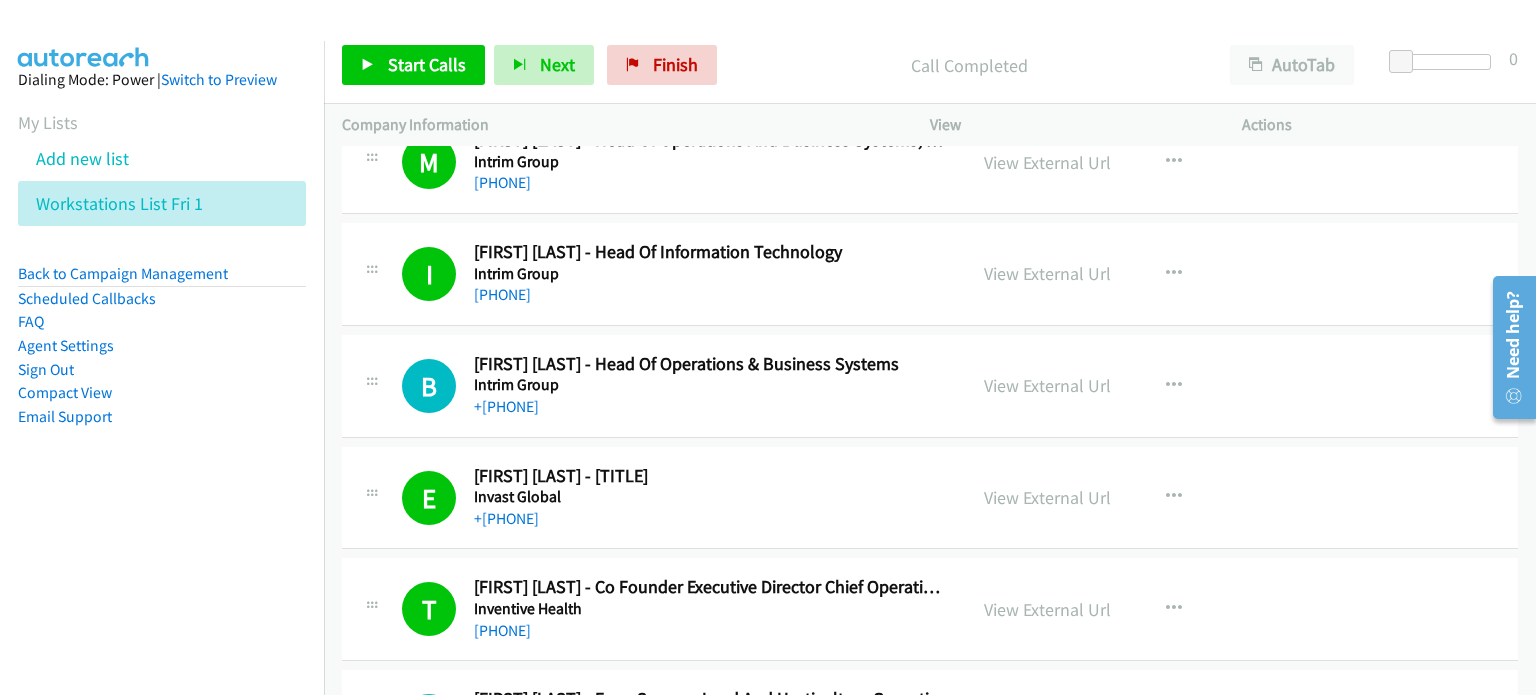 click on "Start Calls
Pause
Next
Finish
Call Completed
AutoTab
AutoTab
0" at bounding box center [930, 65] 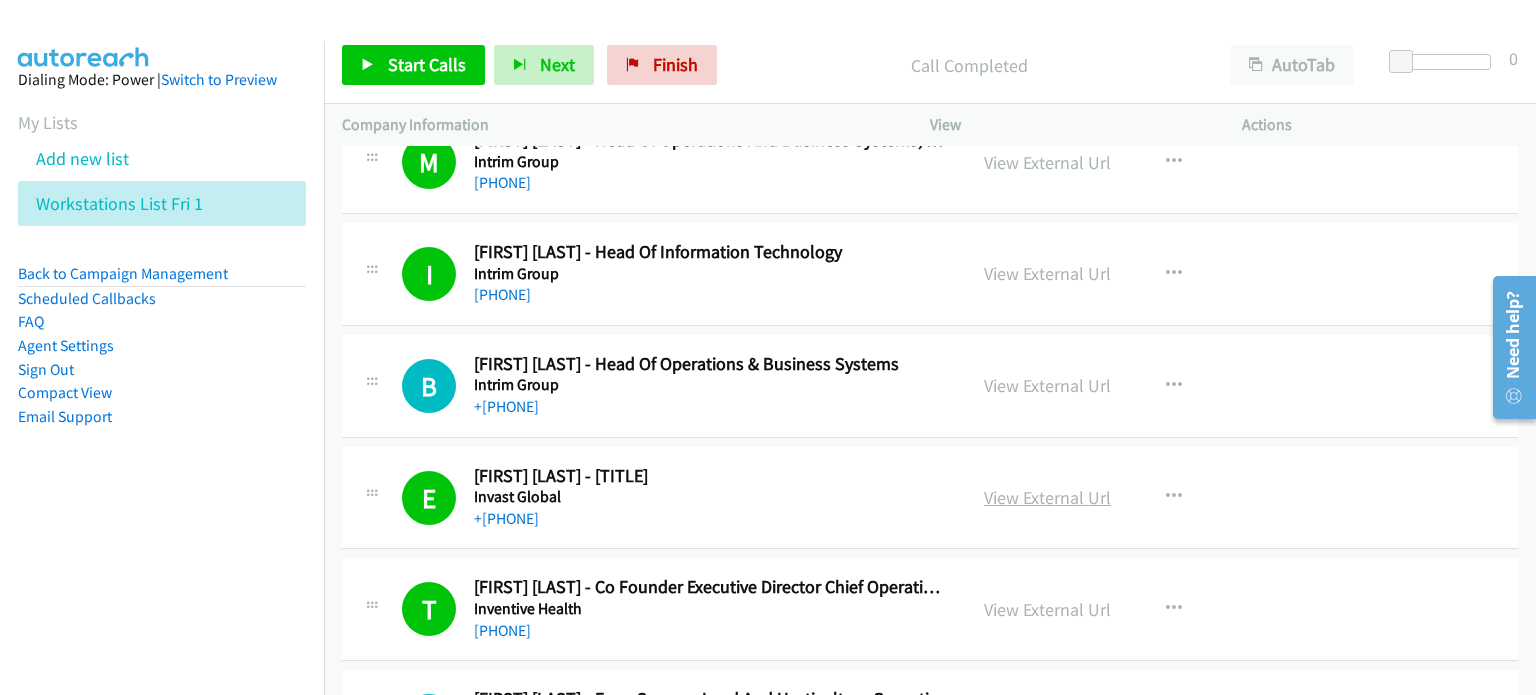 click on "View External Url" at bounding box center [1047, 497] 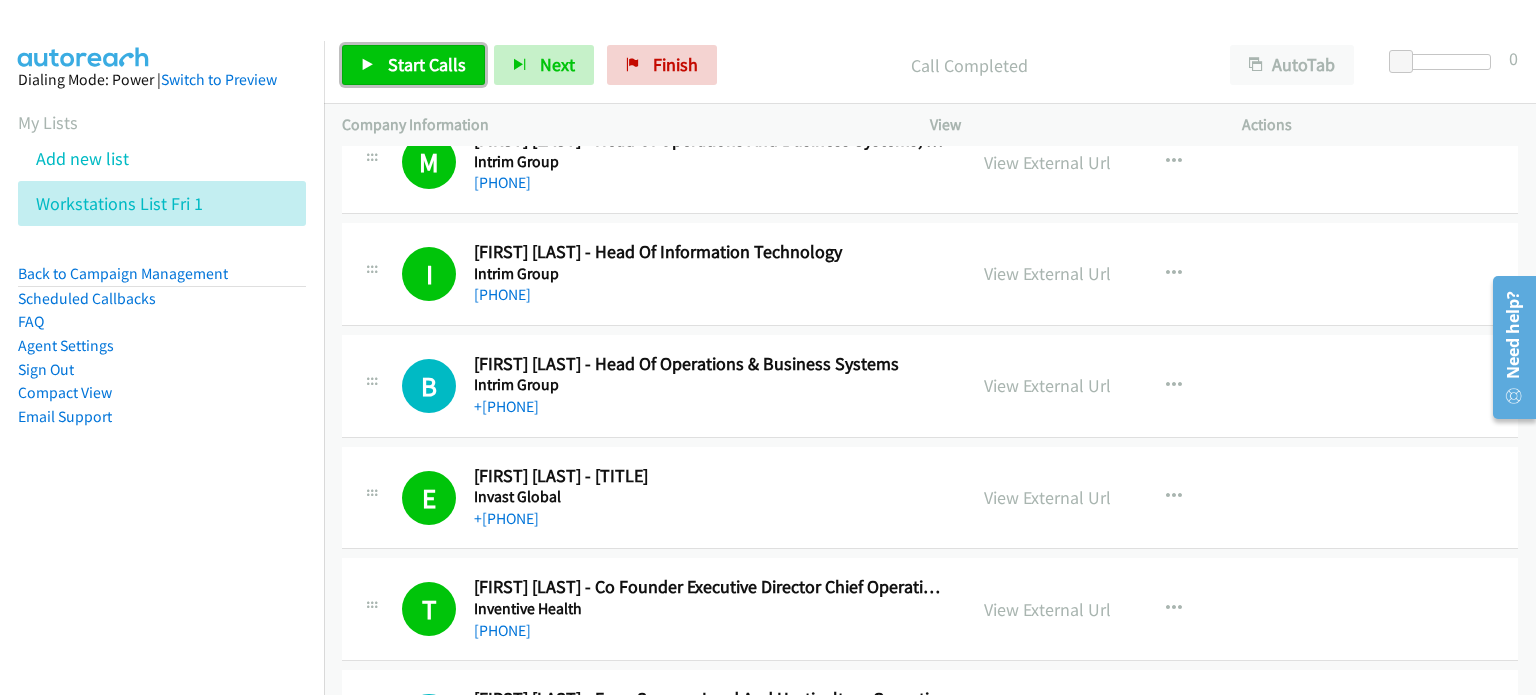 click on "Start Calls" at bounding box center (427, 64) 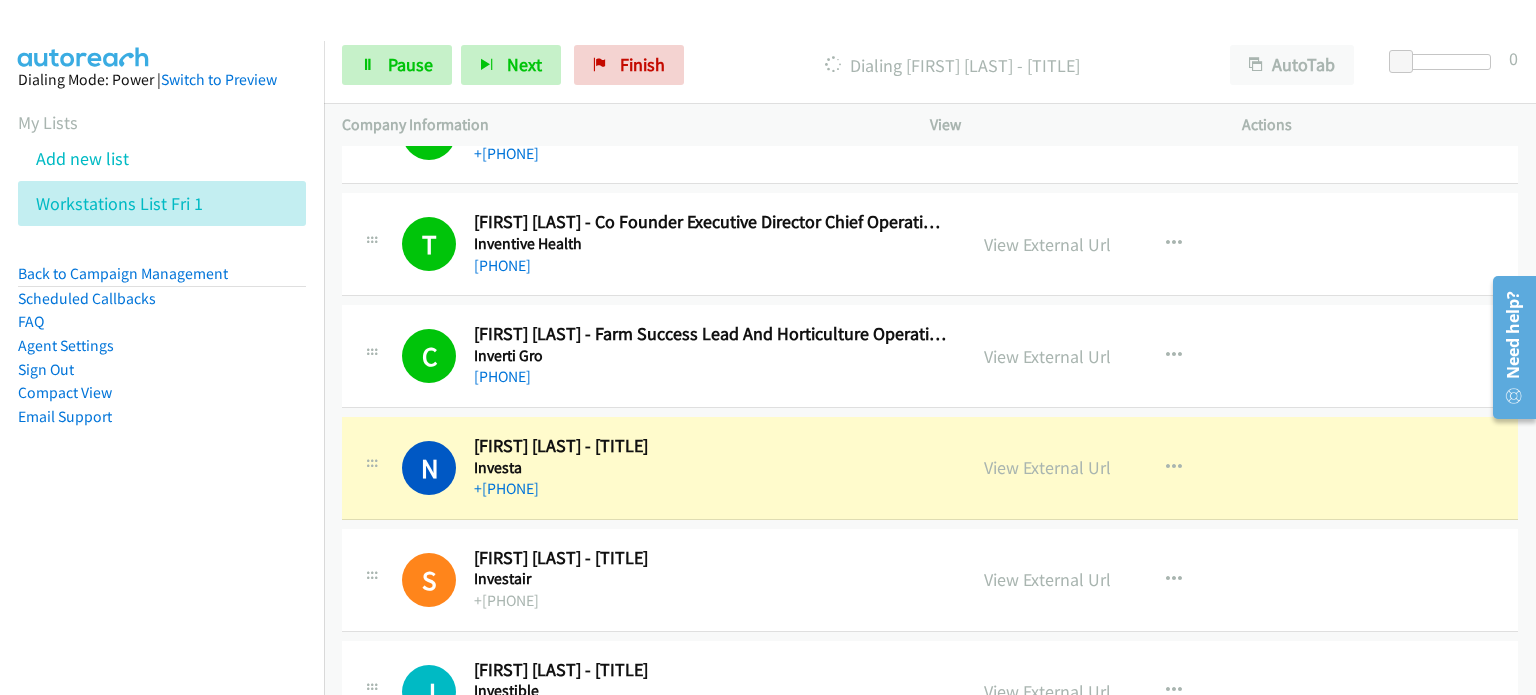 scroll, scrollTop: 4800, scrollLeft: 0, axis: vertical 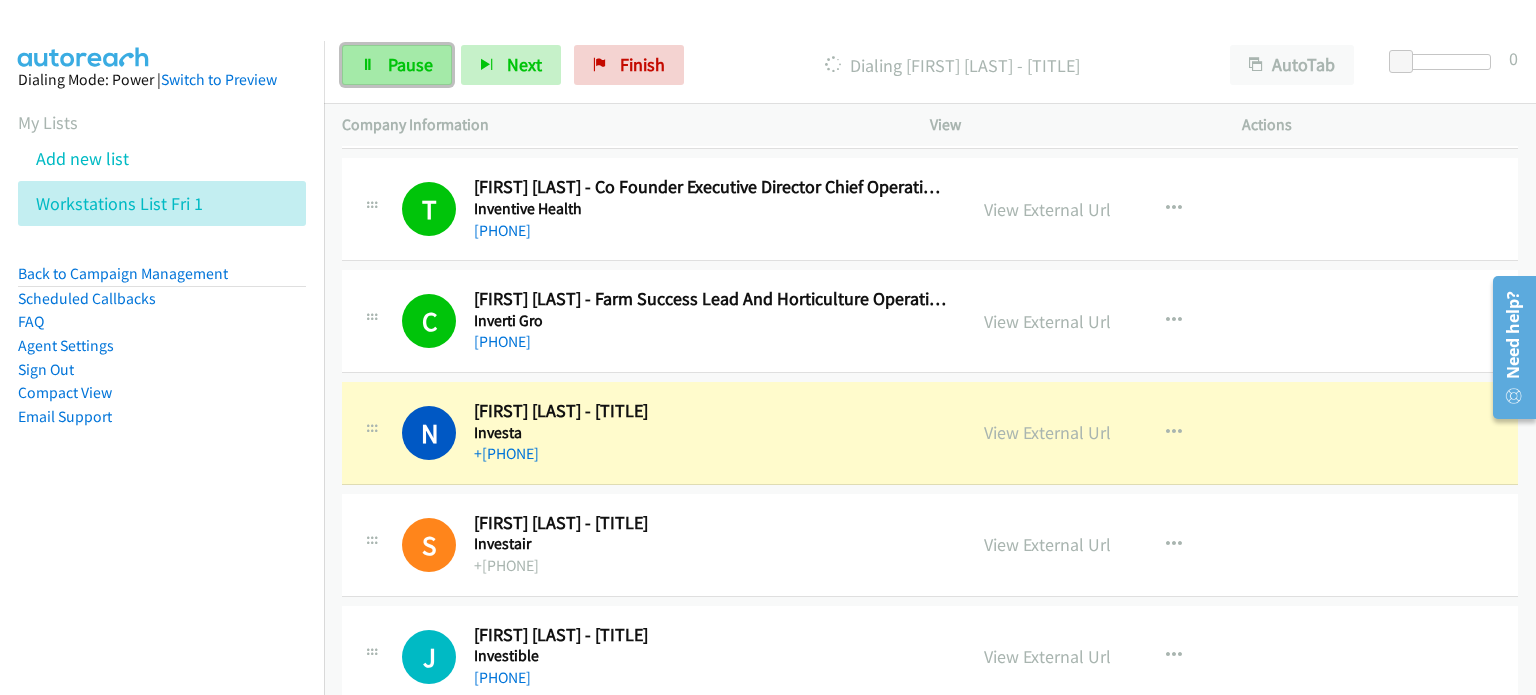 click on "Pause" at bounding box center [410, 64] 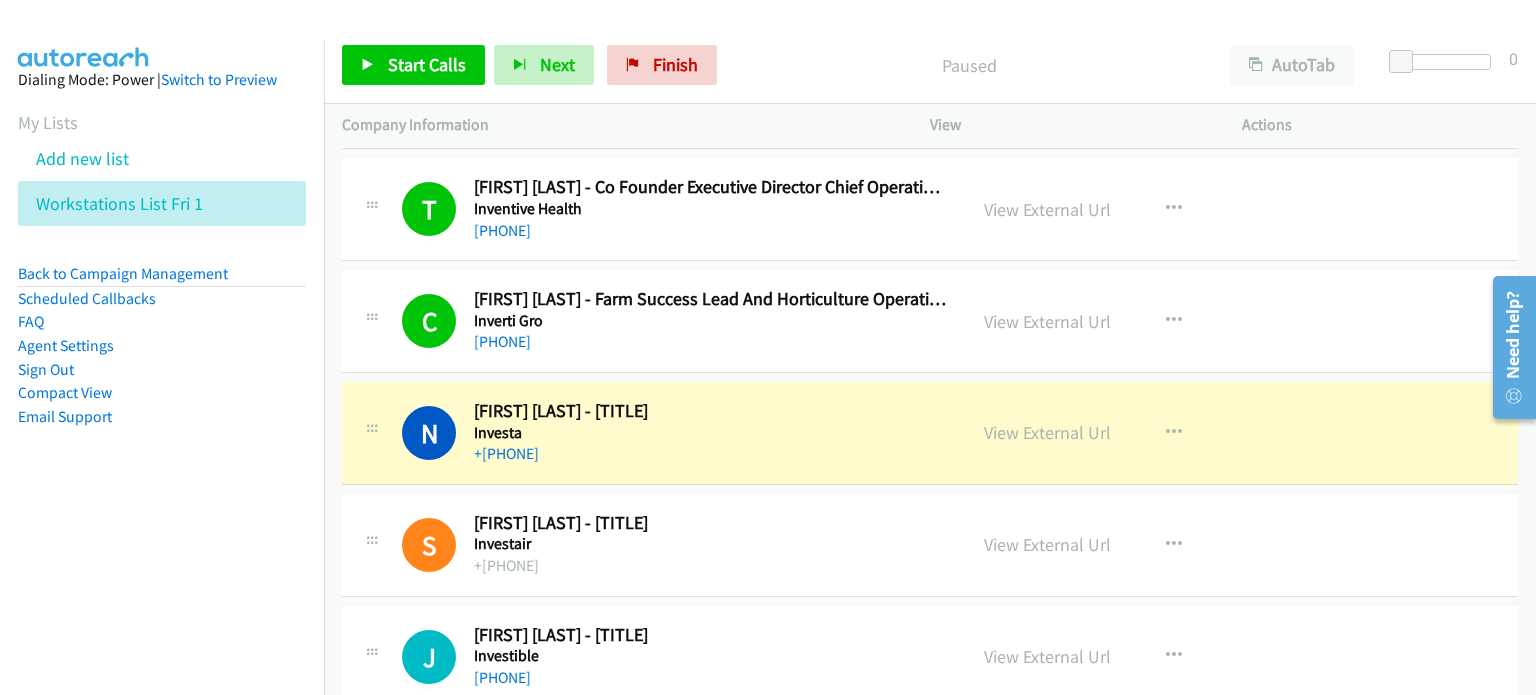 click on "Paused" at bounding box center (969, 65) 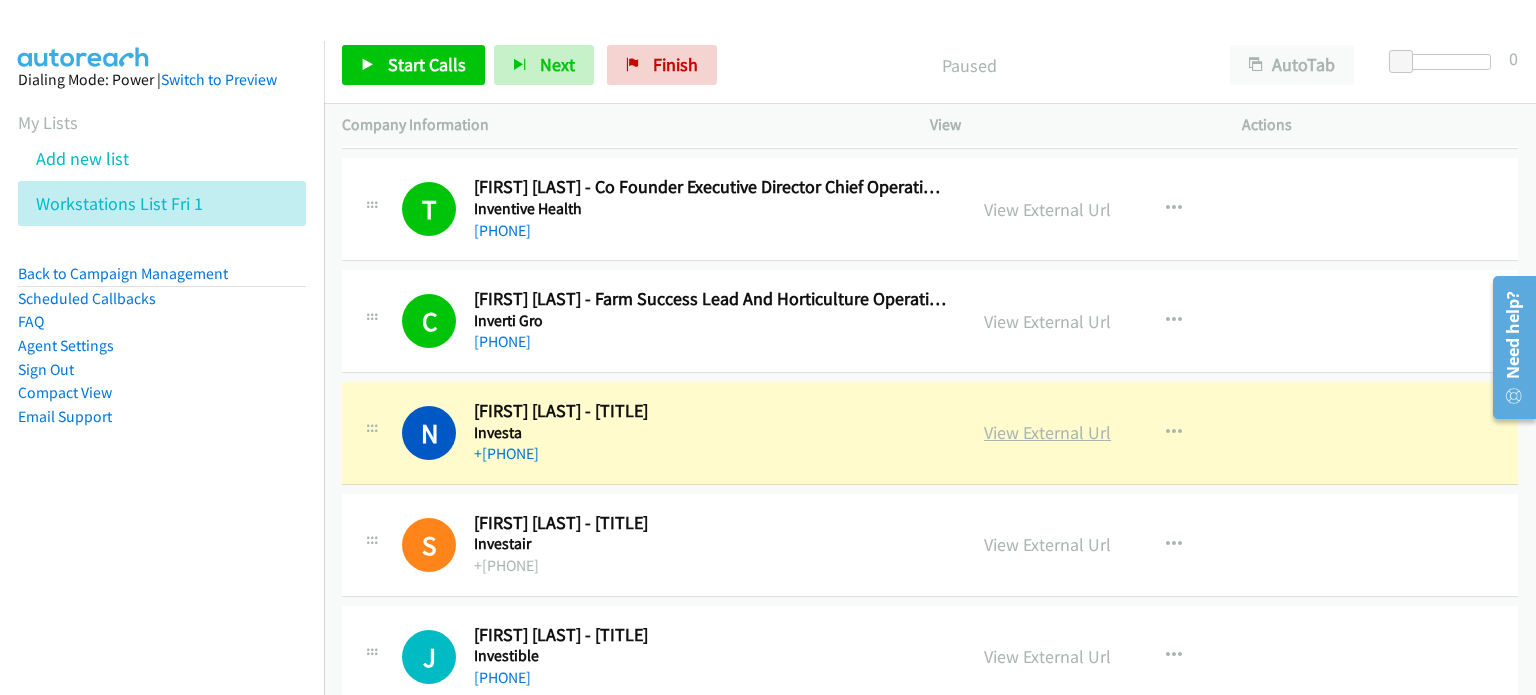 click on "View External Url" at bounding box center [1047, 432] 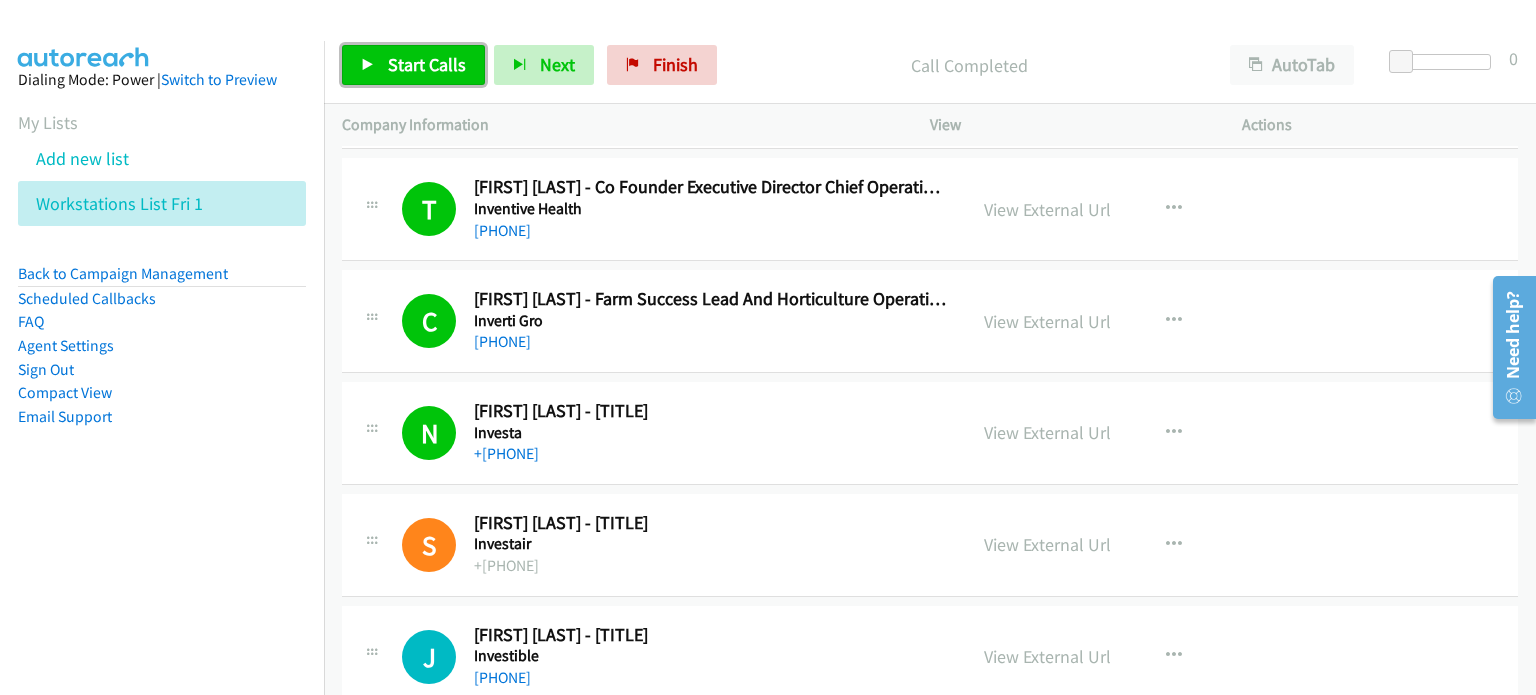 click on "Start Calls" at bounding box center [413, 65] 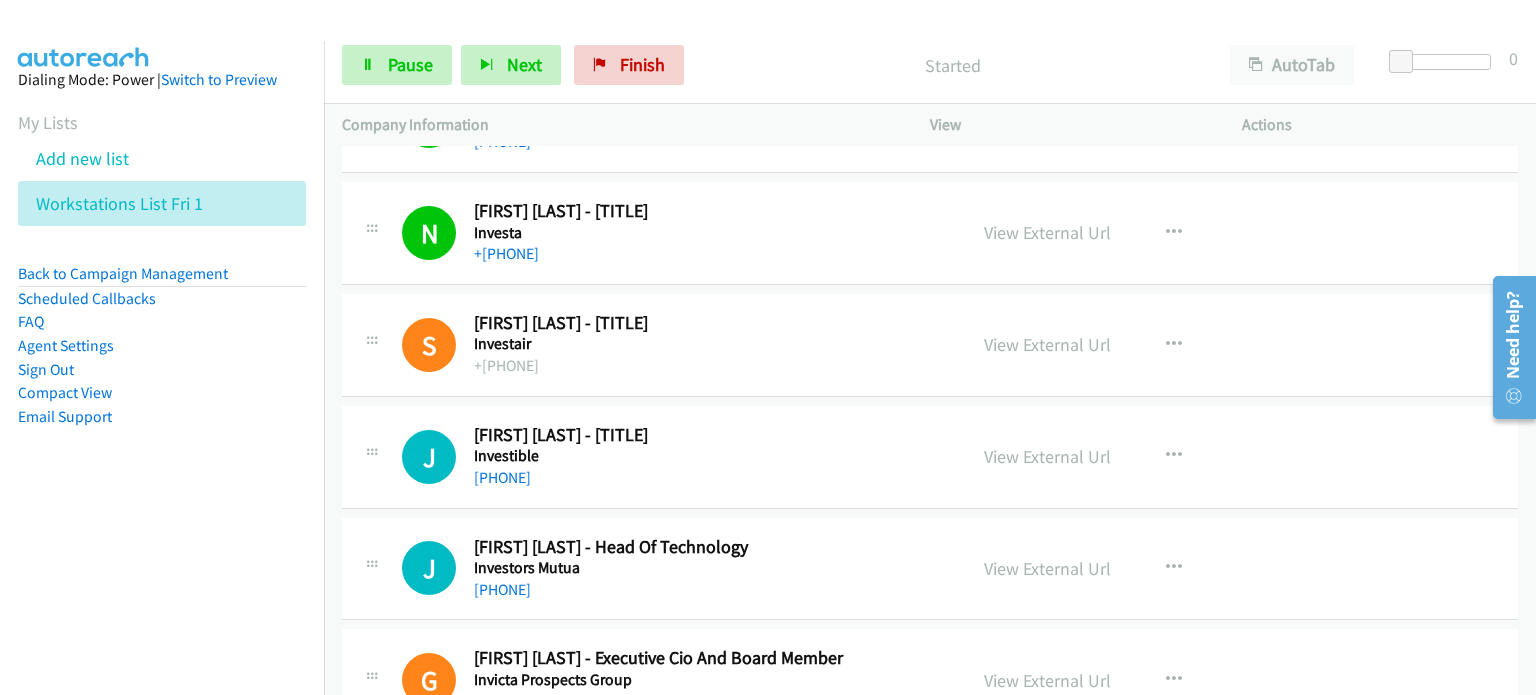 scroll, scrollTop: 5100, scrollLeft: 0, axis: vertical 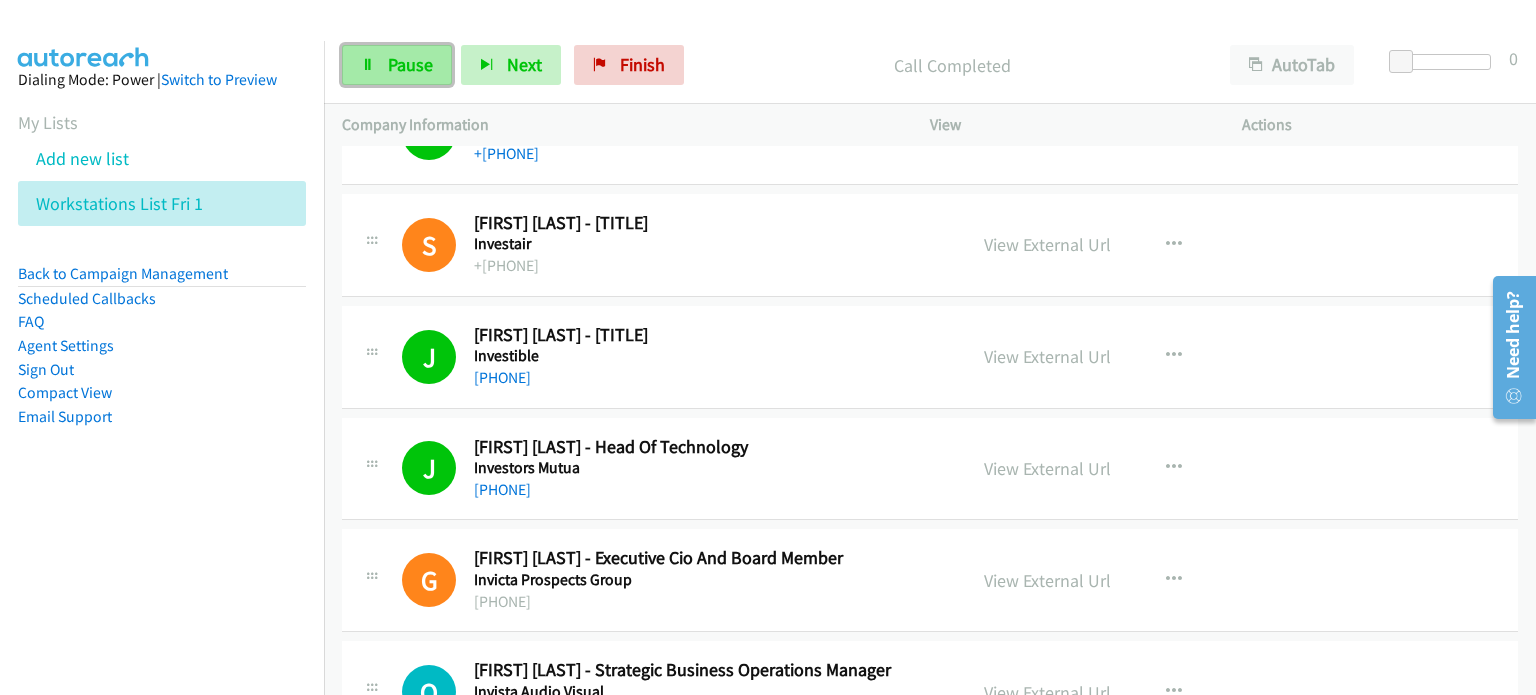 click on "Pause" at bounding box center [410, 64] 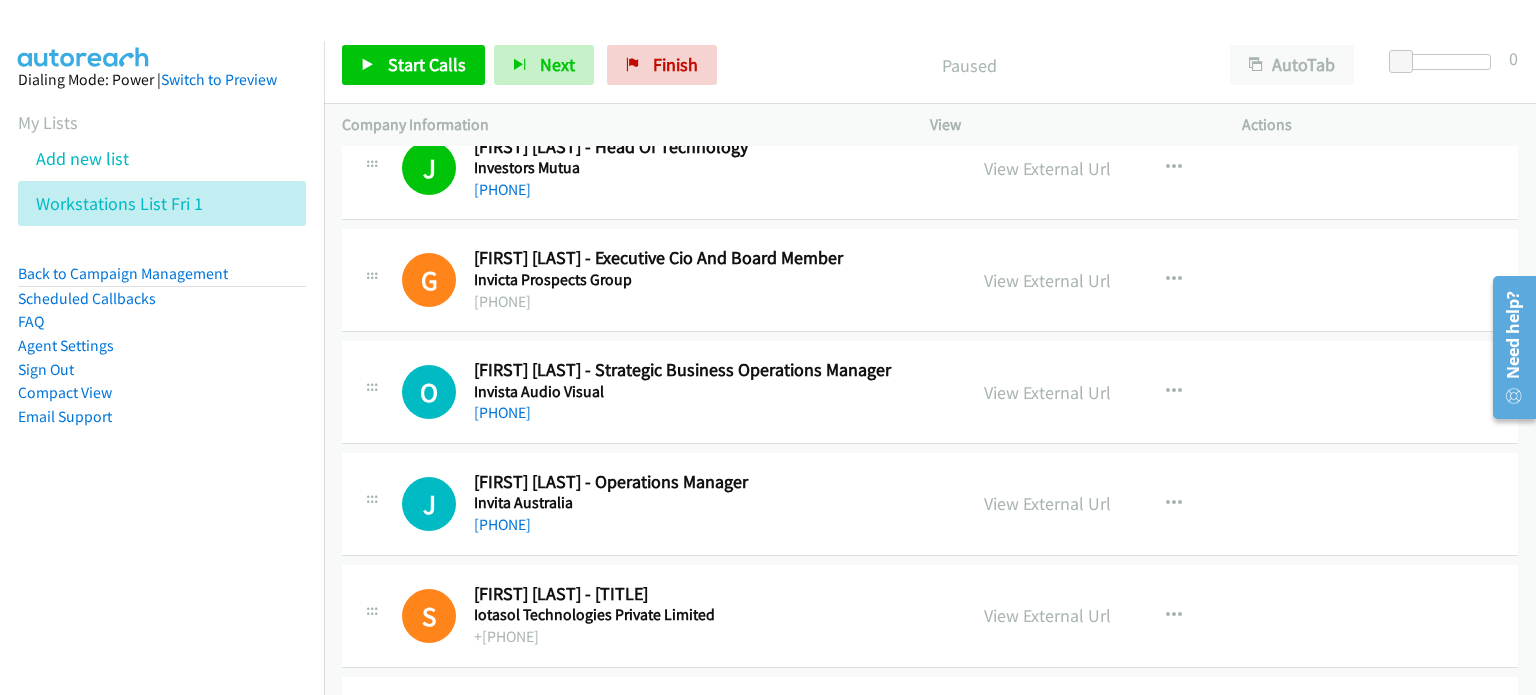 scroll, scrollTop: 5300, scrollLeft: 0, axis: vertical 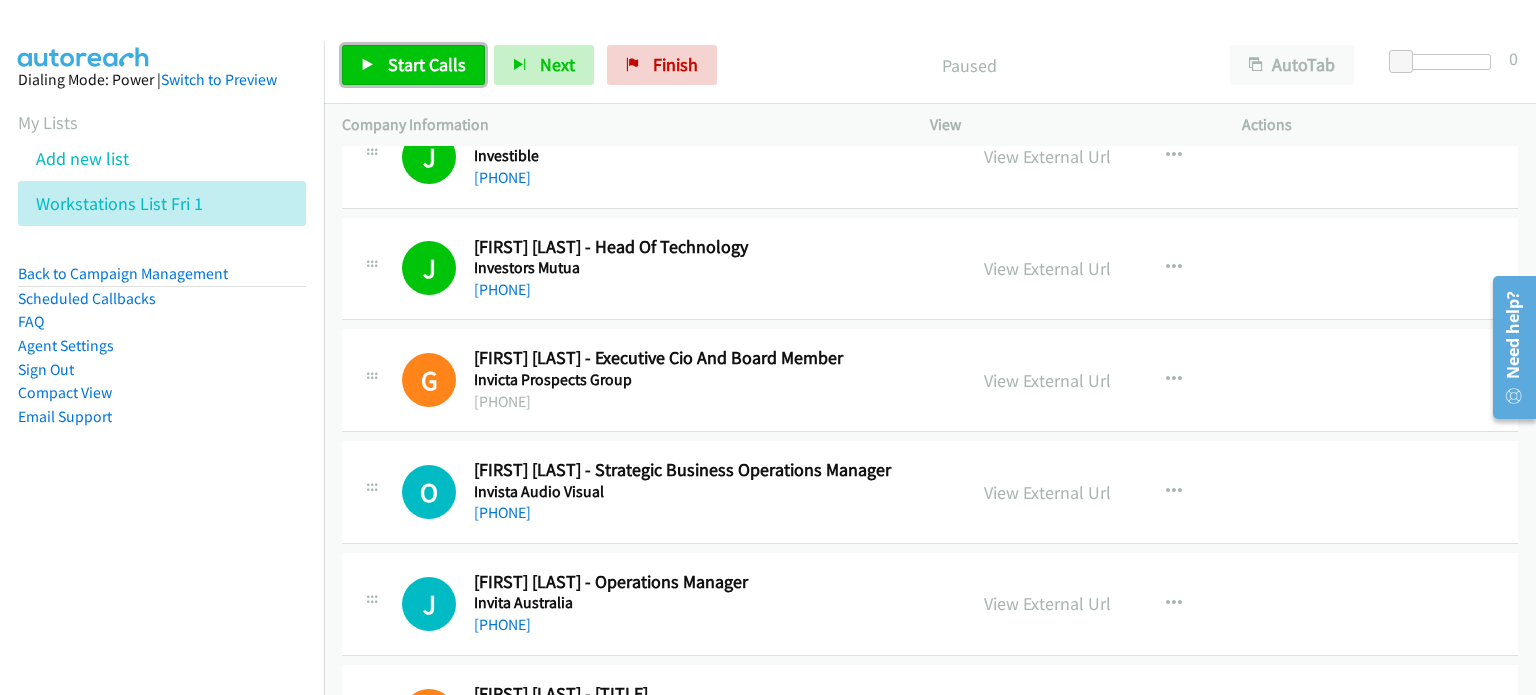 click on "Start Calls" at bounding box center (427, 64) 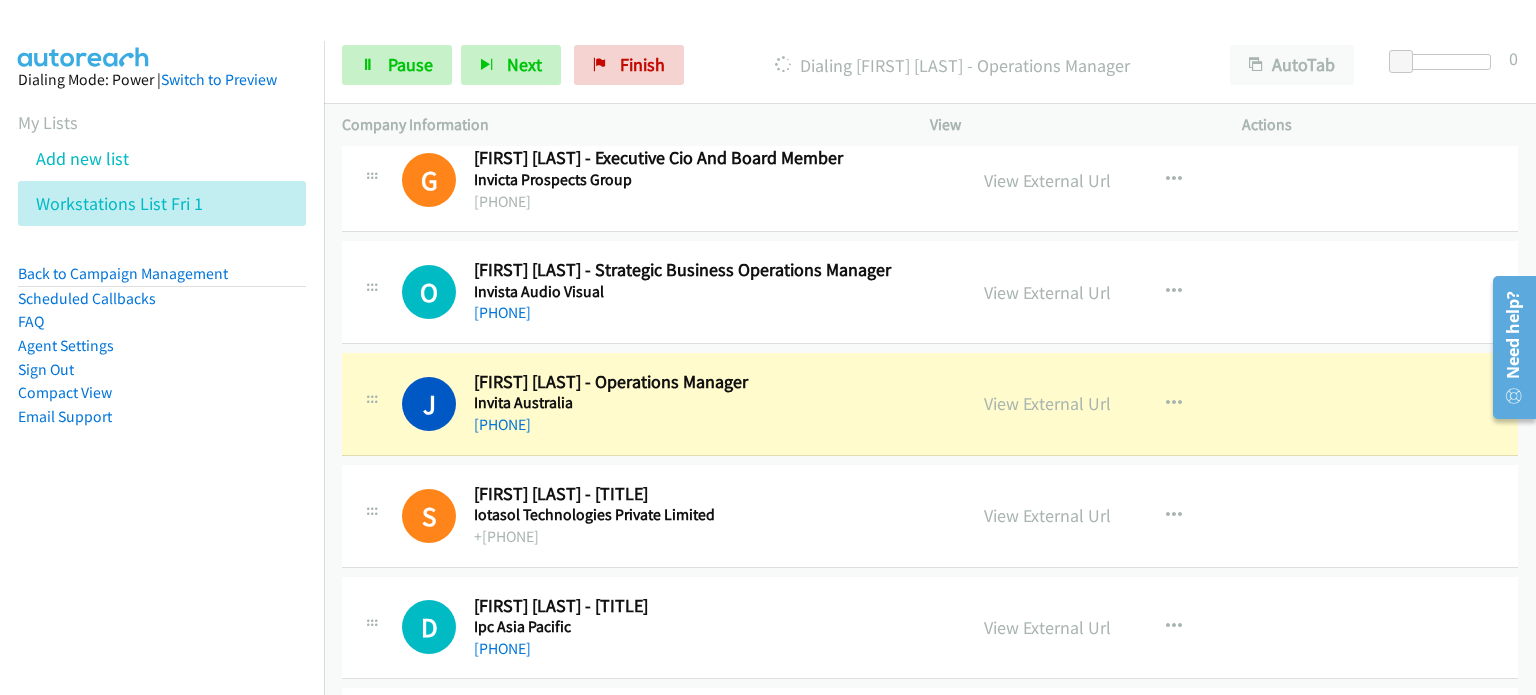 scroll, scrollTop: 5600, scrollLeft: 0, axis: vertical 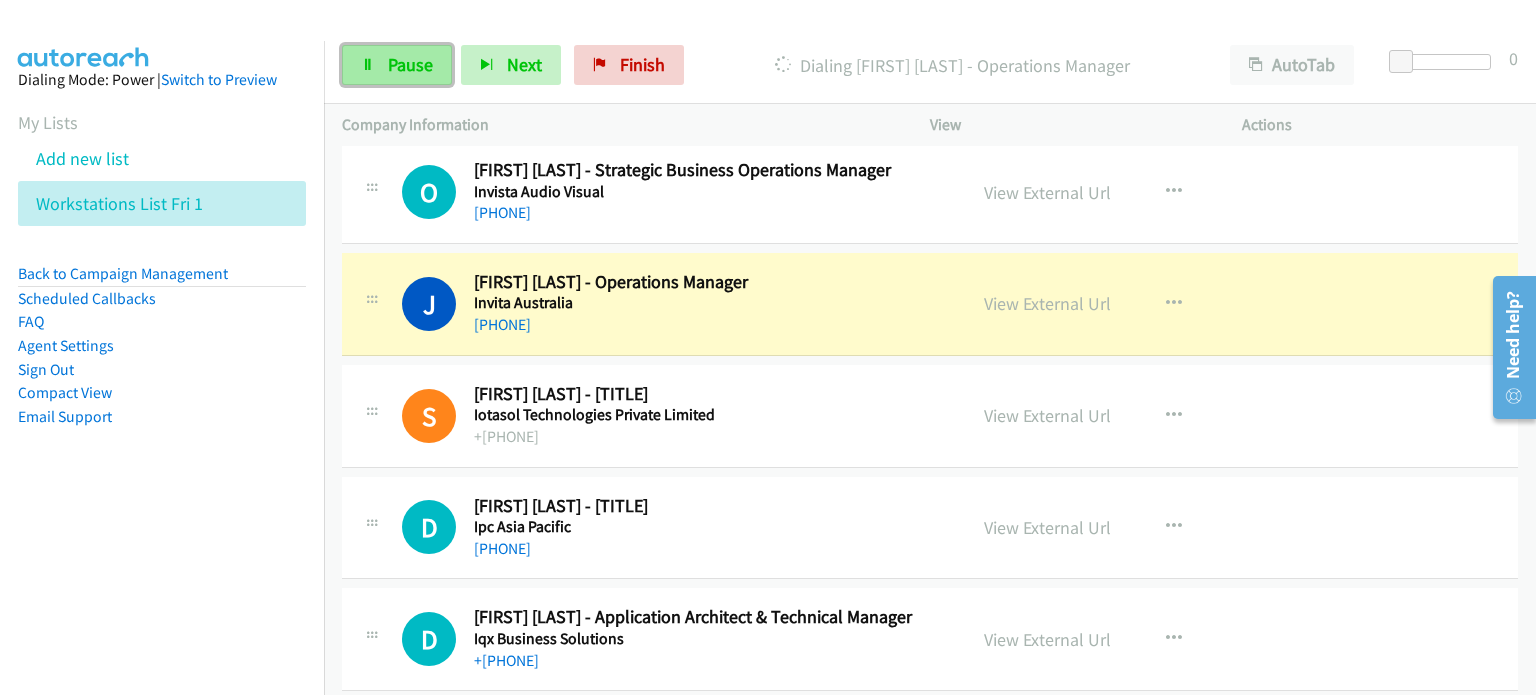 click on "Pause" at bounding box center (410, 64) 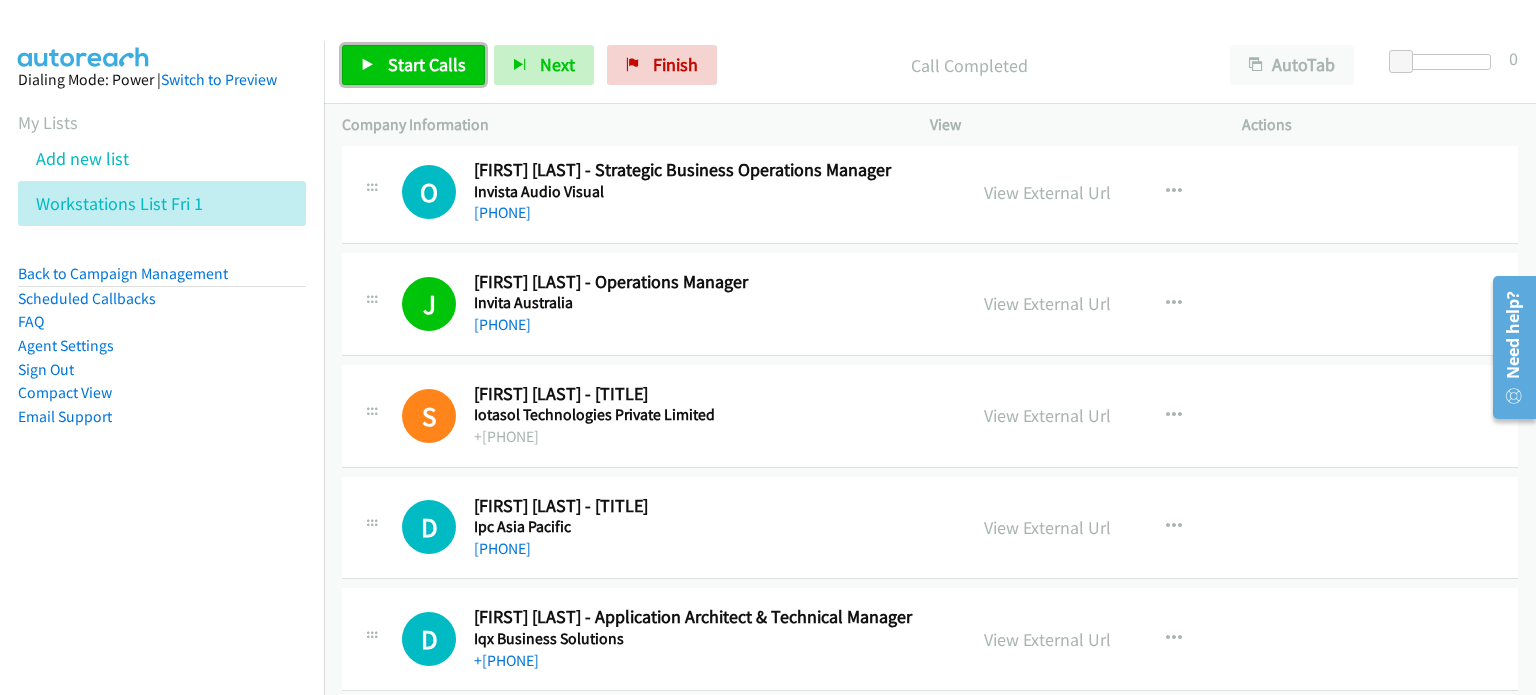 click on "Start Calls" at bounding box center [427, 64] 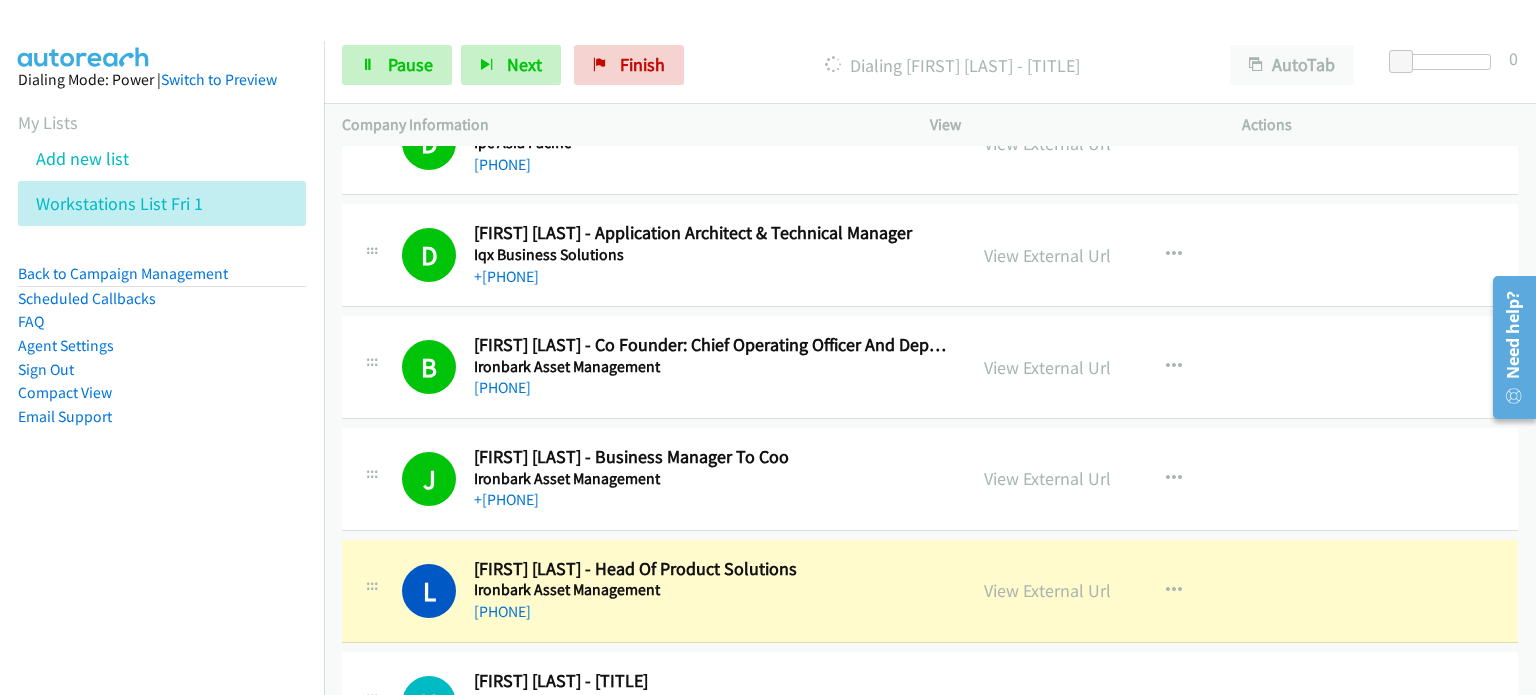 scroll, scrollTop: 6100, scrollLeft: 0, axis: vertical 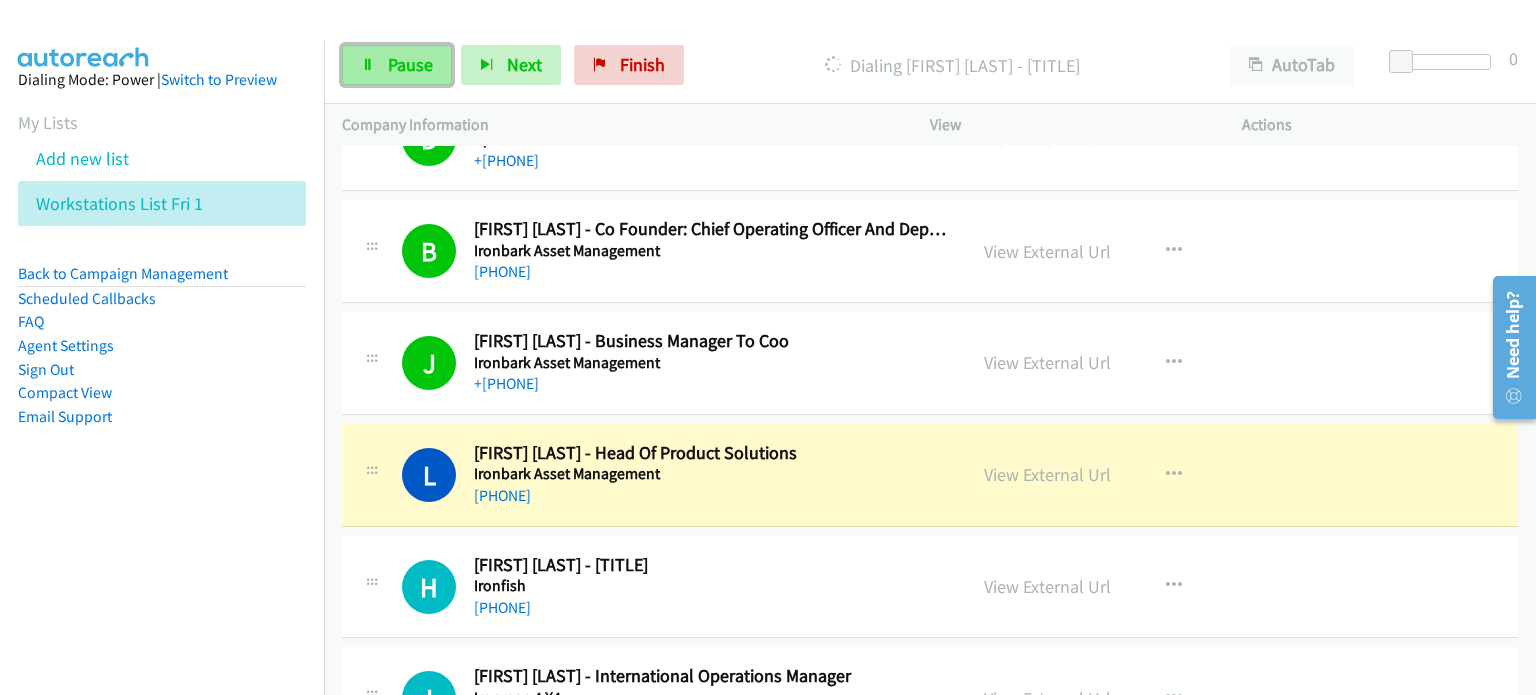 click on "Pause" at bounding box center (410, 64) 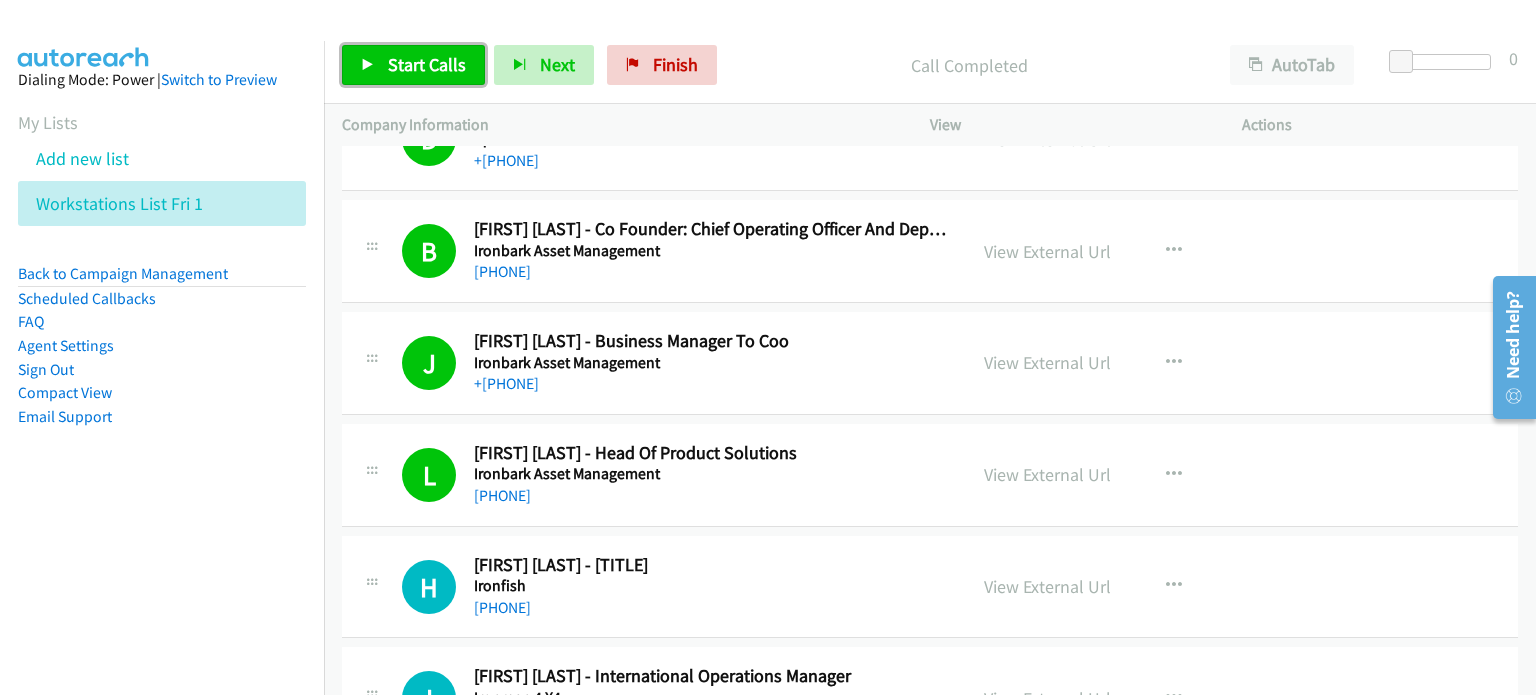 click on "Start Calls" at bounding box center (427, 64) 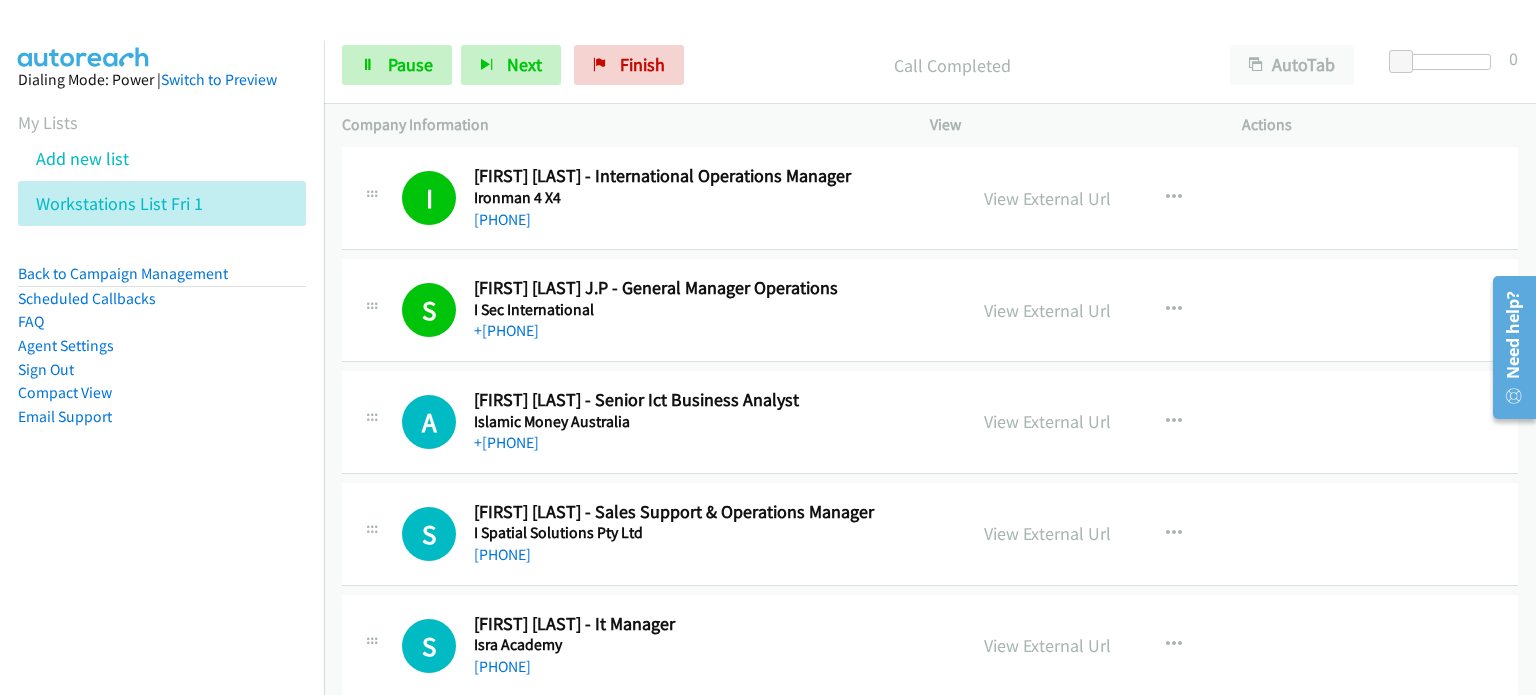 scroll, scrollTop: 6700, scrollLeft: 0, axis: vertical 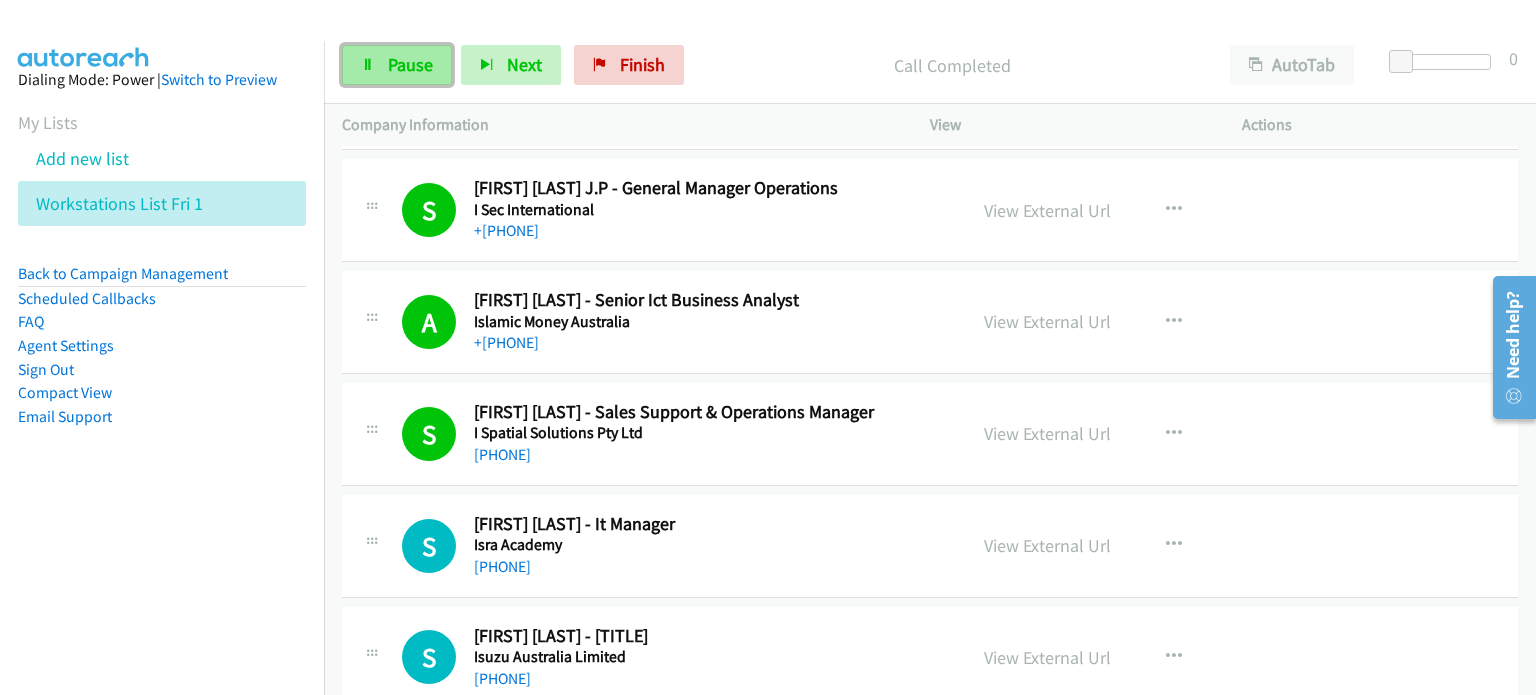 click on "Pause" at bounding box center (410, 64) 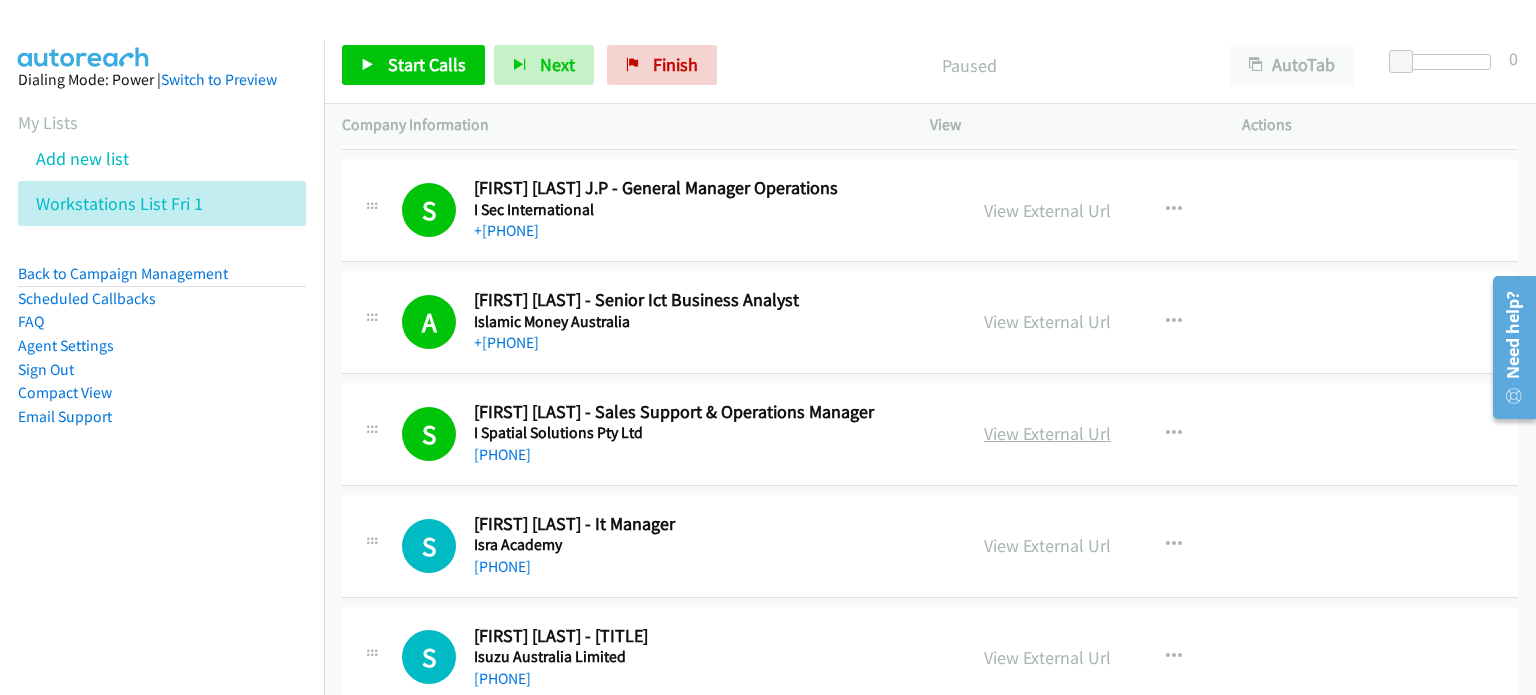 click on "View External Url" at bounding box center [1047, 433] 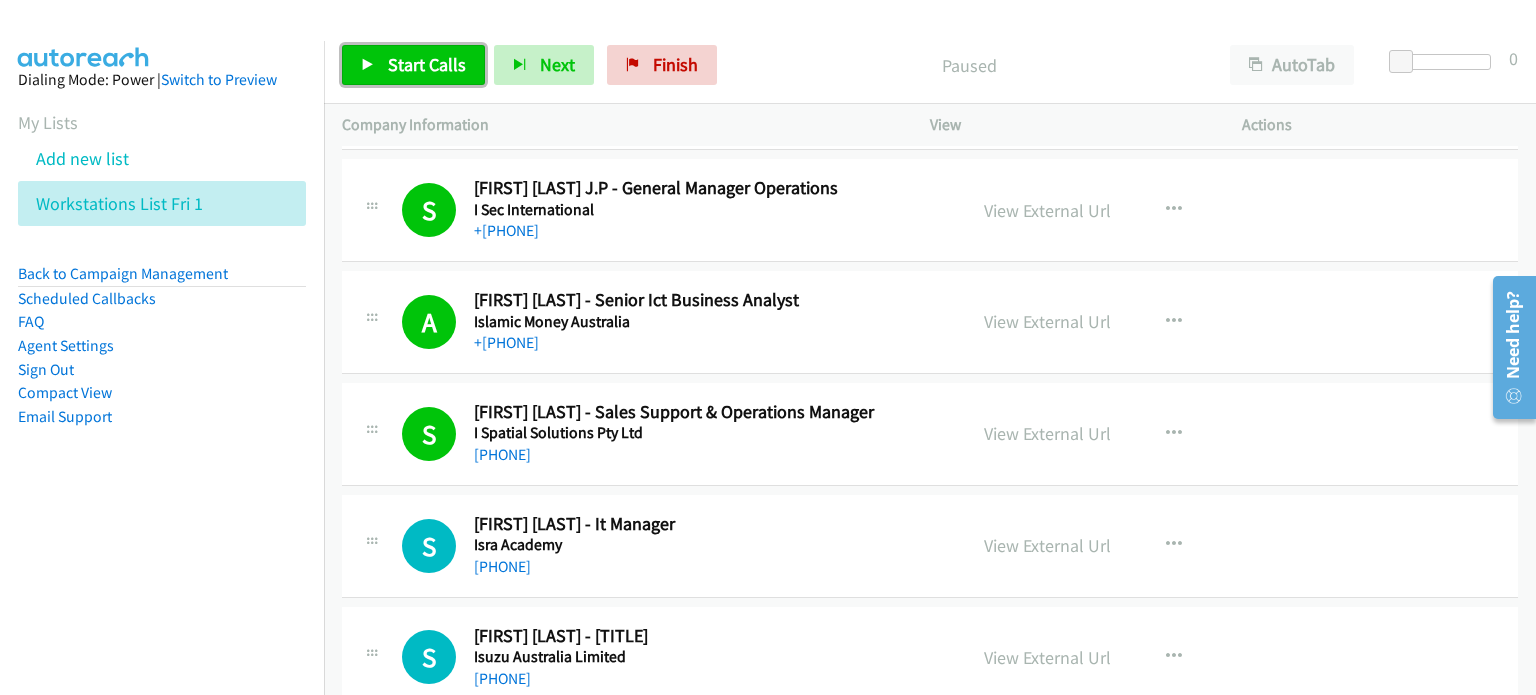 click on "Start Calls" at bounding box center (427, 64) 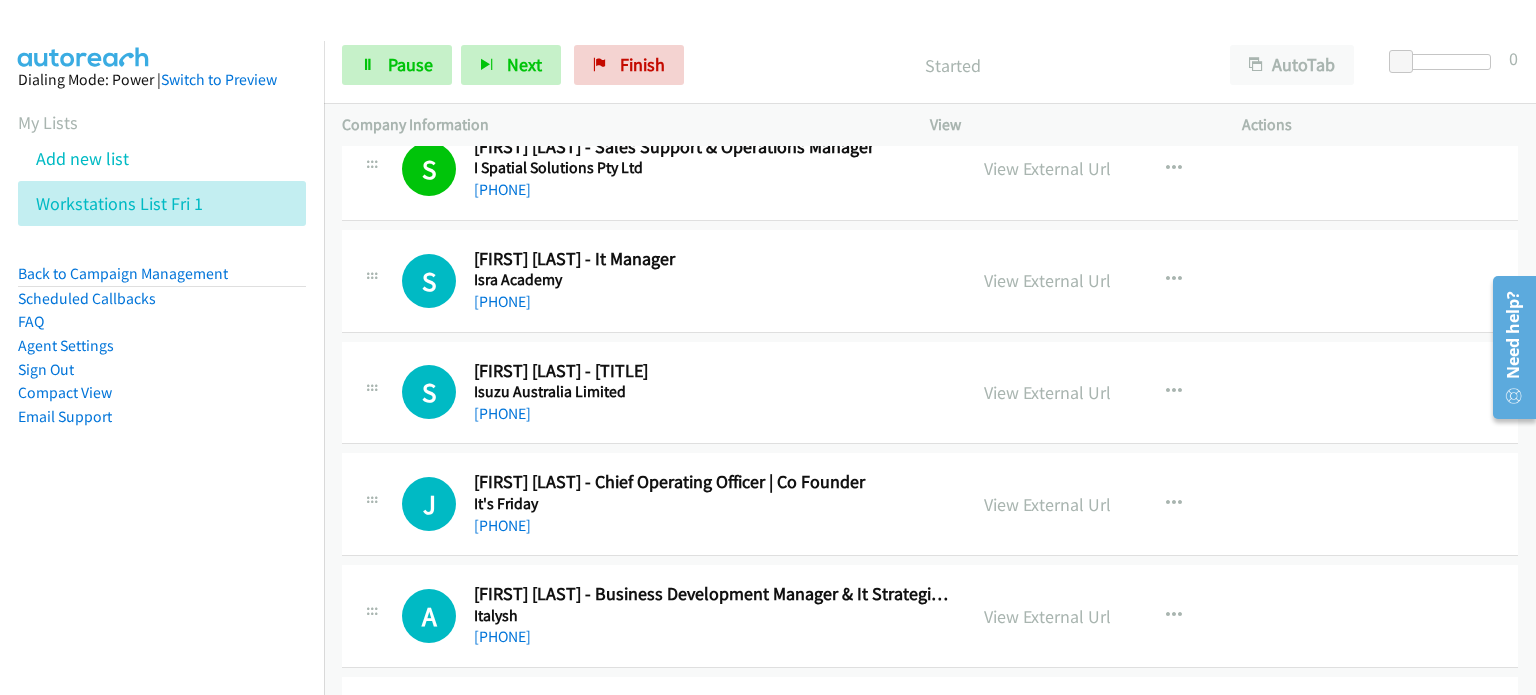 scroll, scrollTop: 7000, scrollLeft: 0, axis: vertical 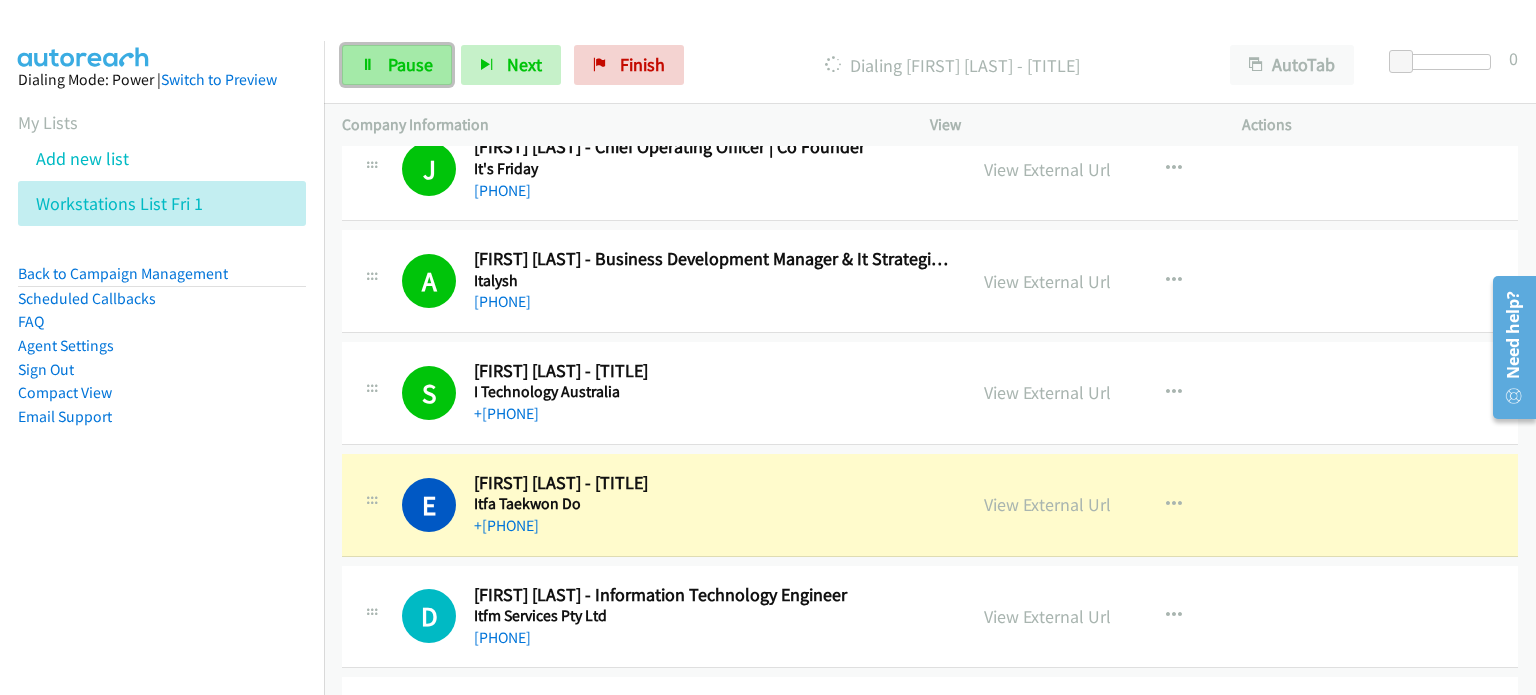 click on "Pause" at bounding box center (410, 64) 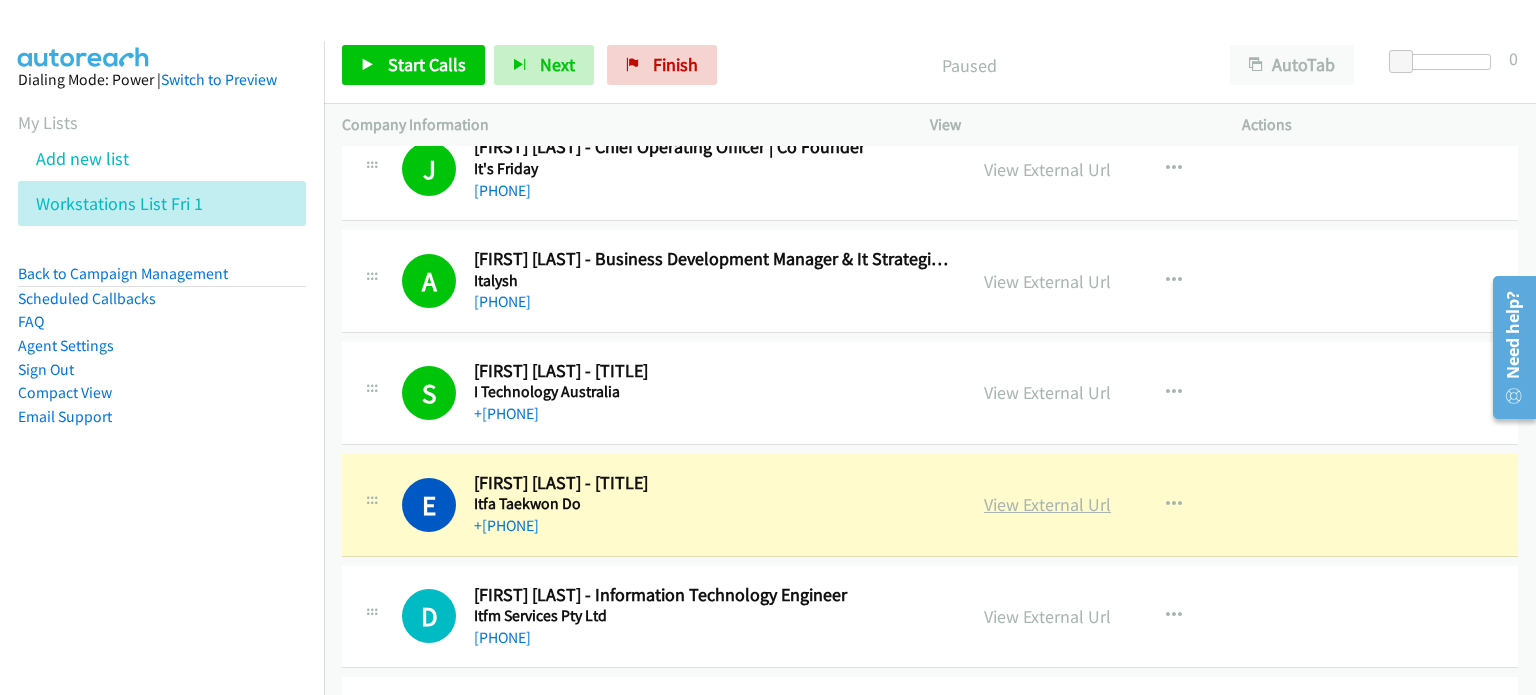 click on "View External Url" at bounding box center [1047, 504] 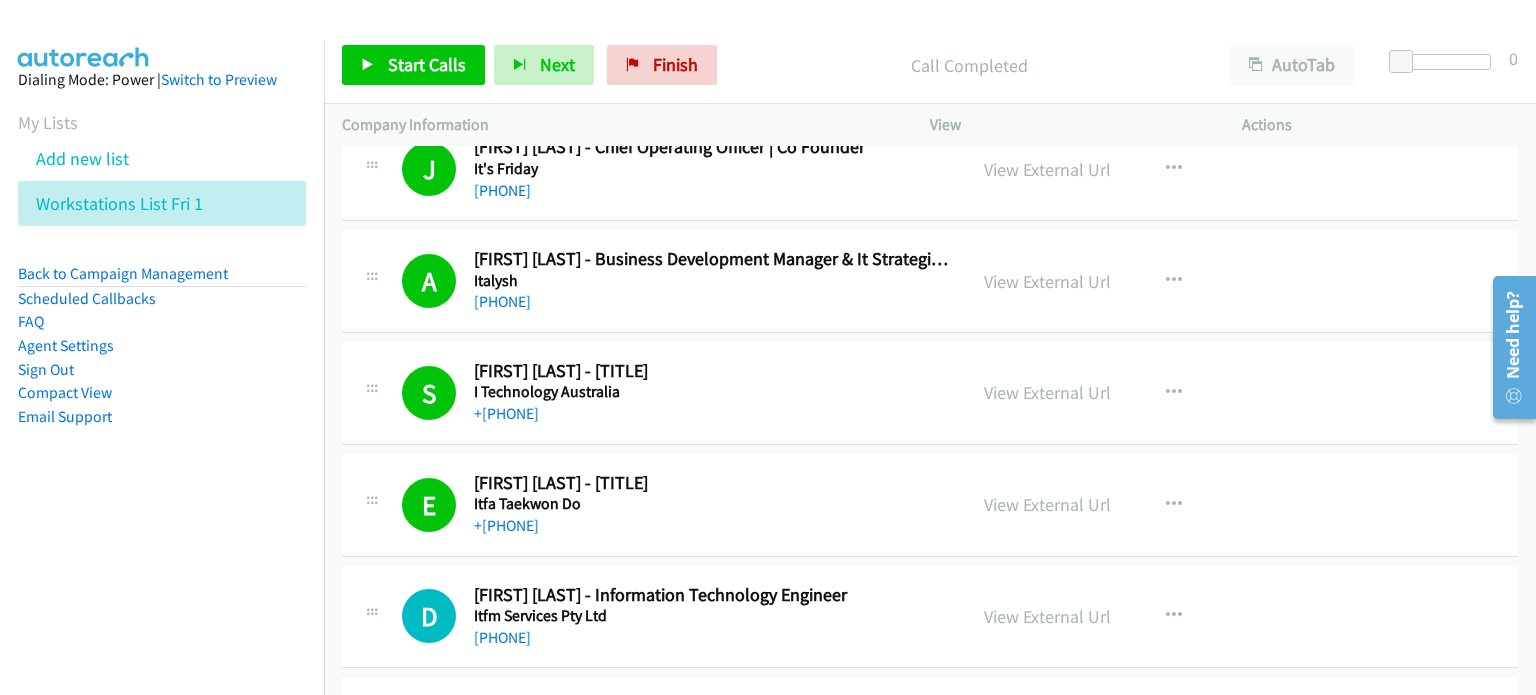 click on "Call Completed" at bounding box center (969, 65) 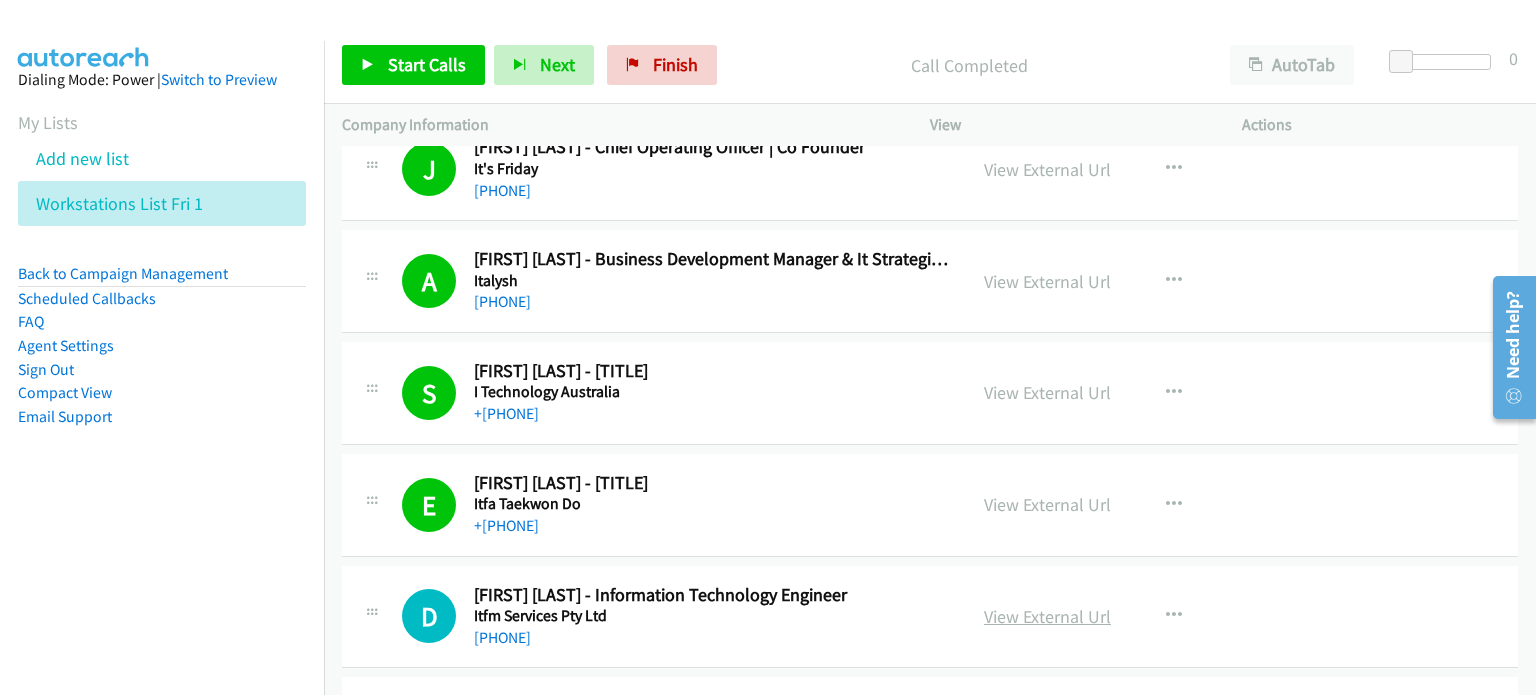 click on "View External Url" at bounding box center [1047, 616] 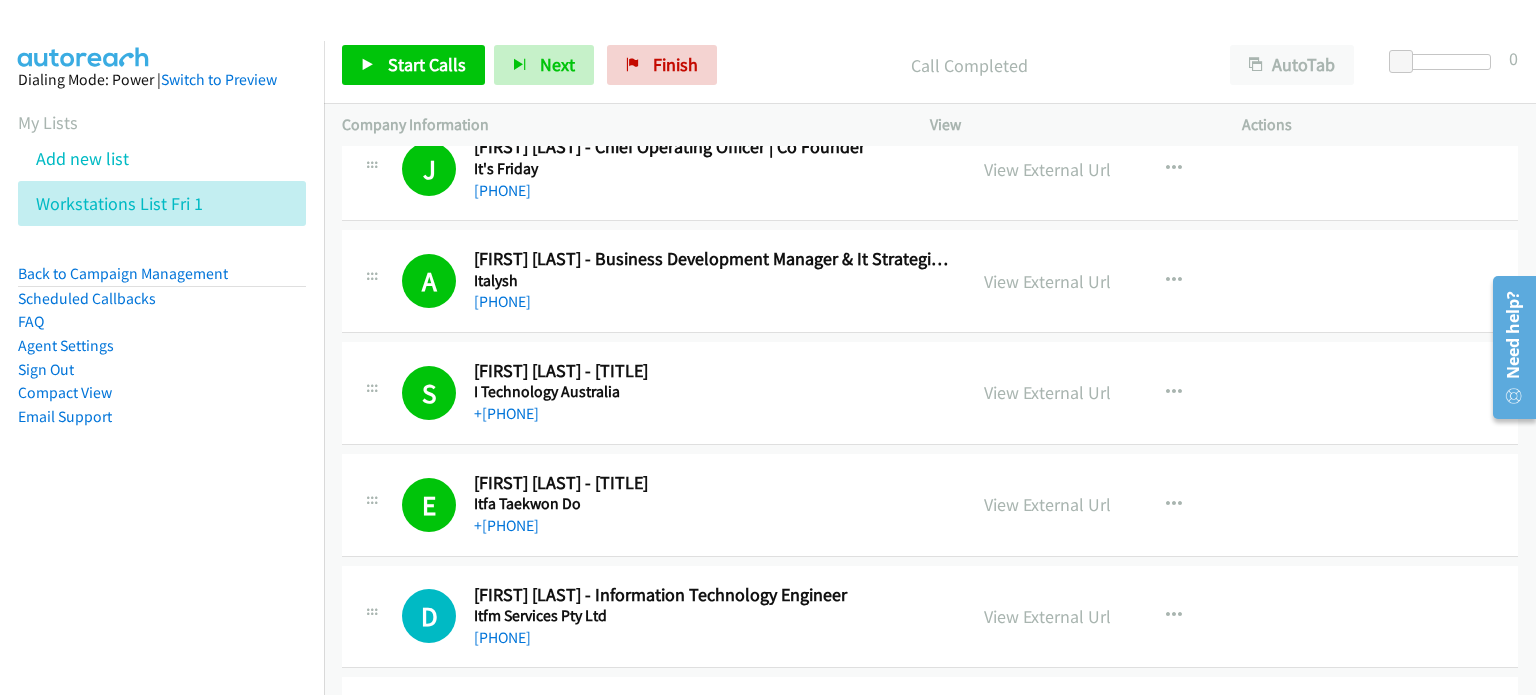click at bounding box center (759, 38) 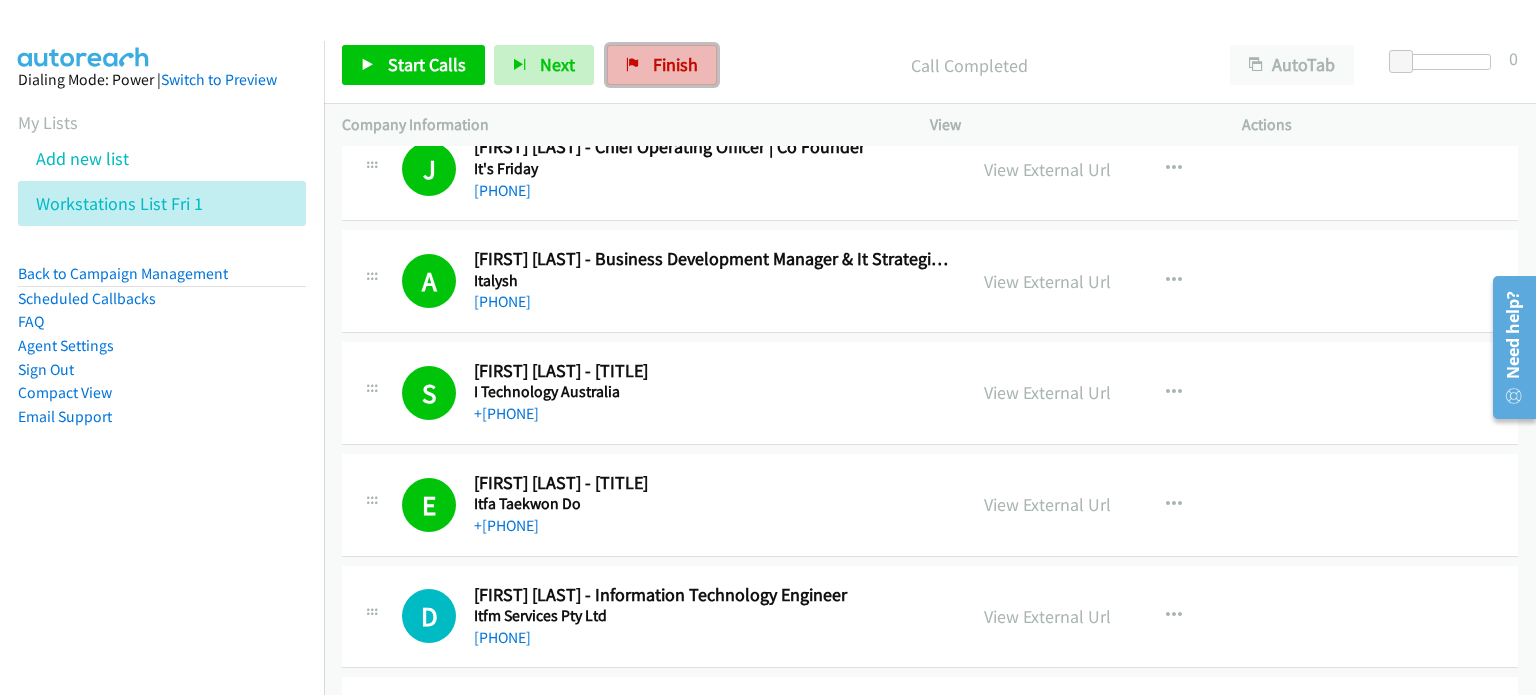click on "Finish" at bounding box center [662, 65] 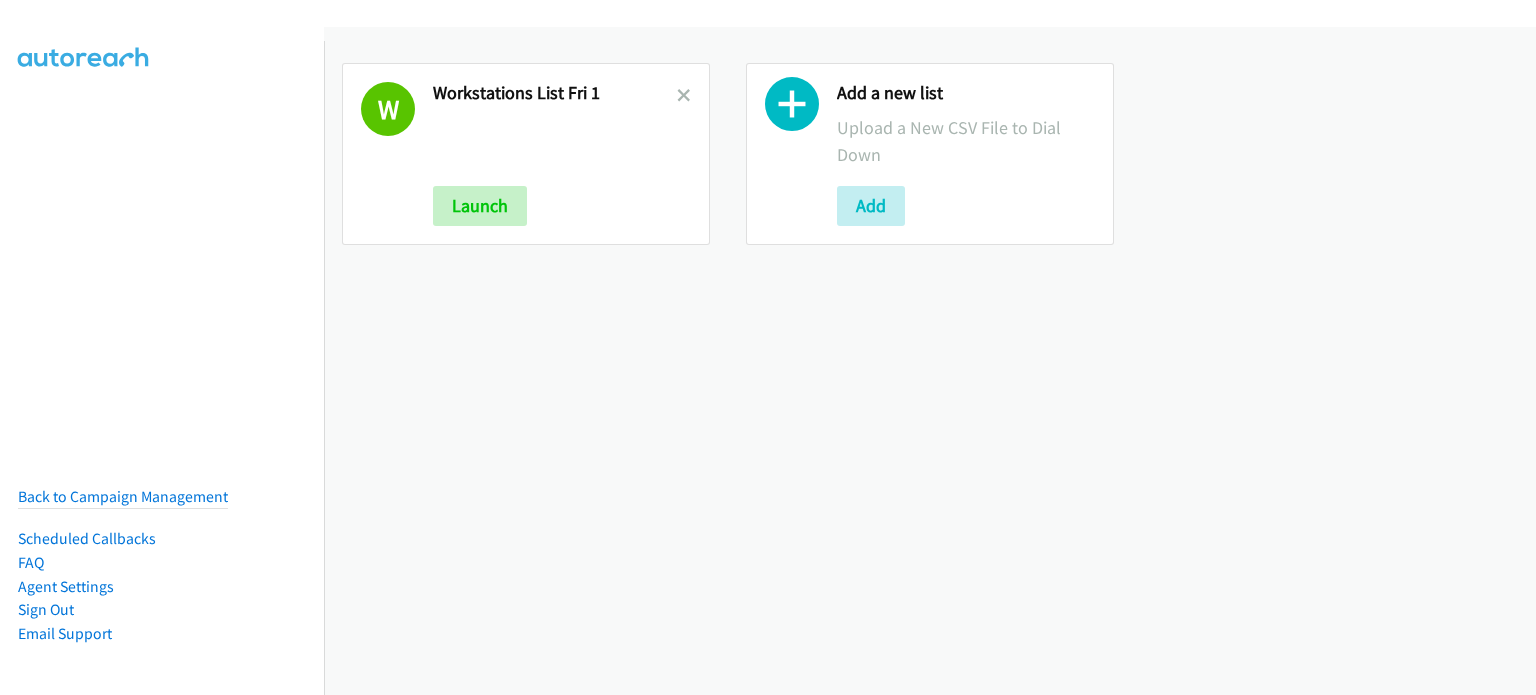 scroll, scrollTop: 0, scrollLeft: 0, axis: both 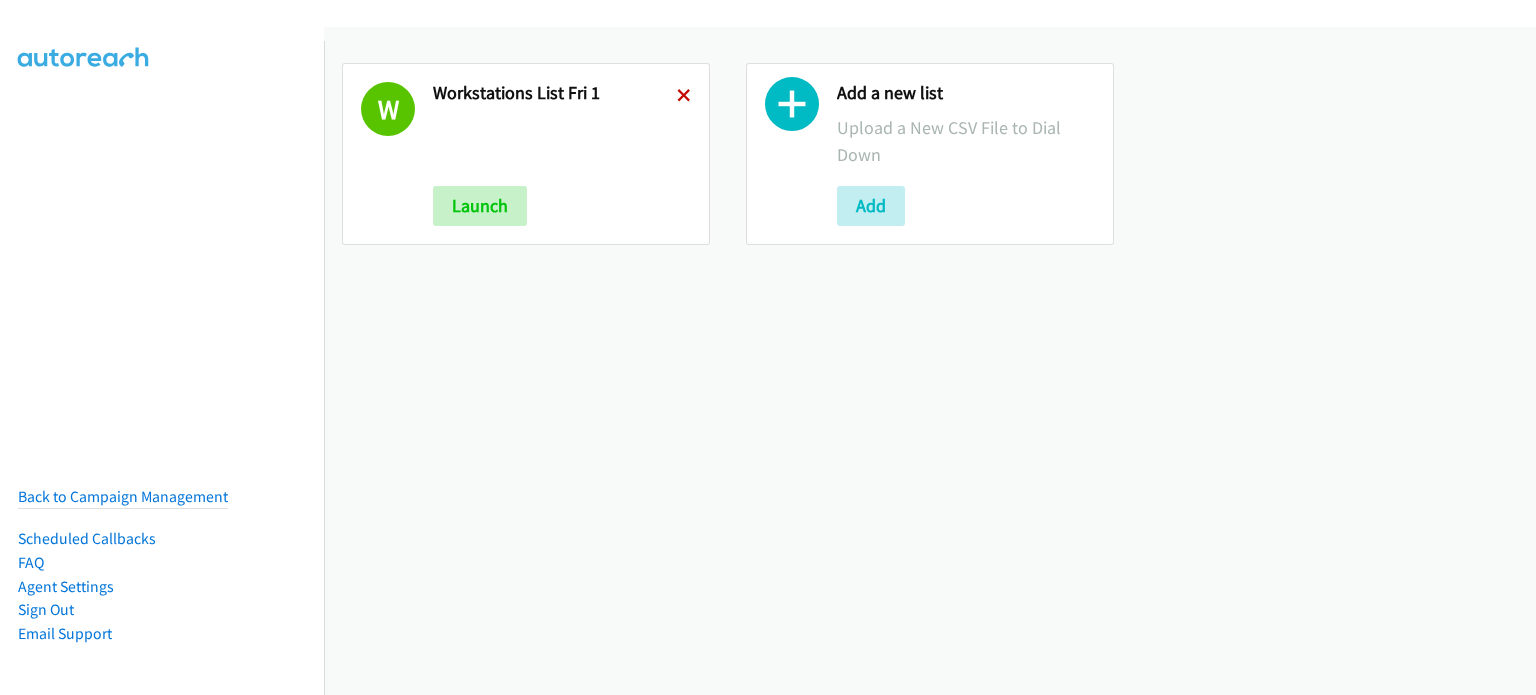 click at bounding box center [684, 97] 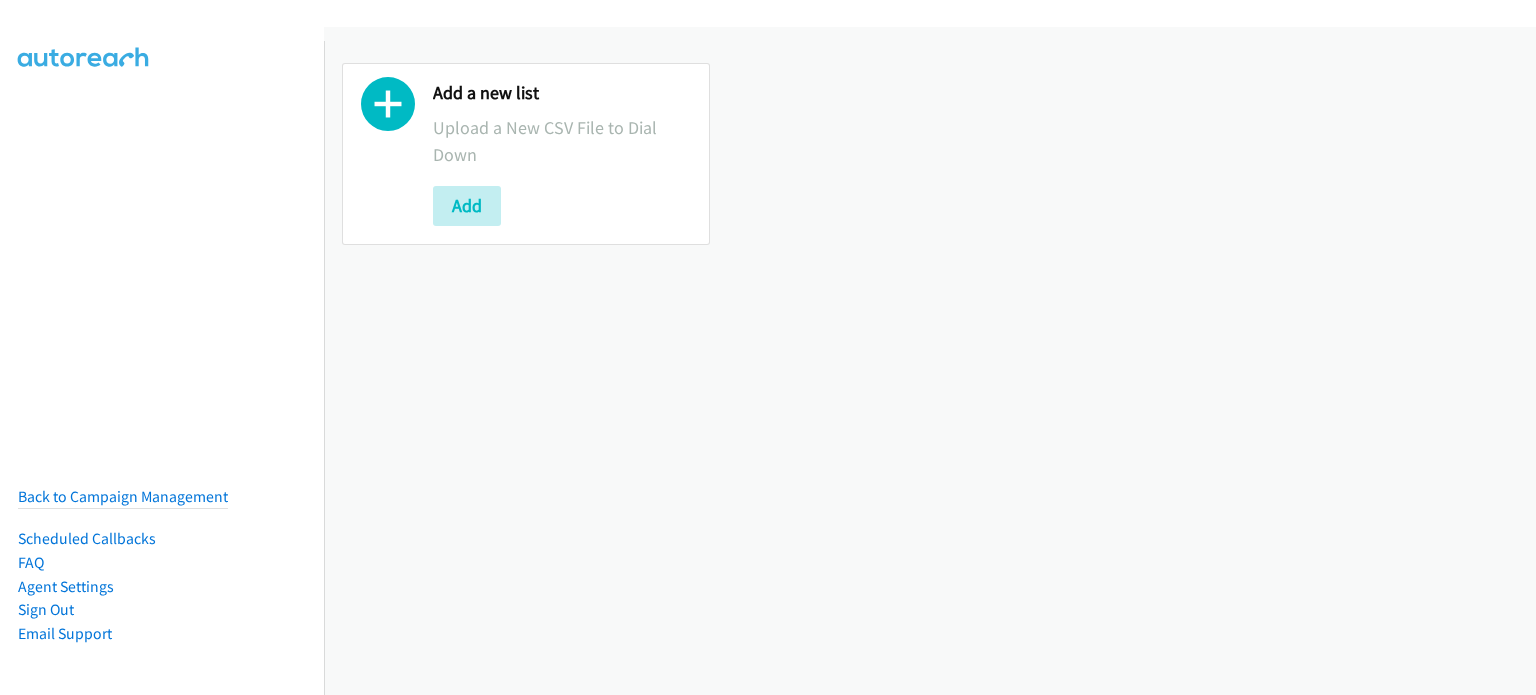 scroll, scrollTop: 0, scrollLeft: 0, axis: both 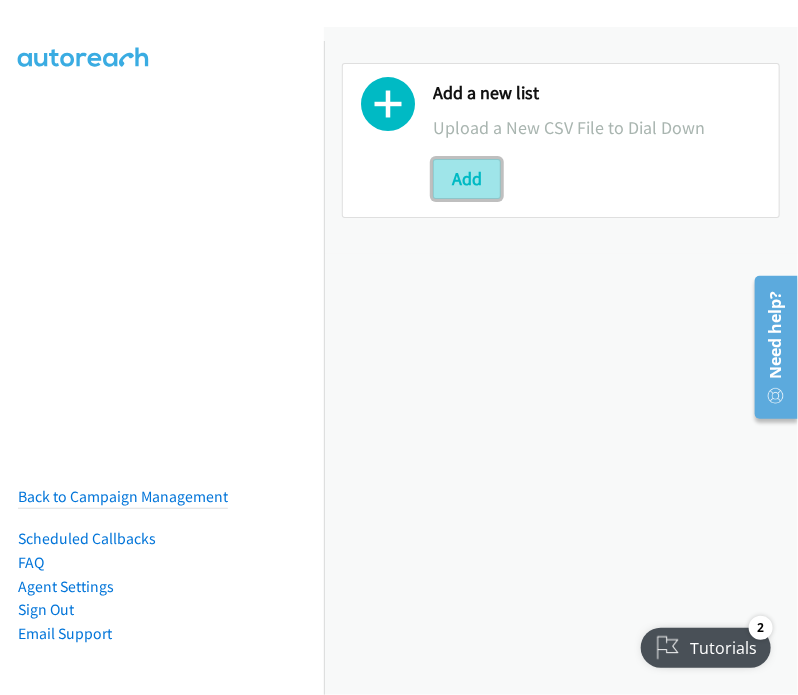 click on "Add" at bounding box center (467, 179) 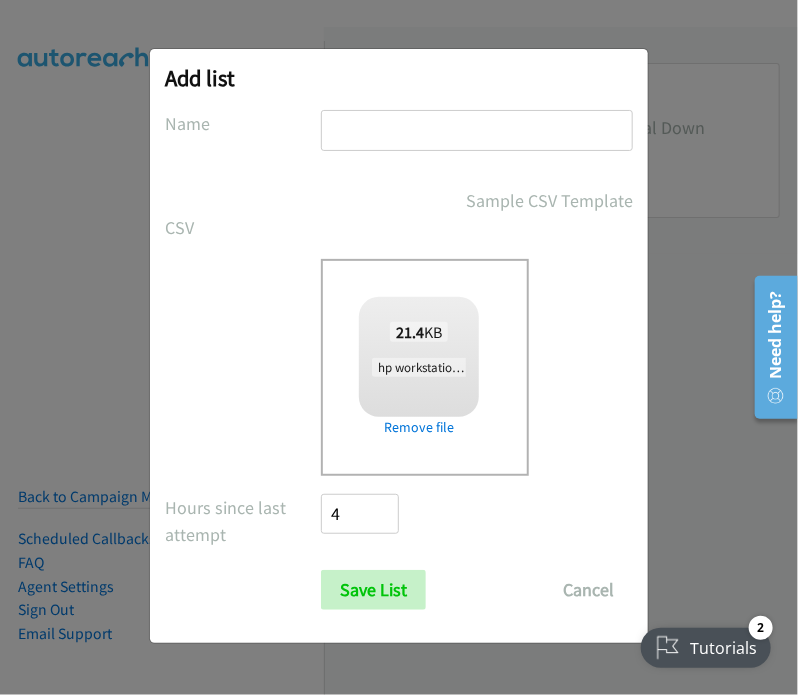 click at bounding box center [477, 130] 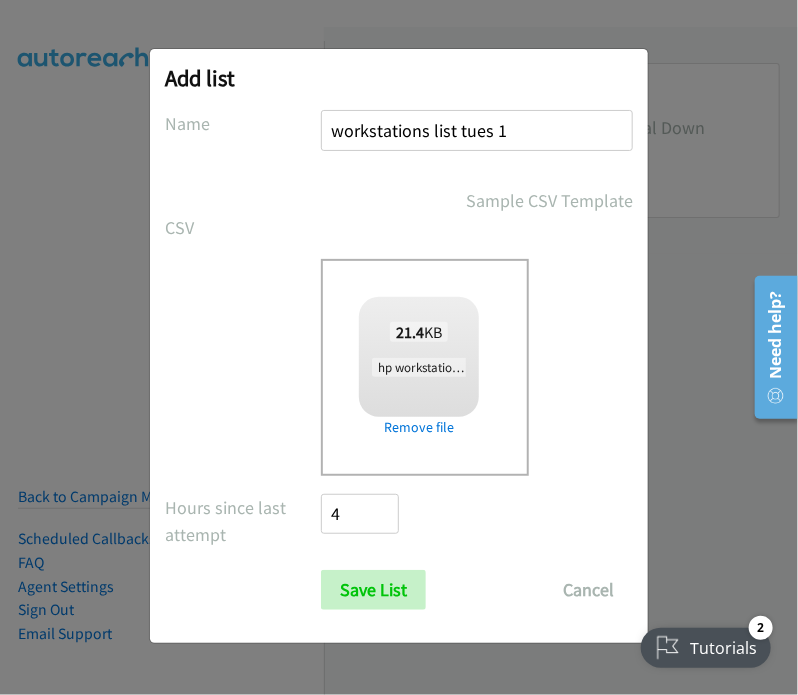 click on "workstations list tues 1" at bounding box center (477, 130) 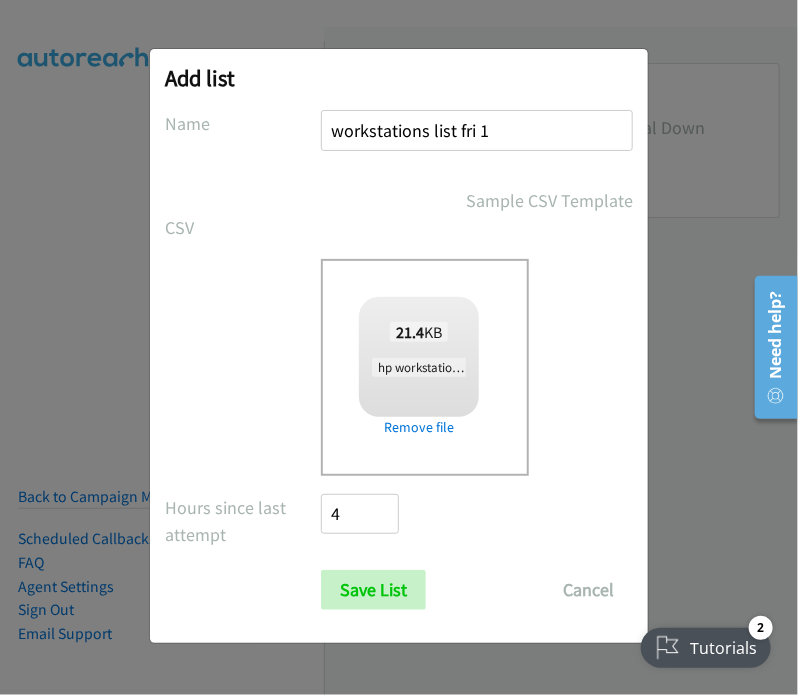 click on "workstations list fri 1" at bounding box center [477, 130] 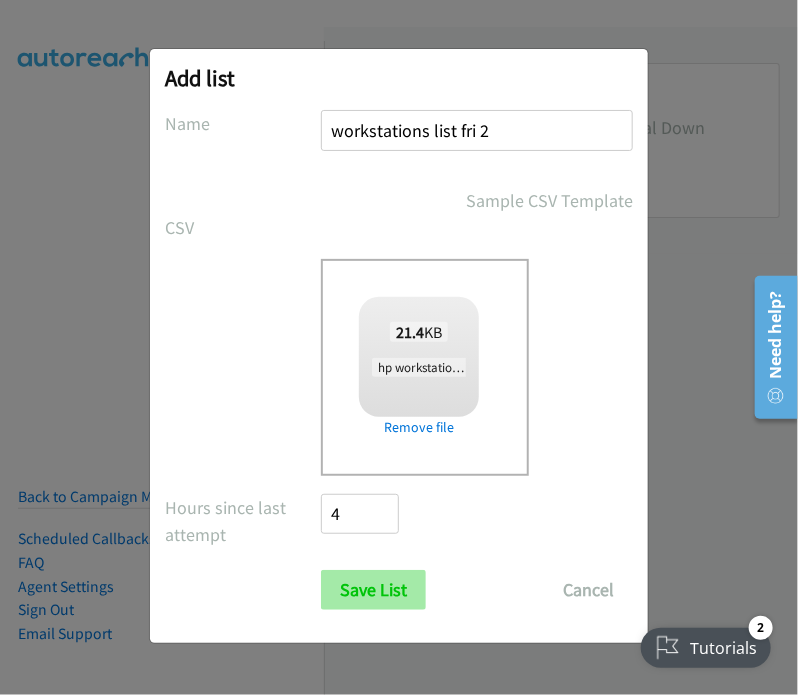 type on "workstations list fri 2" 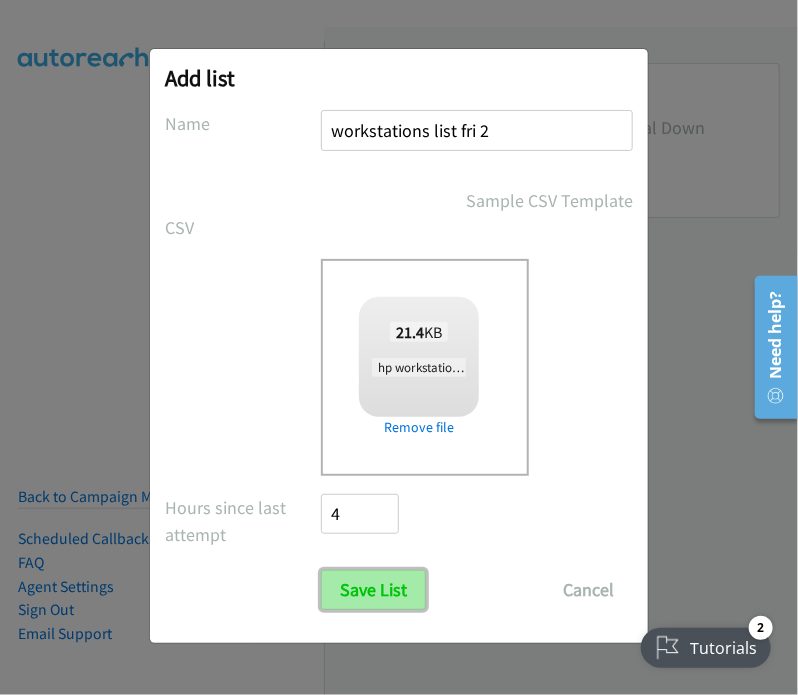 click on "Save List" at bounding box center [373, 590] 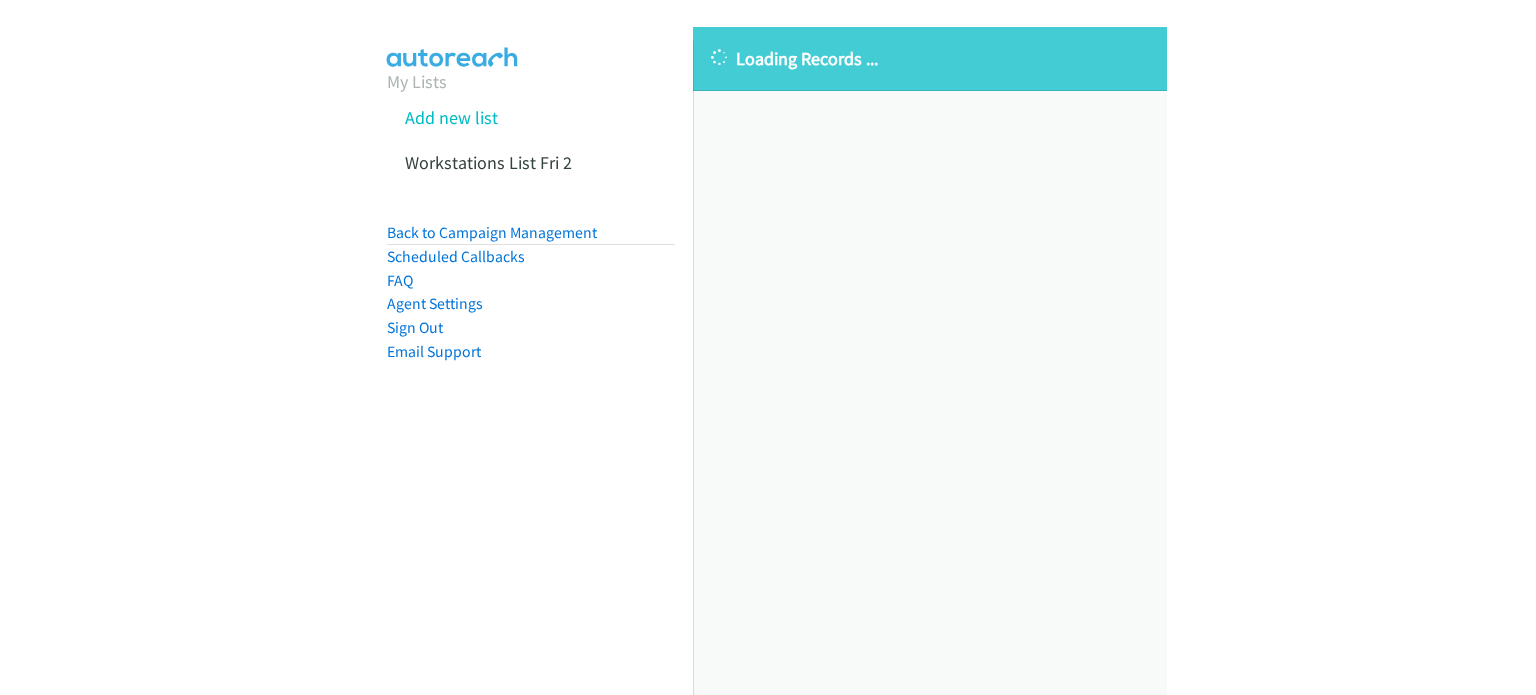 scroll, scrollTop: 0, scrollLeft: 0, axis: both 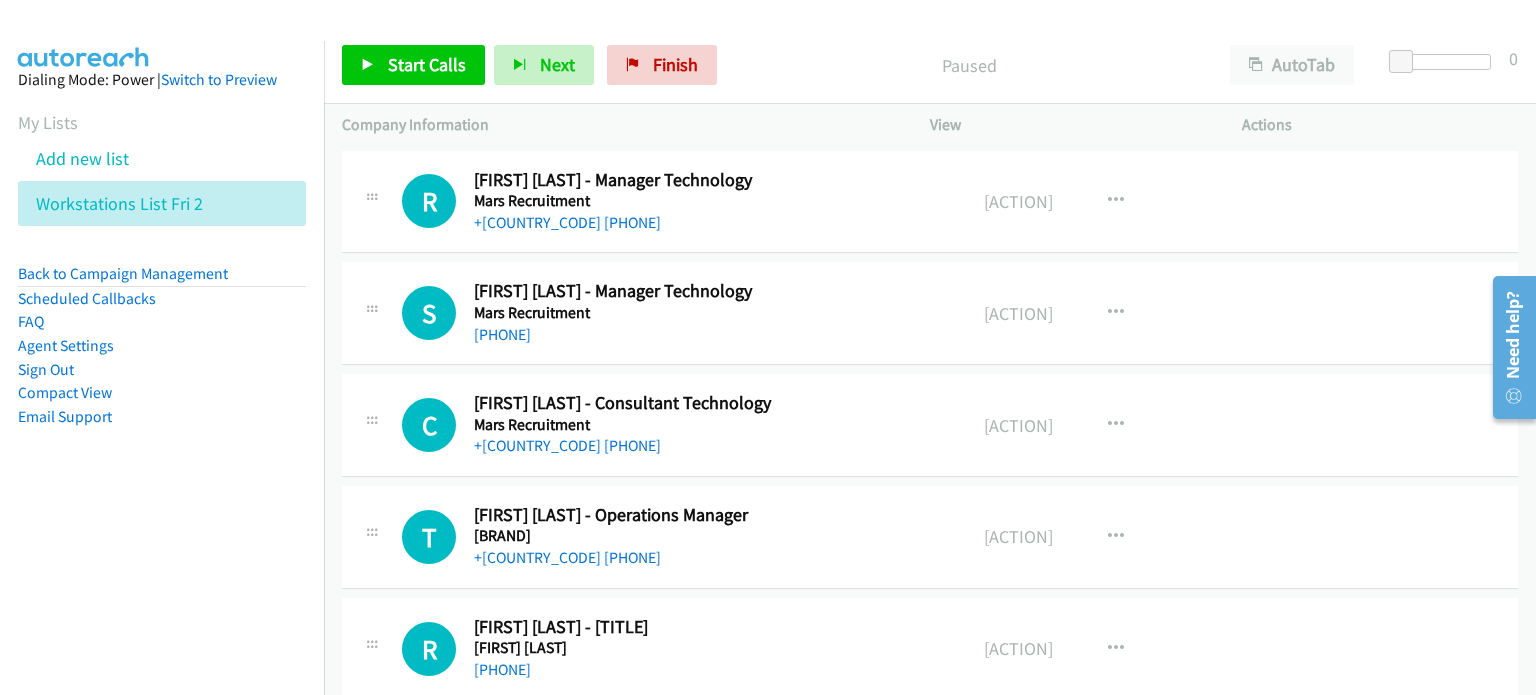 click on "Paused" at bounding box center [969, 65] 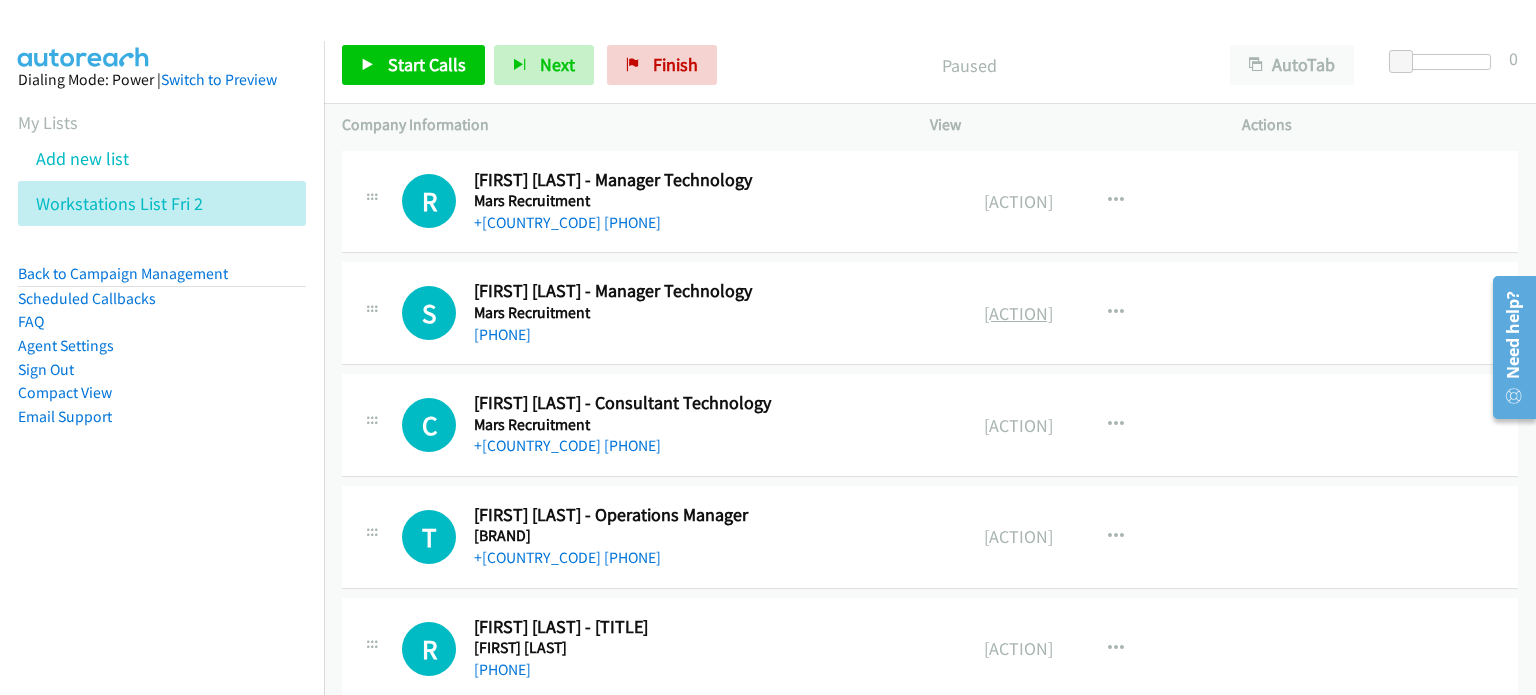 click on "View External Url" at bounding box center (1018, 313) 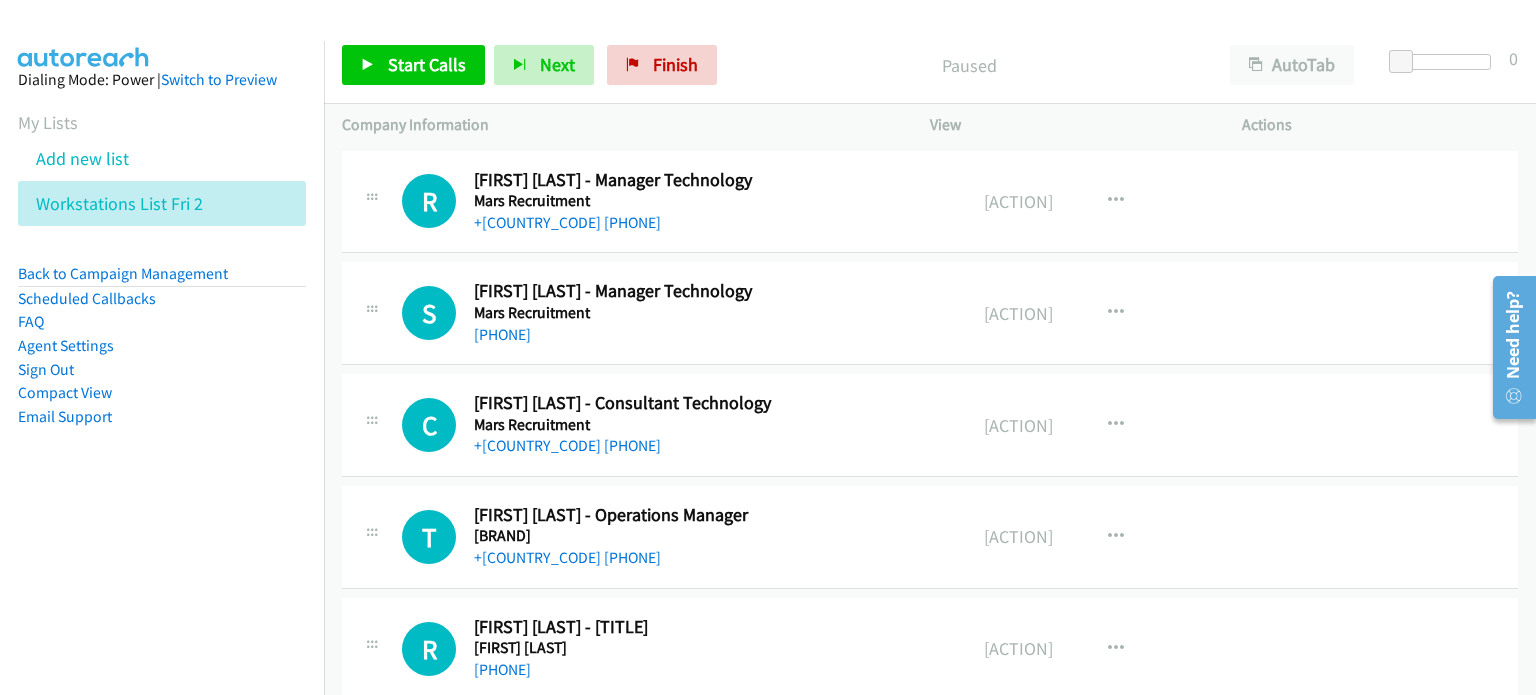 click on "Paused" at bounding box center (969, 65) 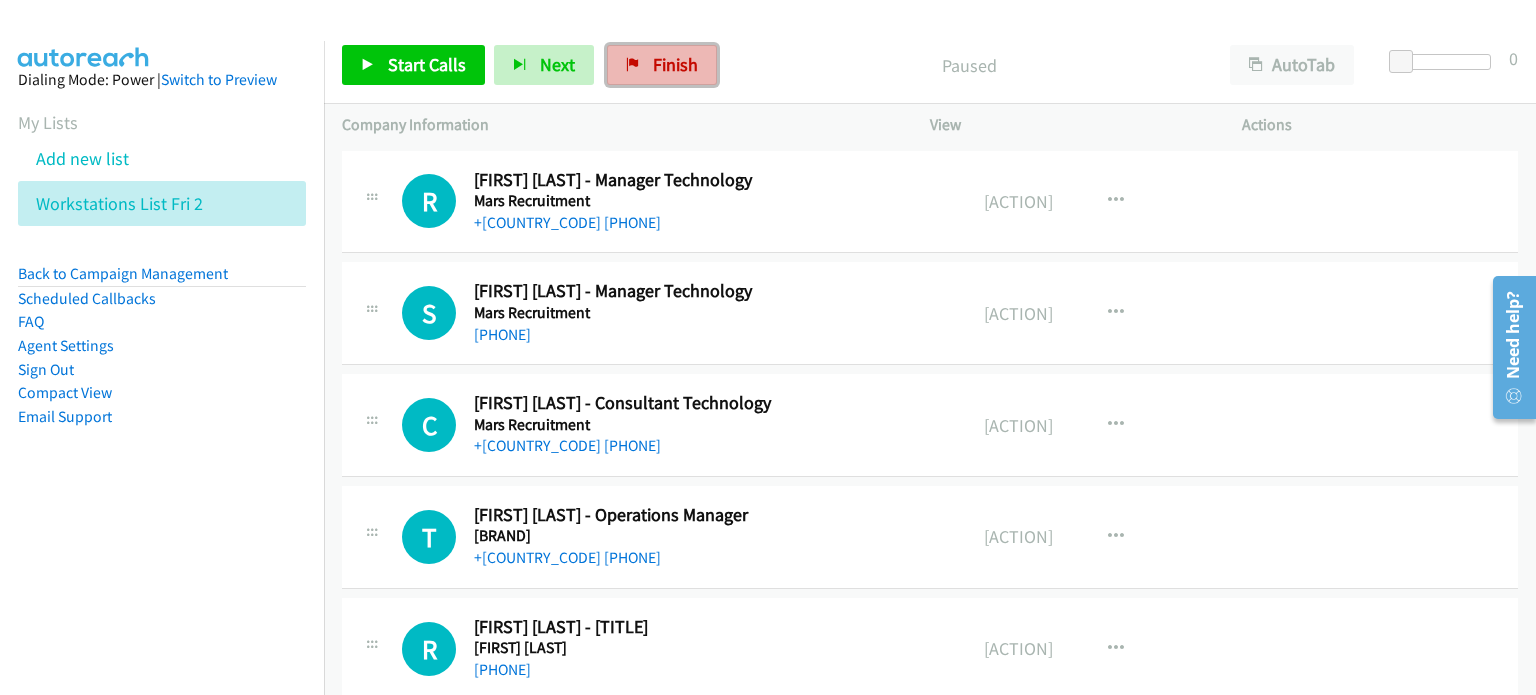 click on "Finish" at bounding box center (675, 64) 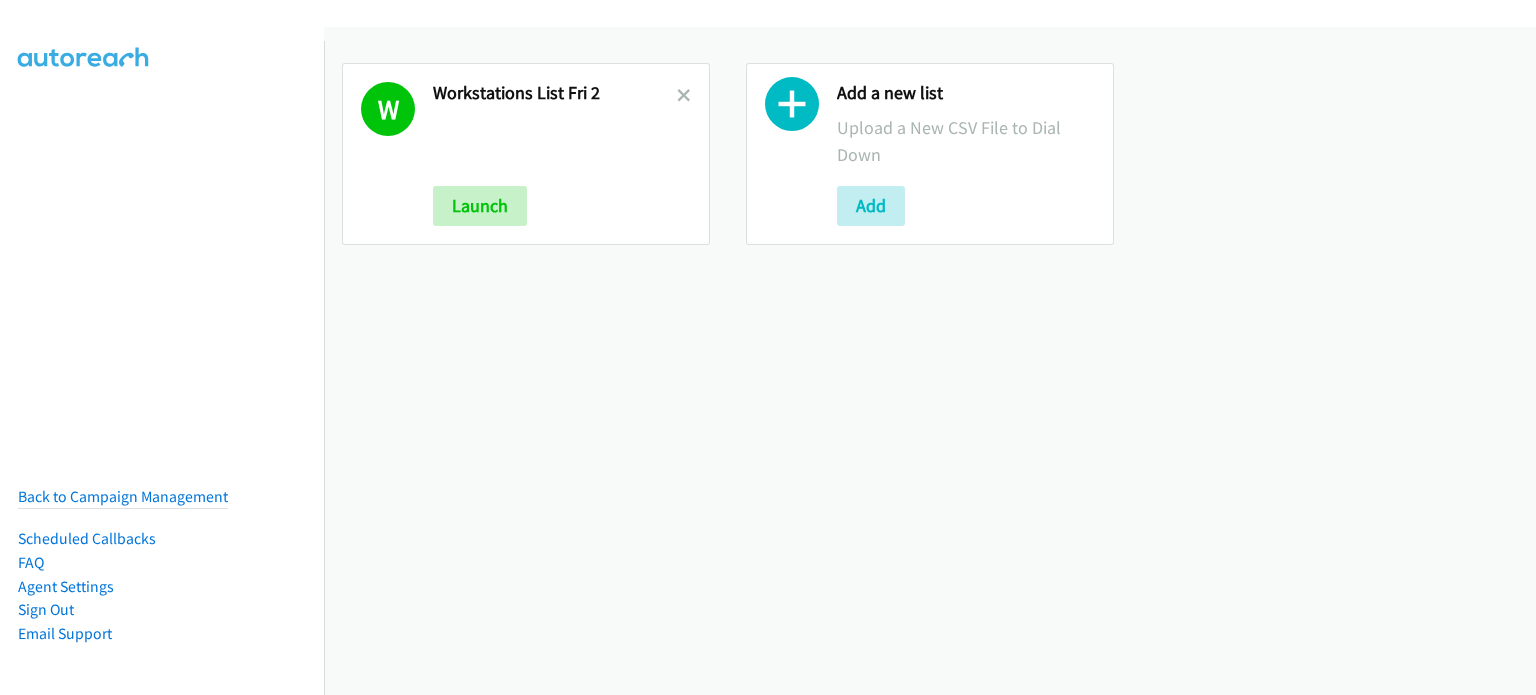 scroll, scrollTop: 0, scrollLeft: 0, axis: both 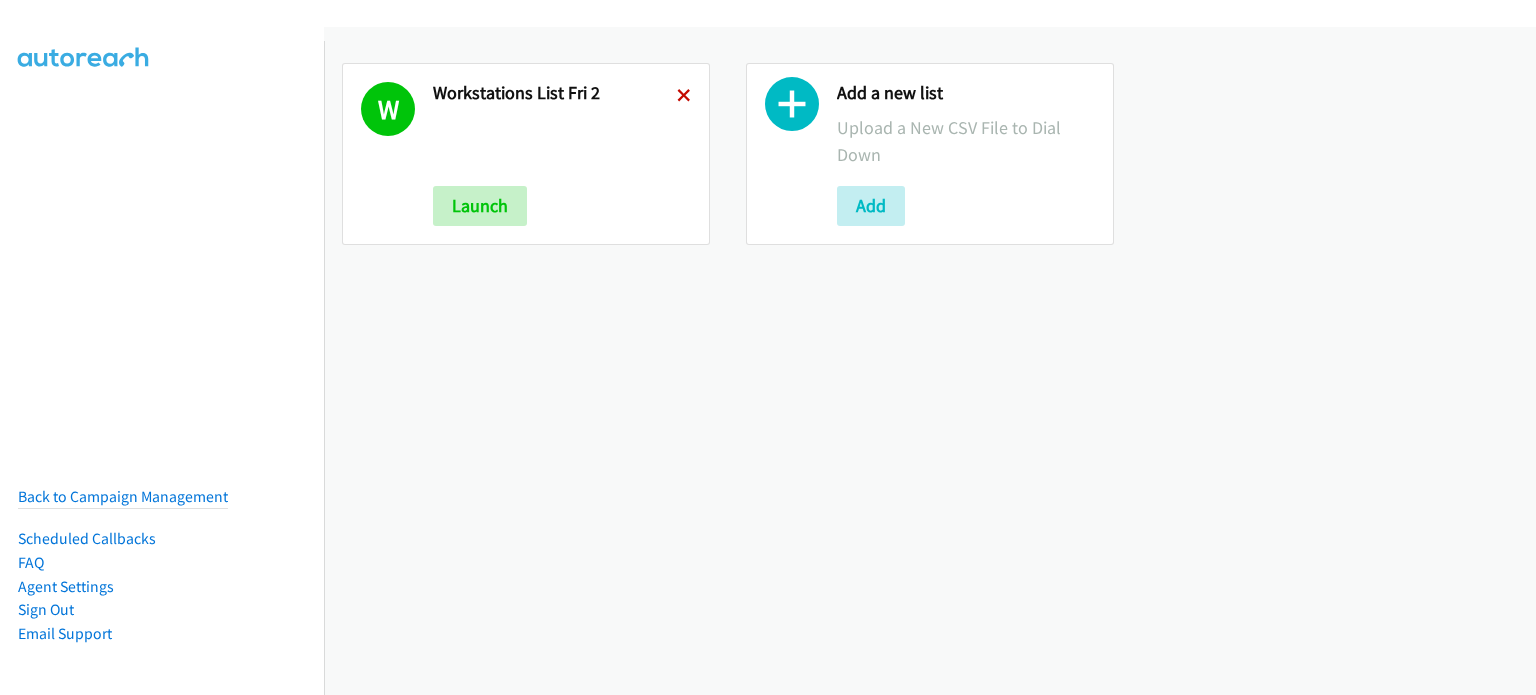 click at bounding box center (684, 97) 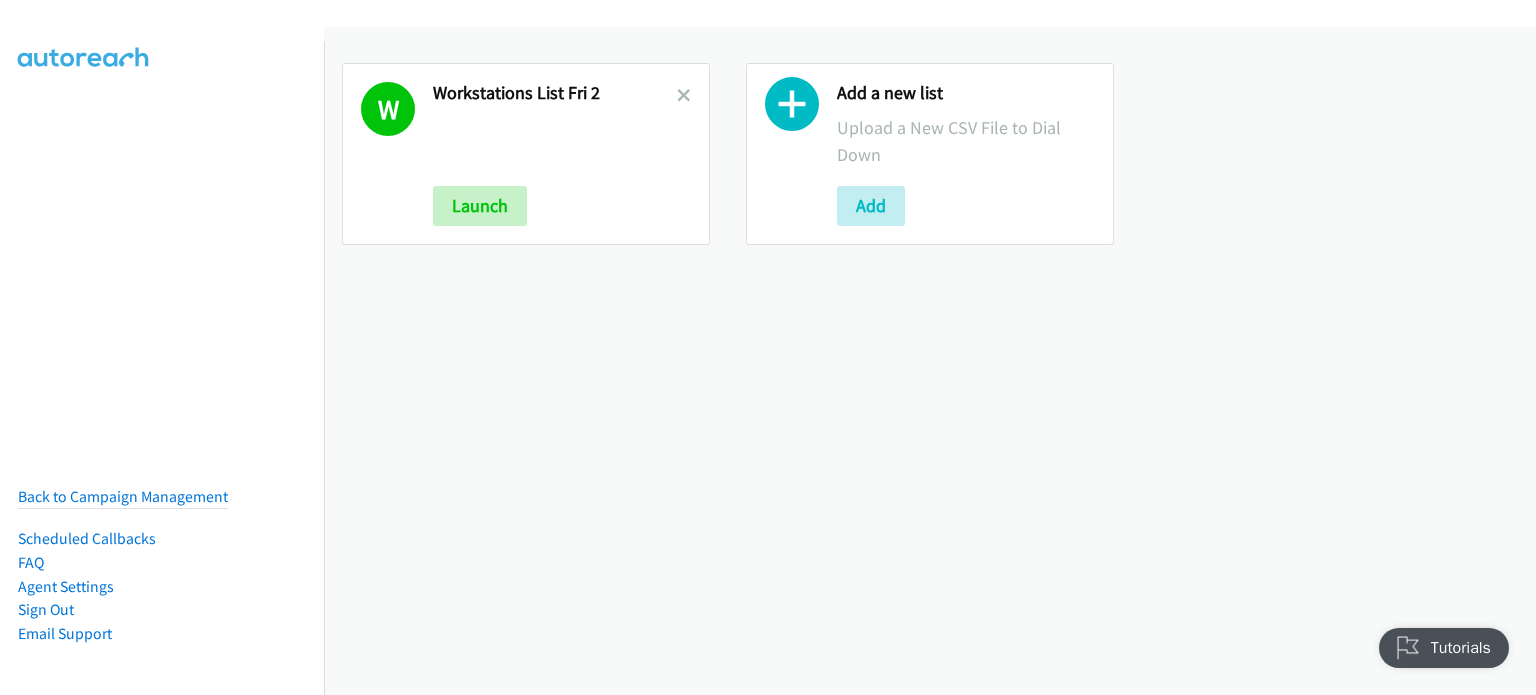 scroll, scrollTop: 0, scrollLeft: 0, axis: both 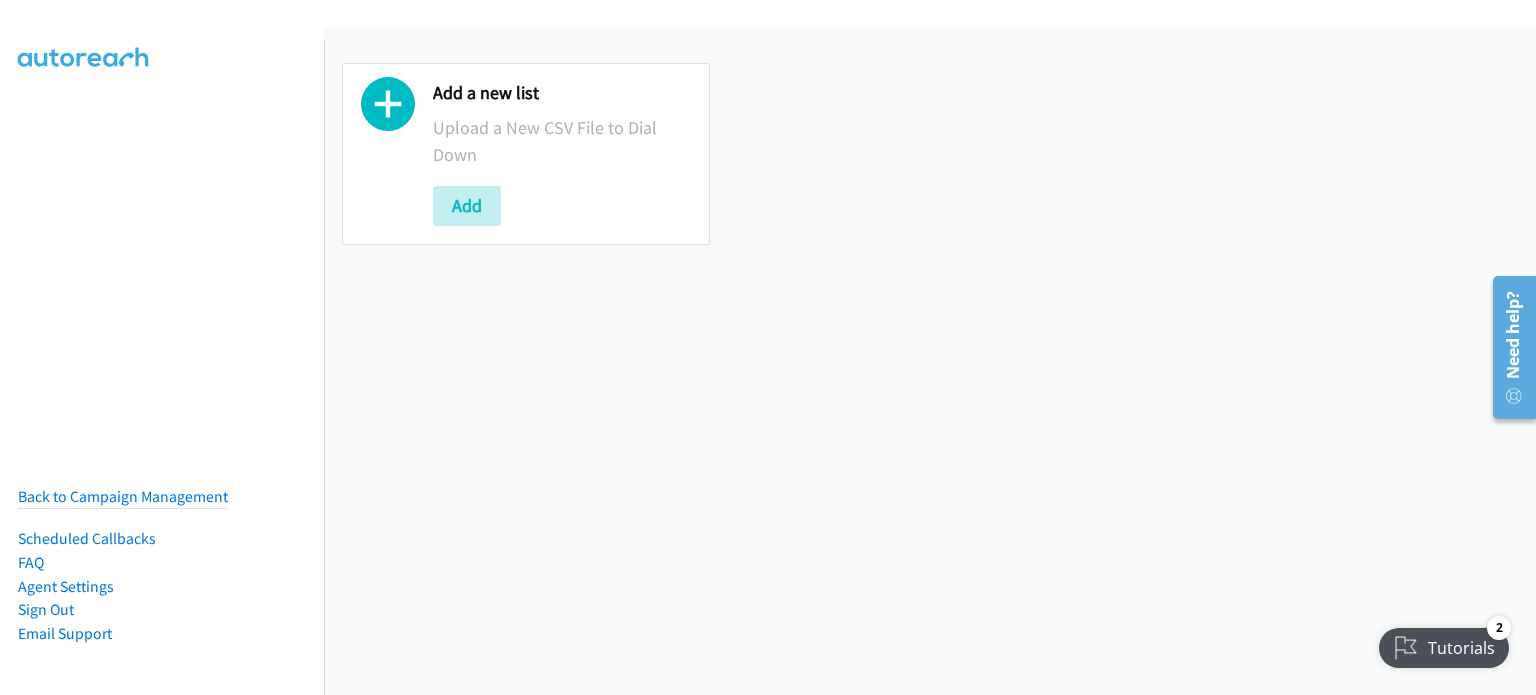 click on "Add a new list
Upload a New CSV File to Dial Down
Add" at bounding box center (930, 154) 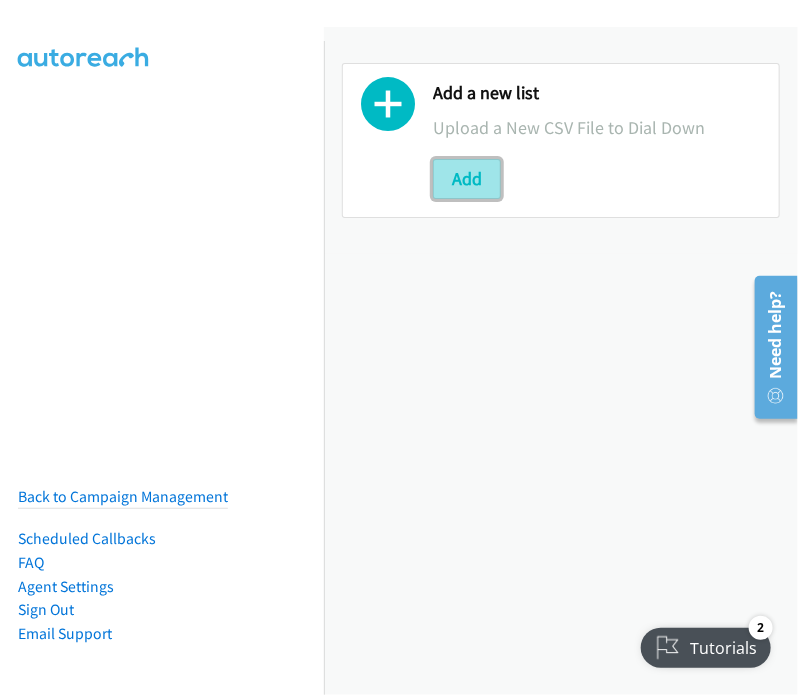 click on "Add" at bounding box center [467, 179] 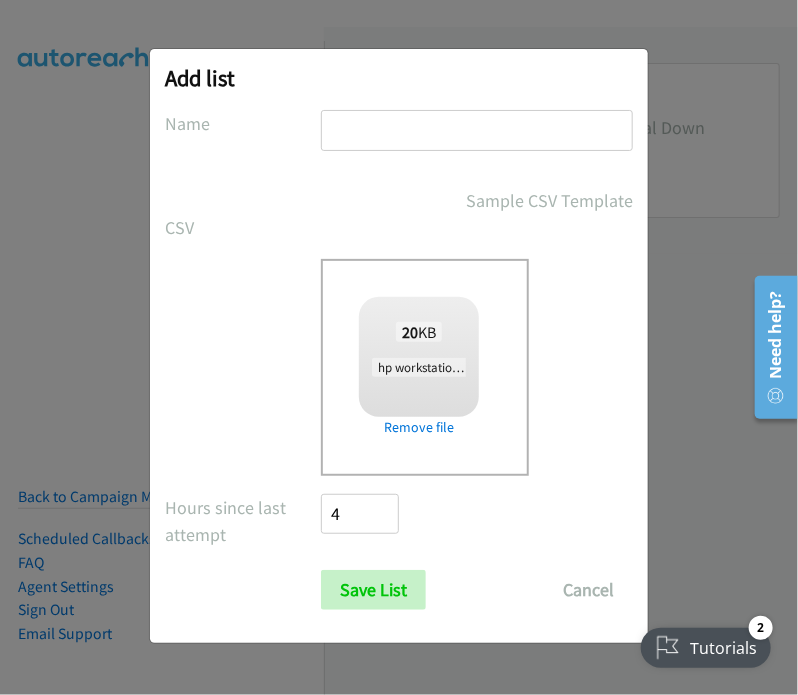 click at bounding box center (477, 130) 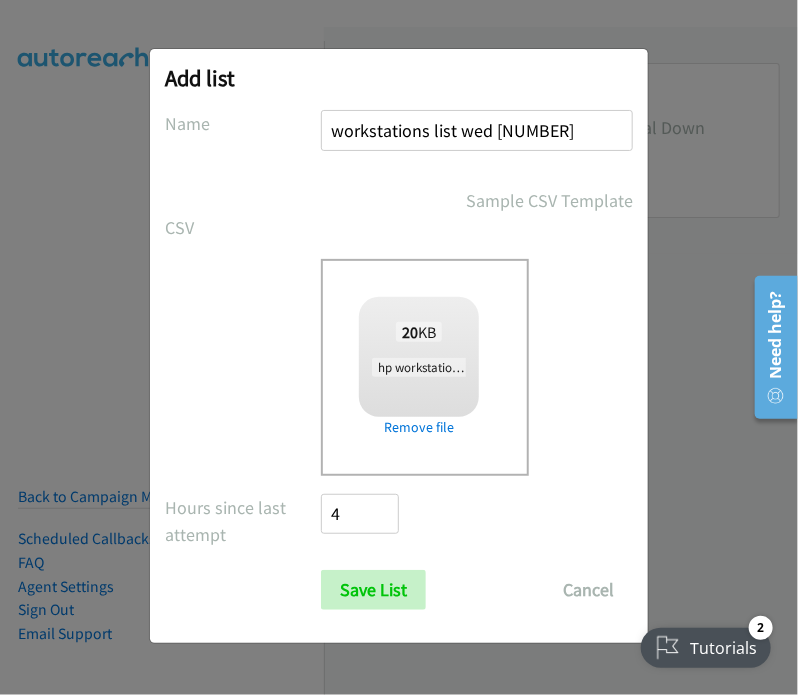 click on "workstations list wed 3" at bounding box center [477, 130] 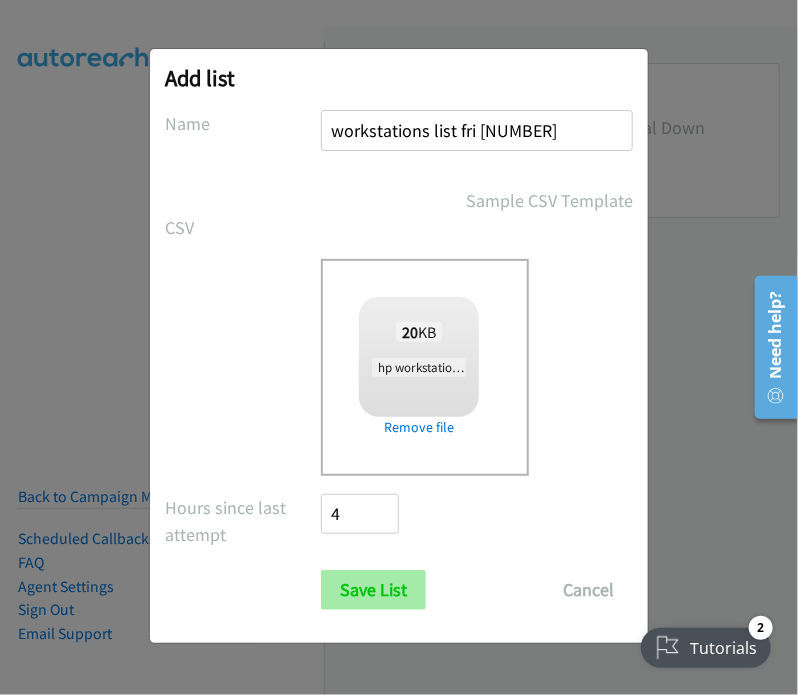 type on "workstations list fri 3" 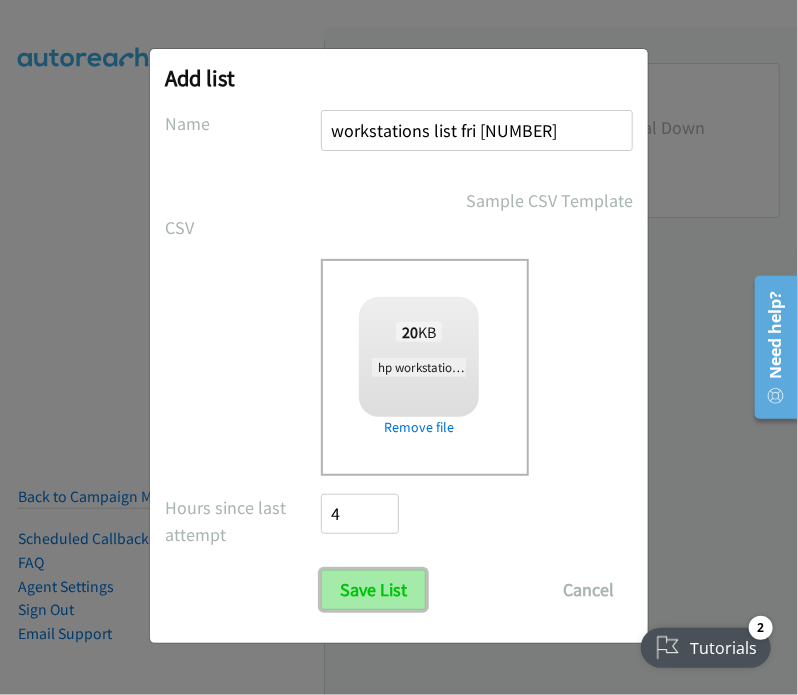 click on "Save List" at bounding box center (373, 590) 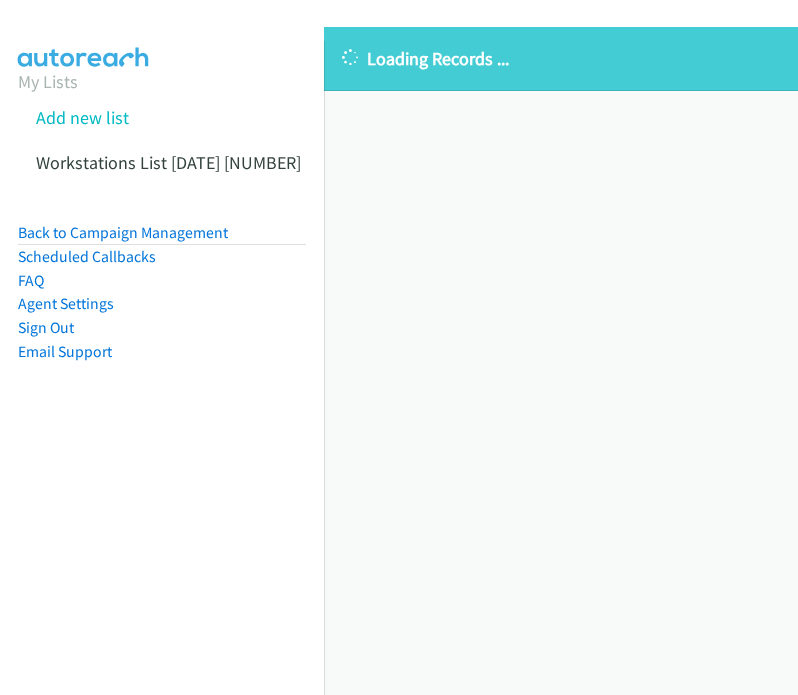 scroll, scrollTop: 0, scrollLeft: 0, axis: both 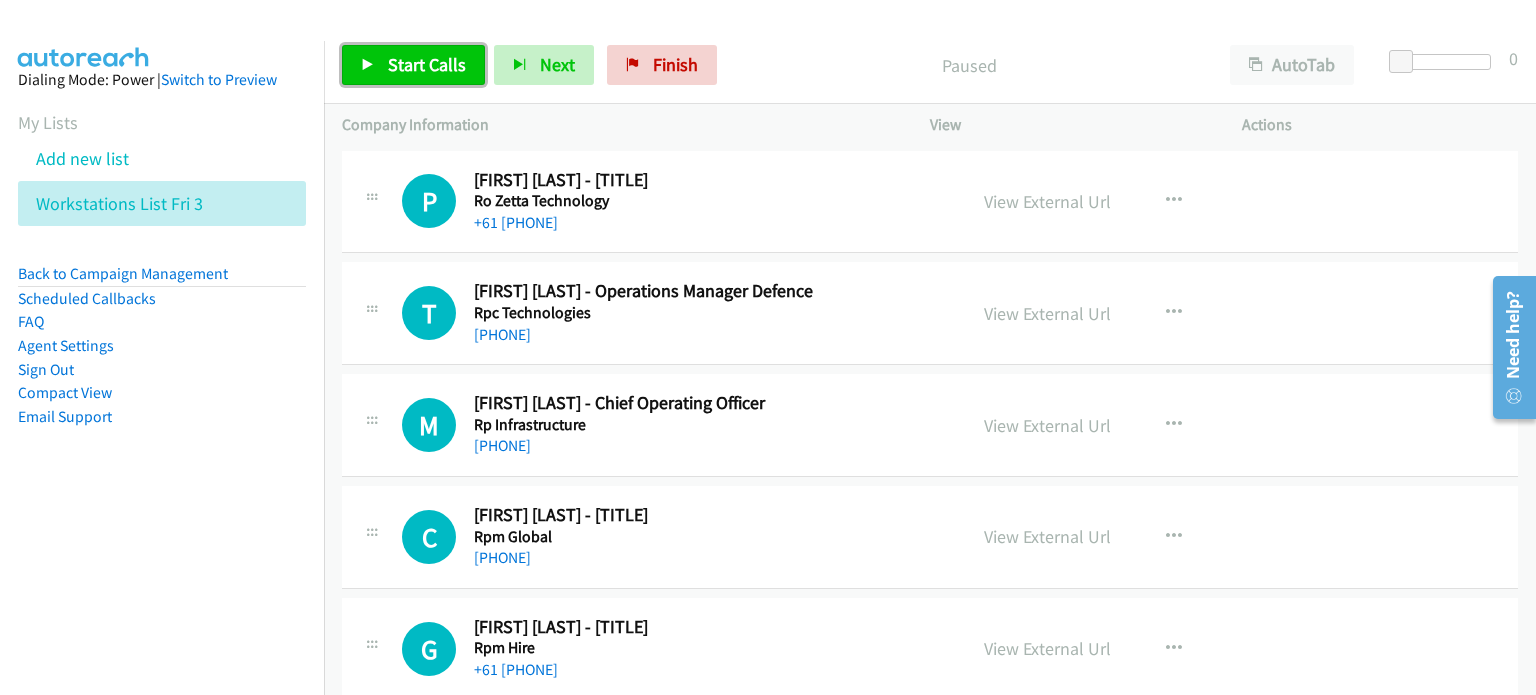 click on "Start Calls" at bounding box center (427, 64) 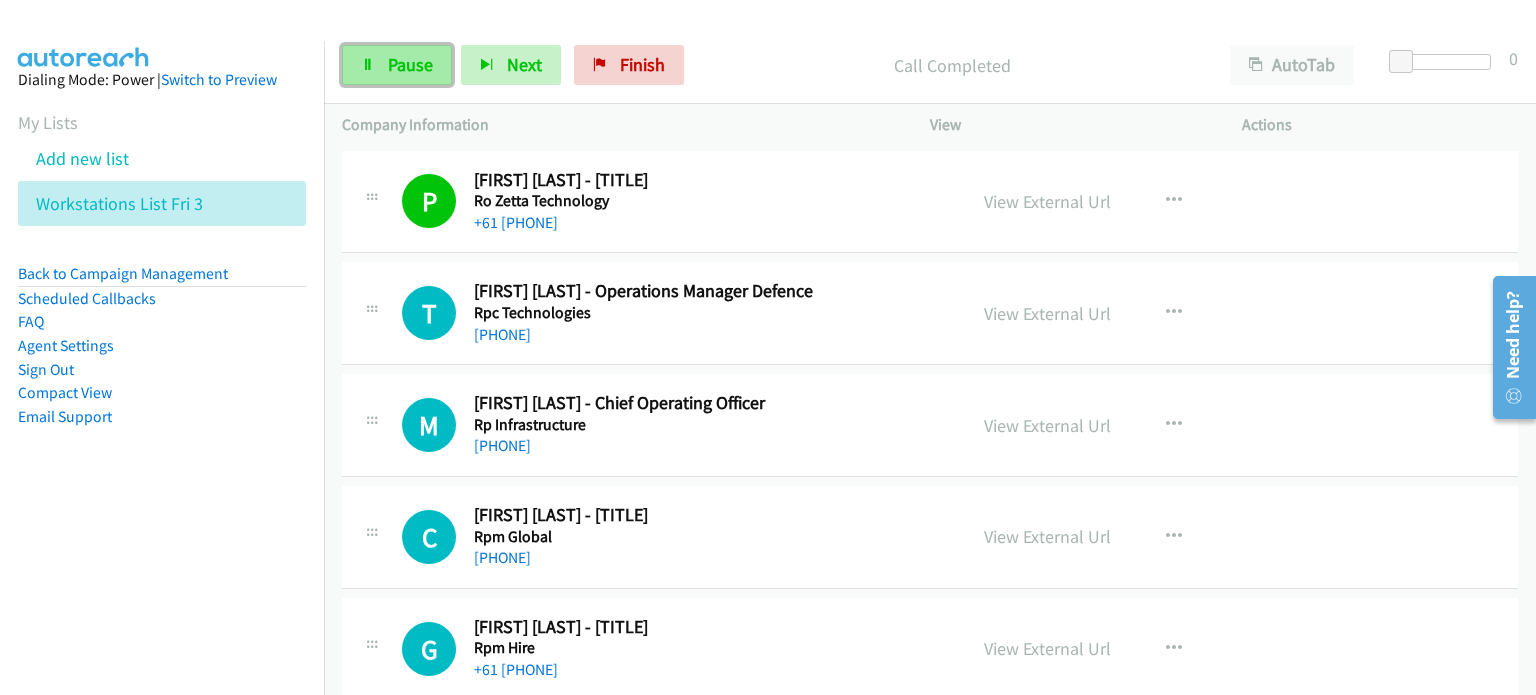 click on "Pause" at bounding box center (410, 64) 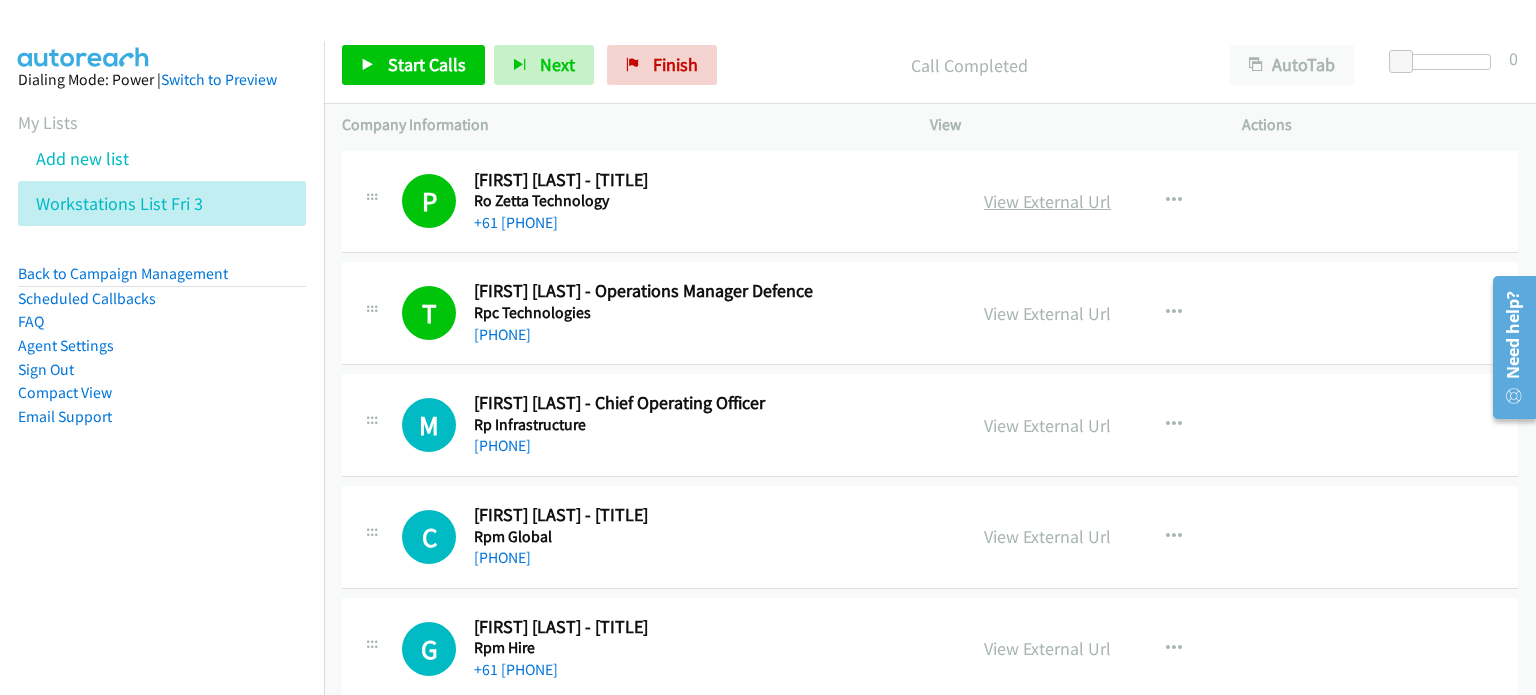 click on "View External Url" at bounding box center (1047, 201) 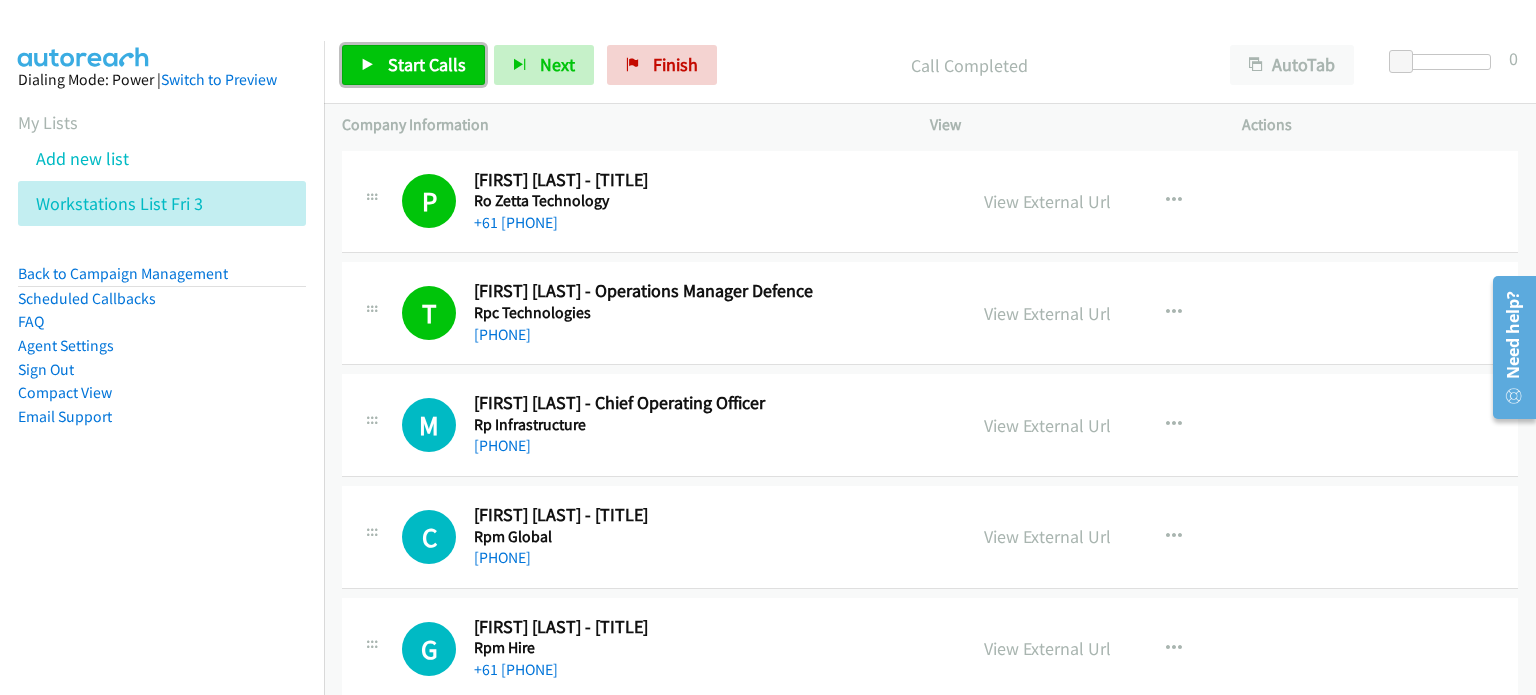click on "Start Calls" at bounding box center [427, 64] 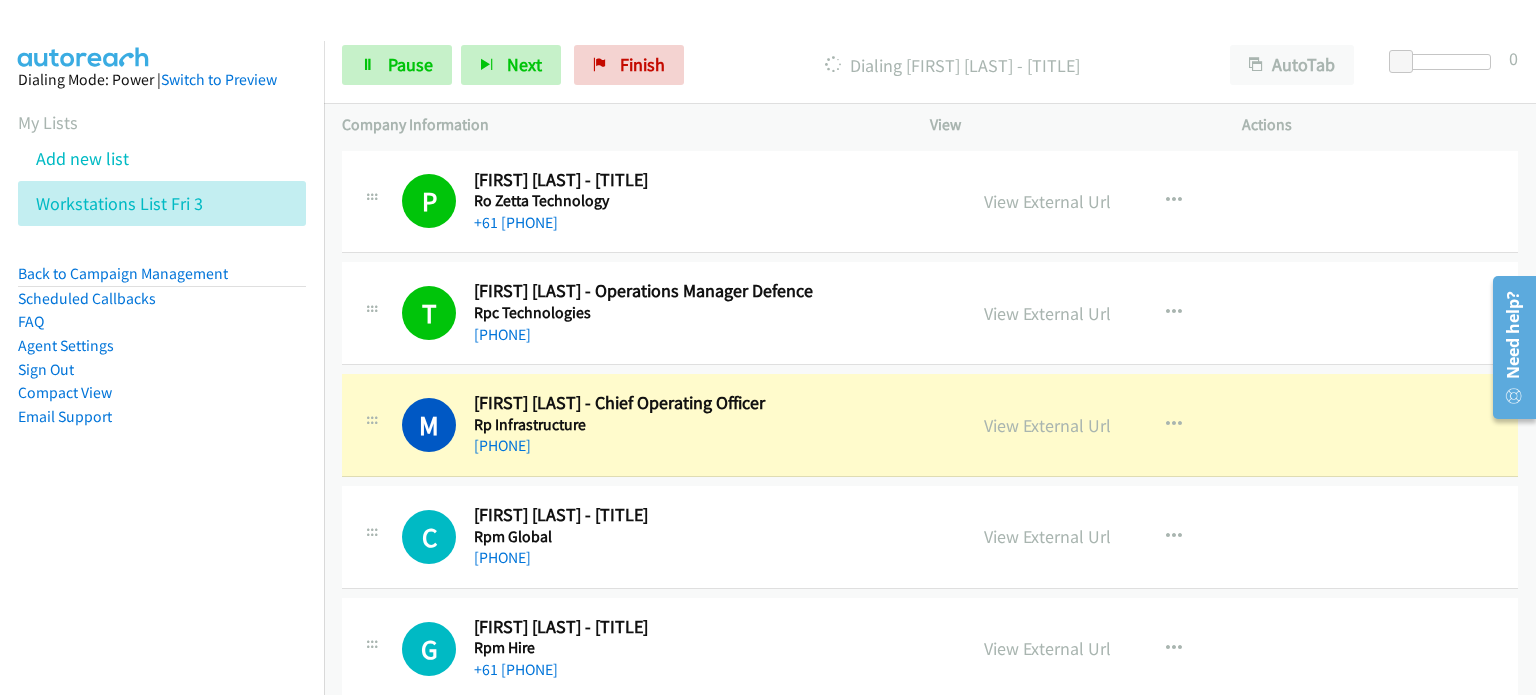 scroll, scrollTop: 100, scrollLeft: 0, axis: vertical 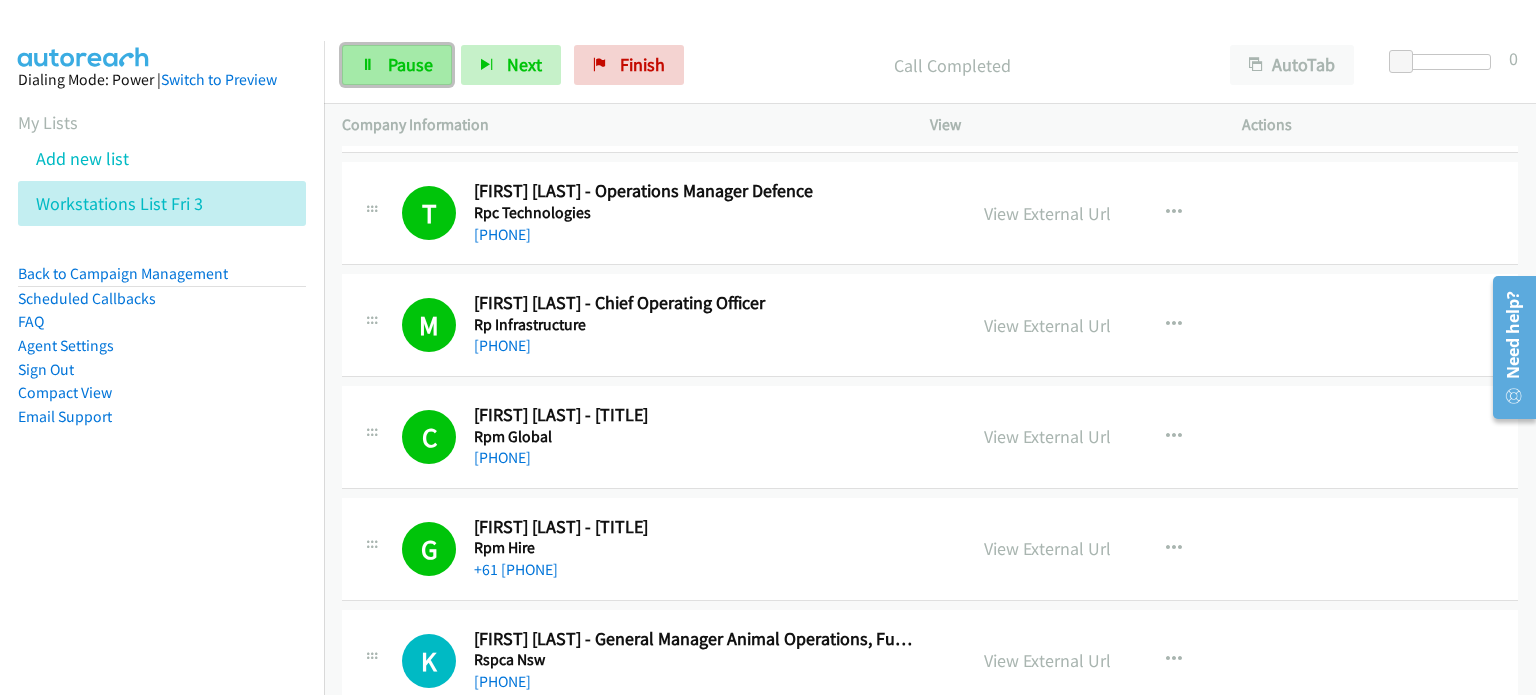 click on "Pause" at bounding box center [397, 65] 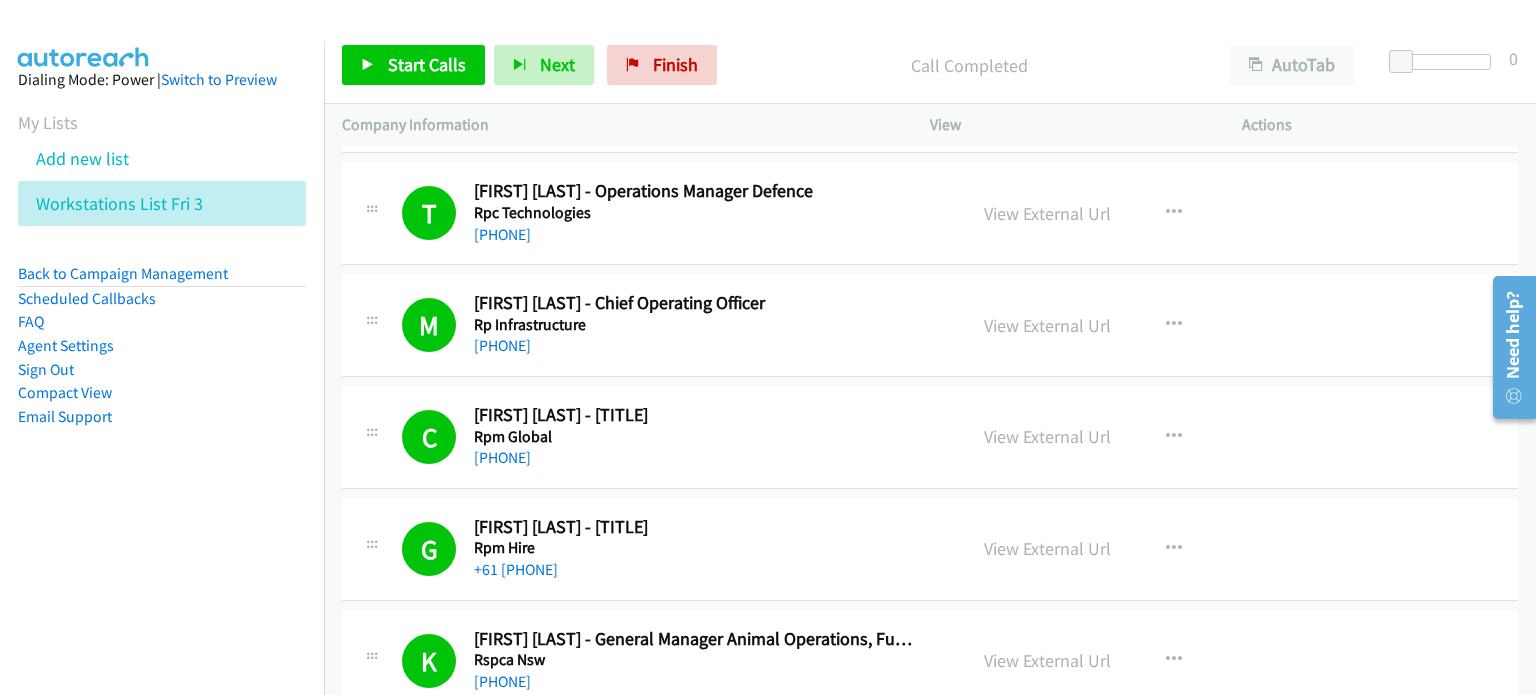 click on "Call Completed" at bounding box center (969, 65) 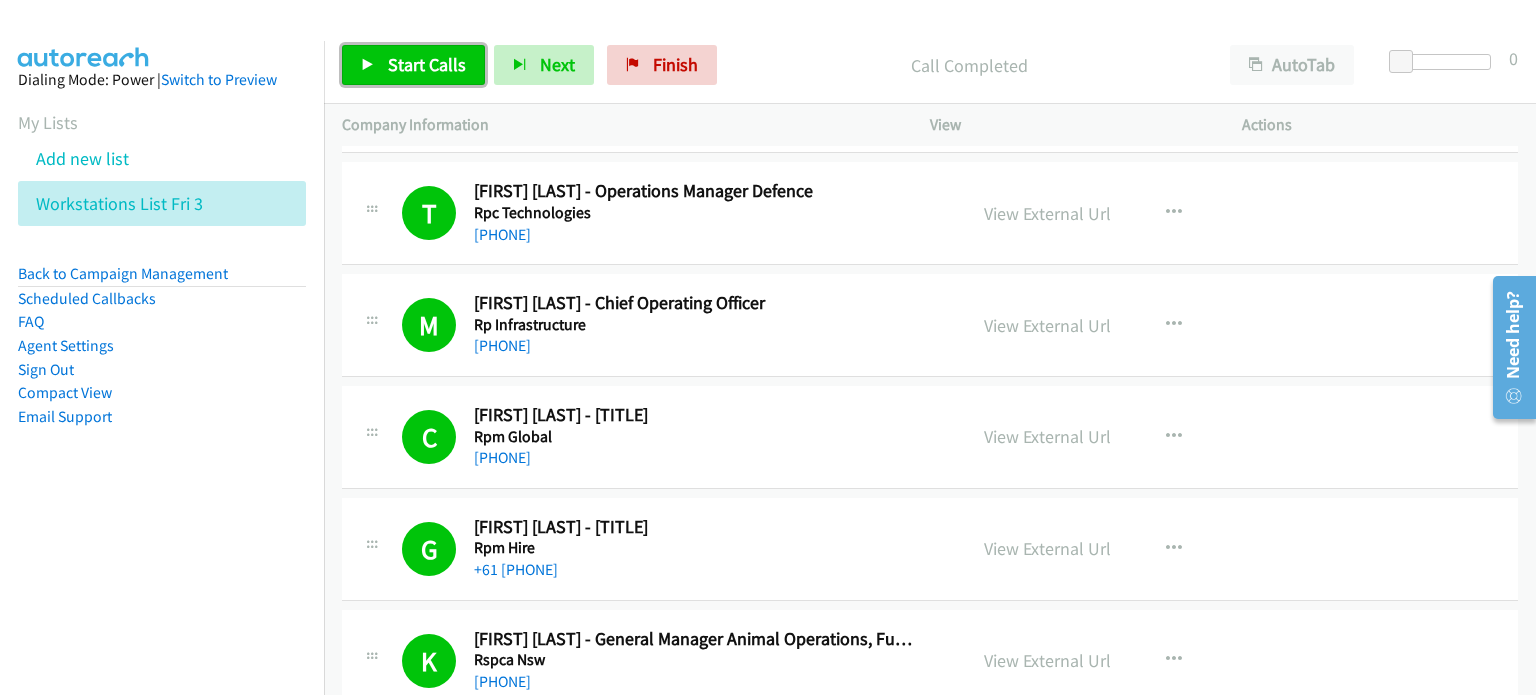 click on "Start Calls" at bounding box center [427, 64] 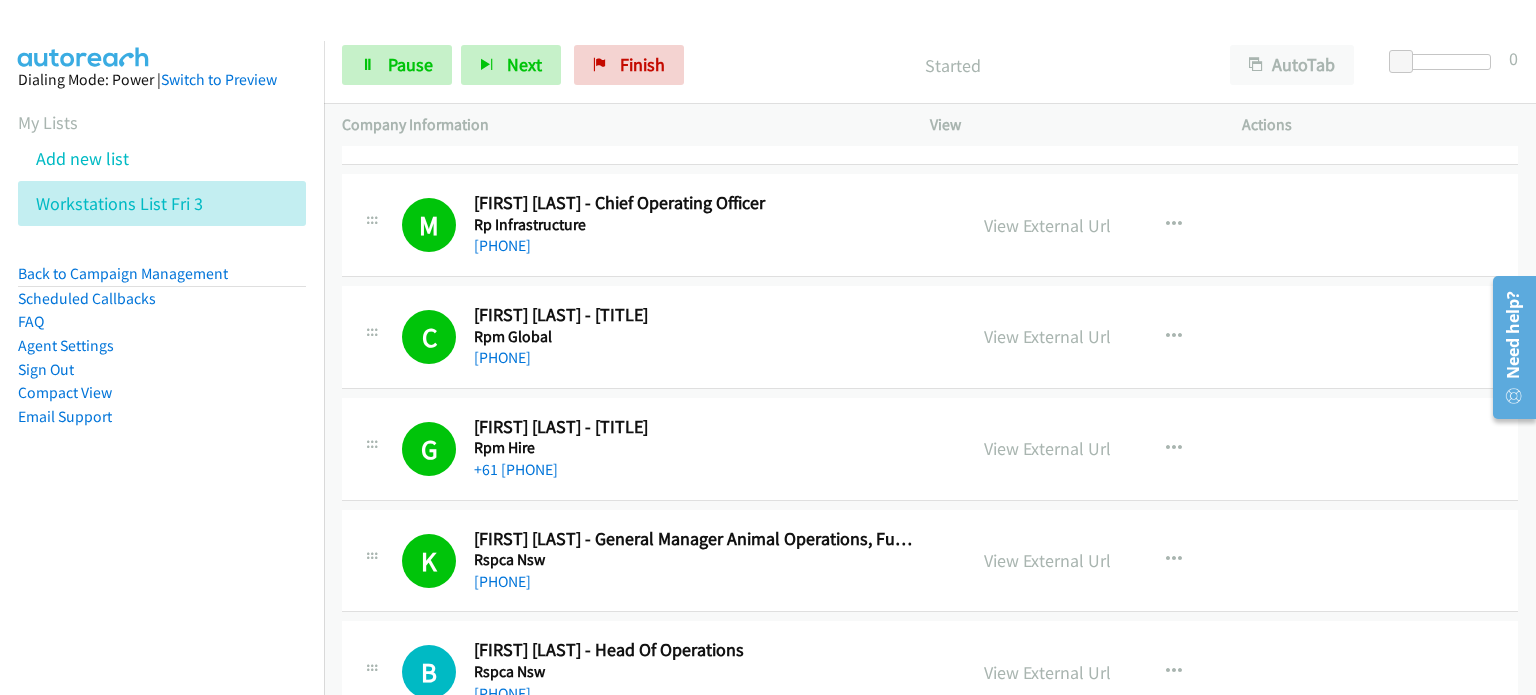 scroll, scrollTop: 500, scrollLeft: 0, axis: vertical 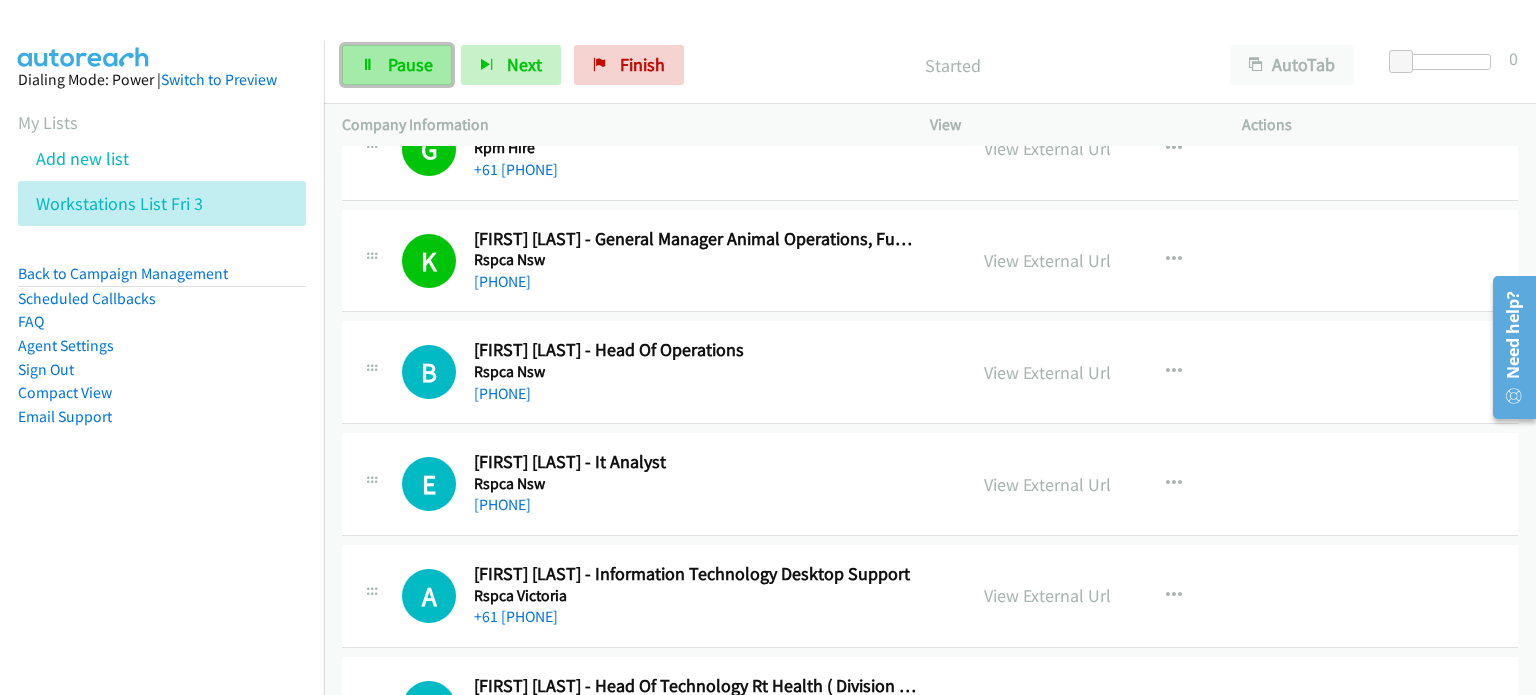 click on "Pause" at bounding box center [410, 64] 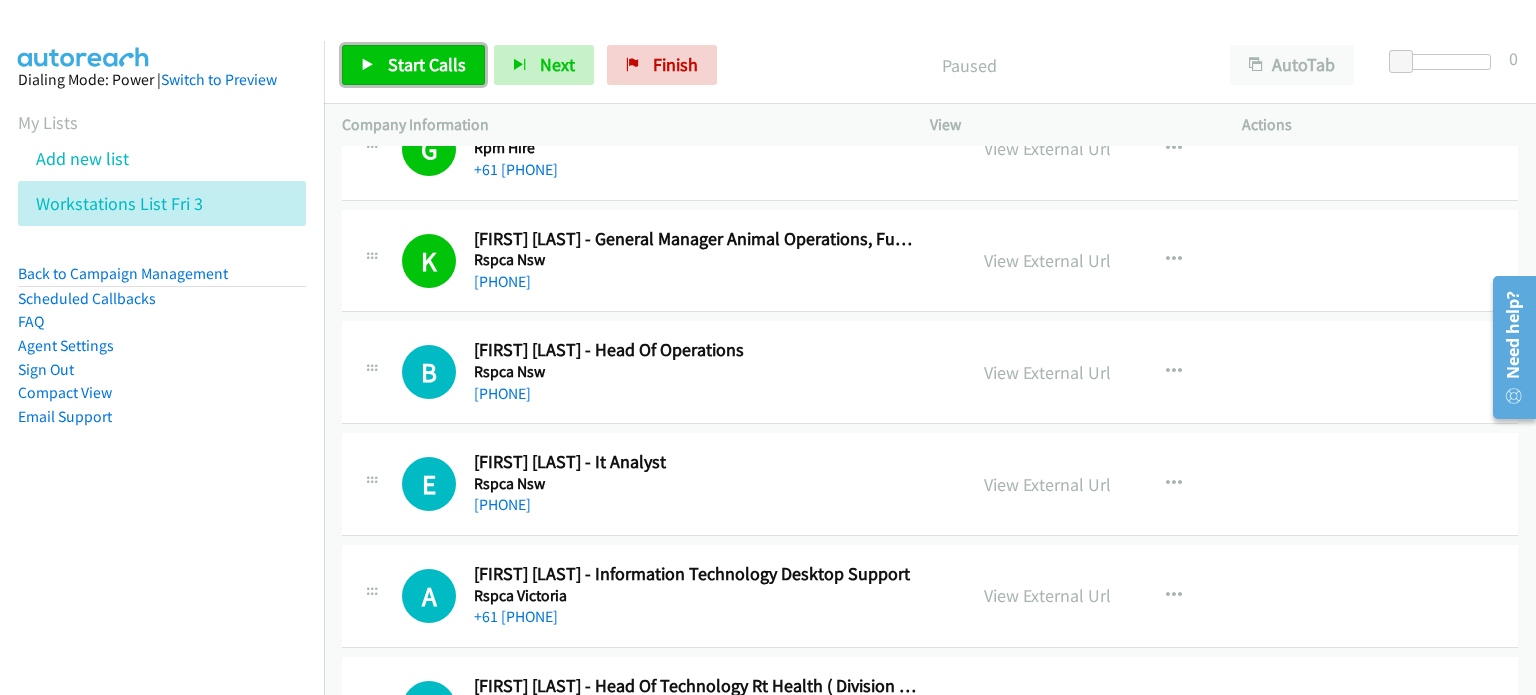 click on "Start Calls" at bounding box center (427, 64) 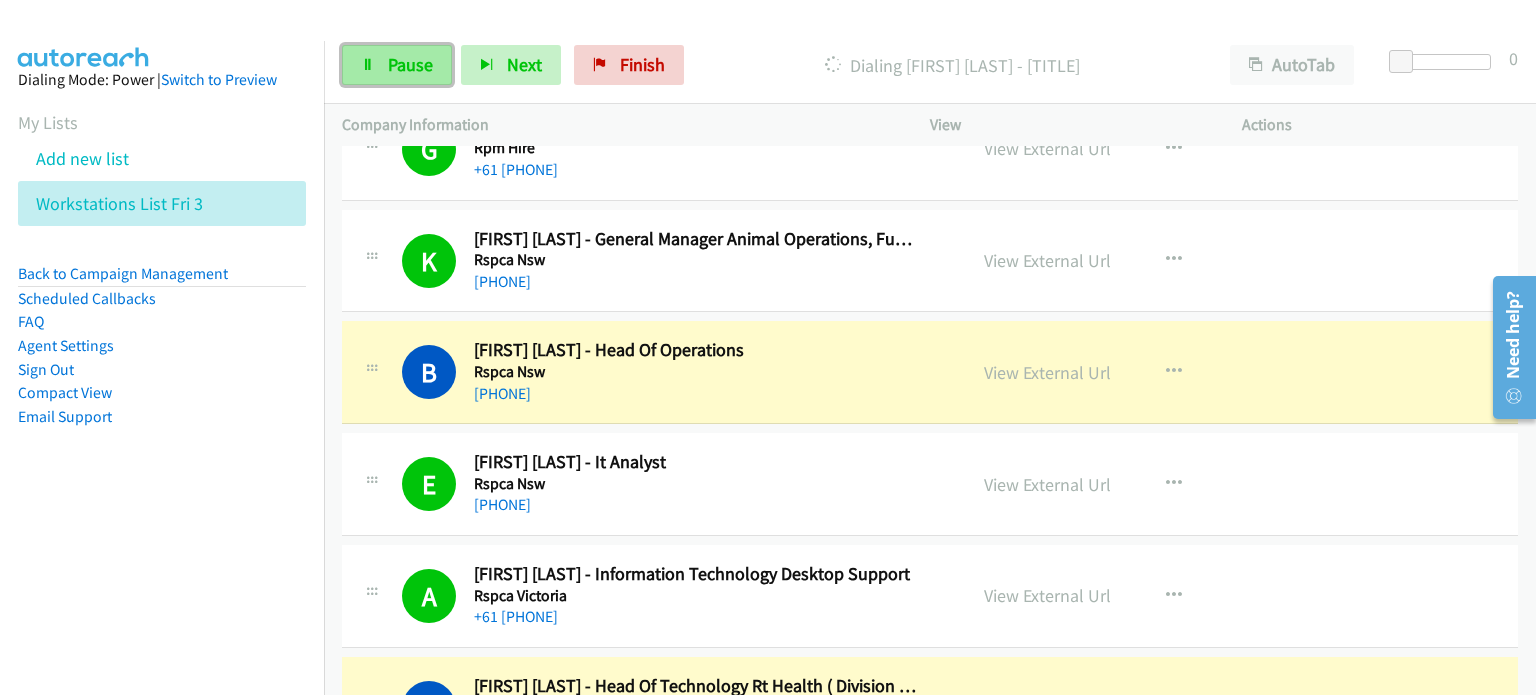click on "Pause" at bounding box center [410, 64] 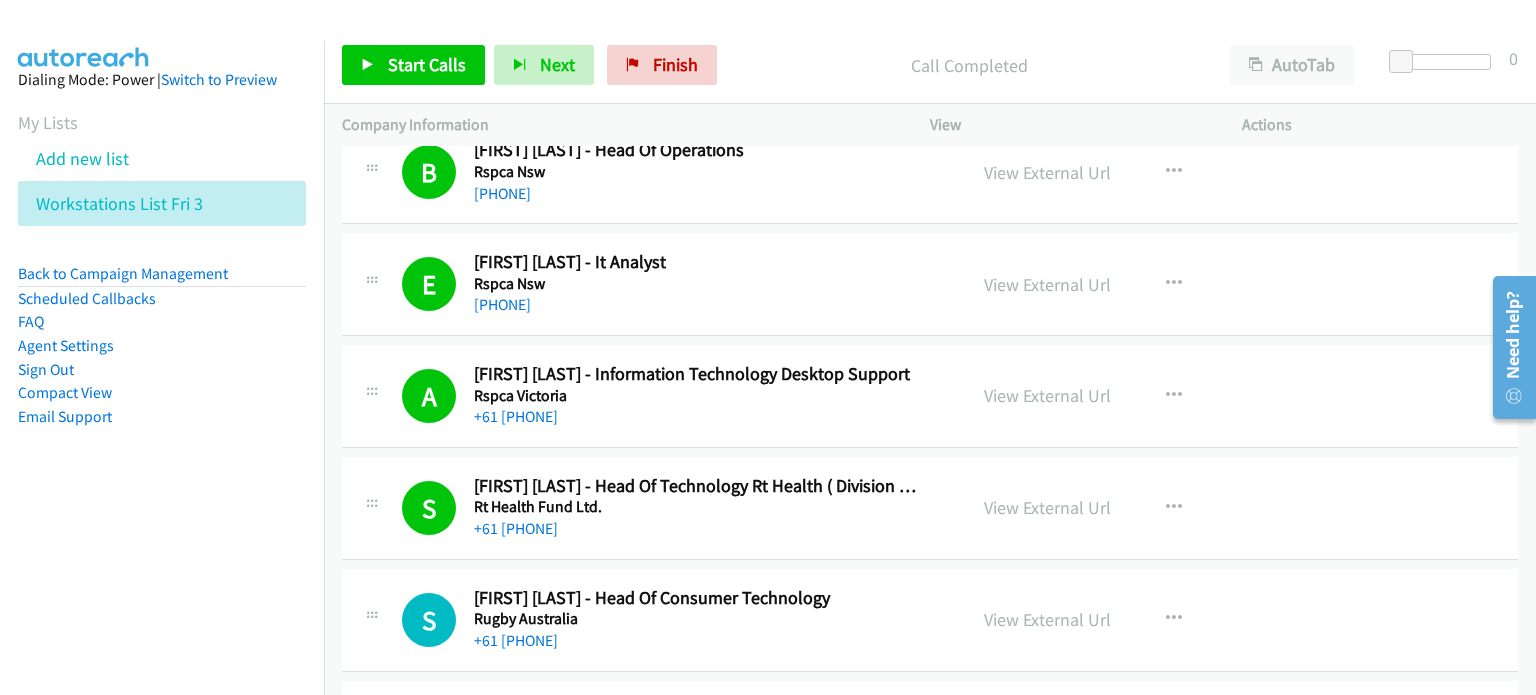 scroll, scrollTop: 700, scrollLeft: 0, axis: vertical 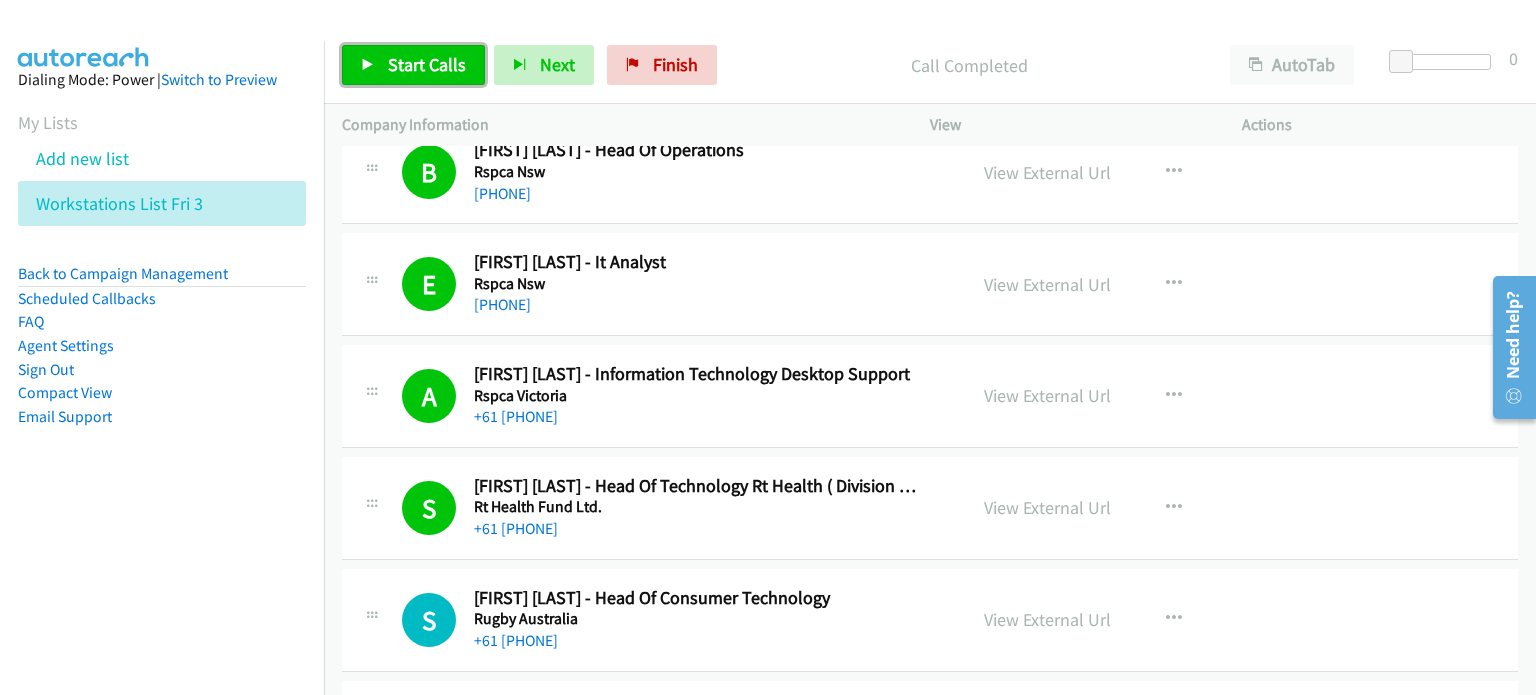 click on "Start Calls" at bounding box center [427, 64] 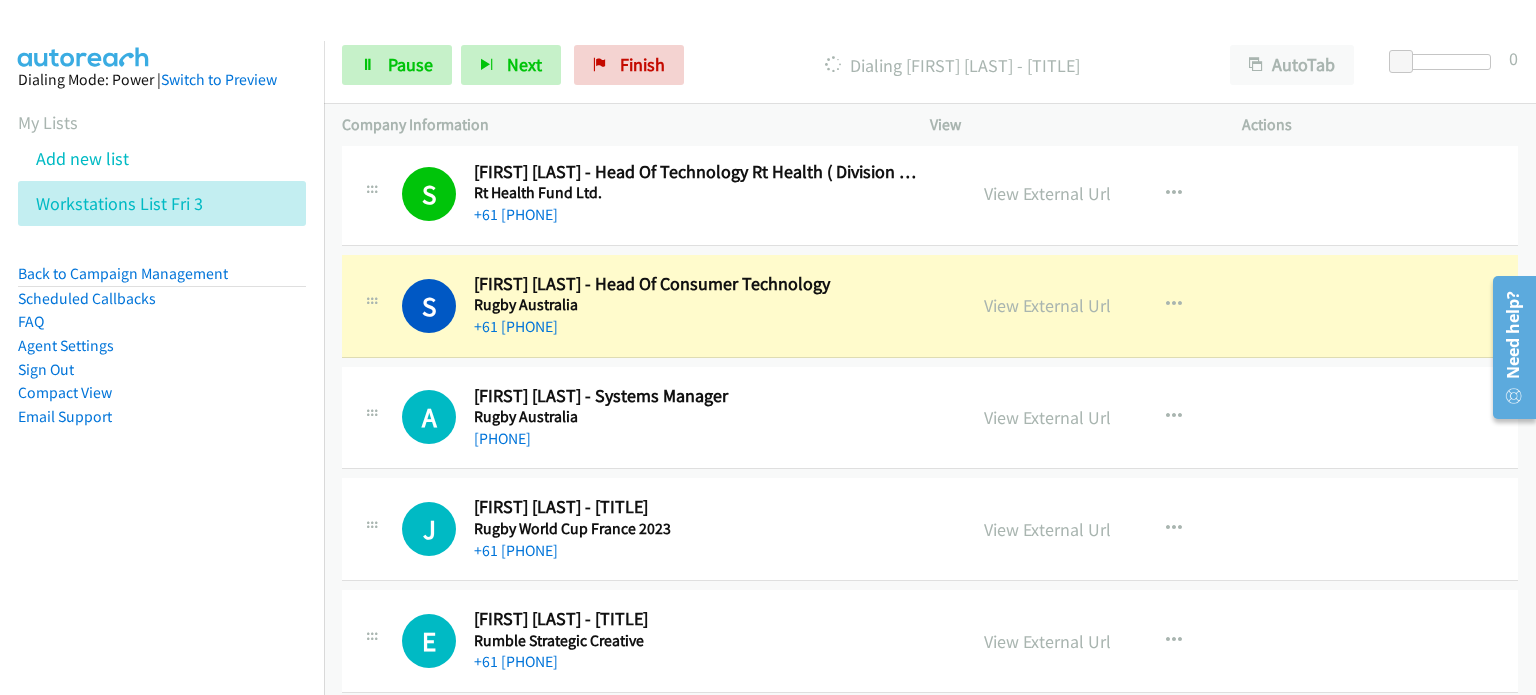 scroll, scrollTop: 1100, scrollLeft: 0, axis: vertical 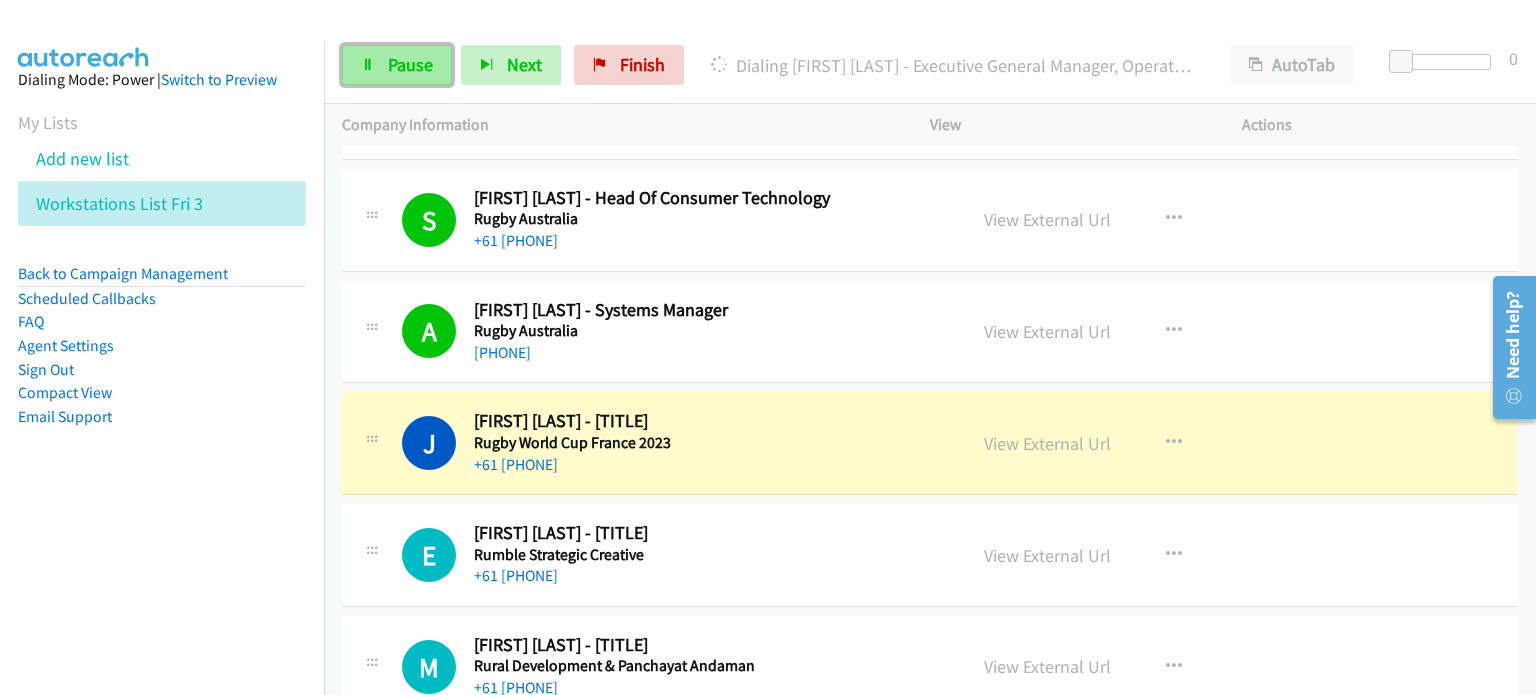 click on "Pause" at bounding box center [410, 64] 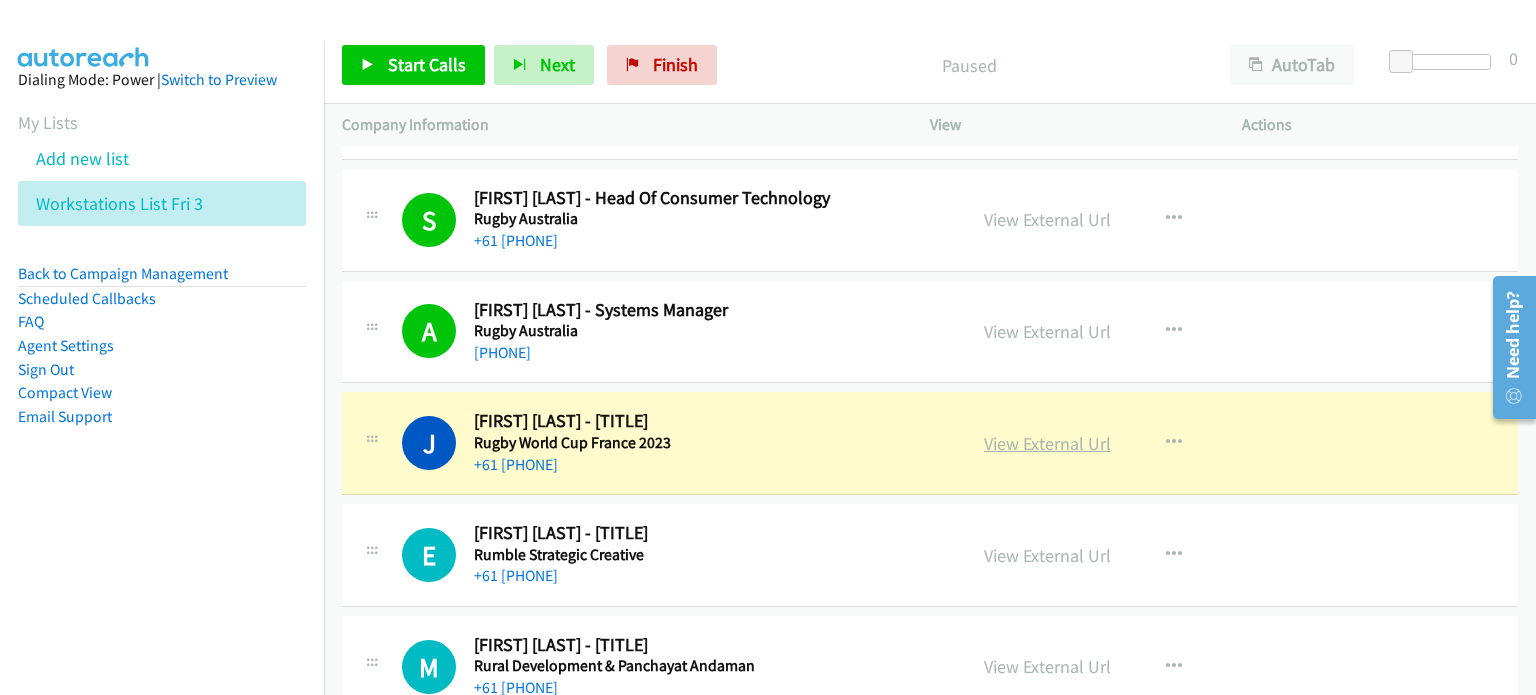 click on "View External Url" at bounding box center (1047, 443) 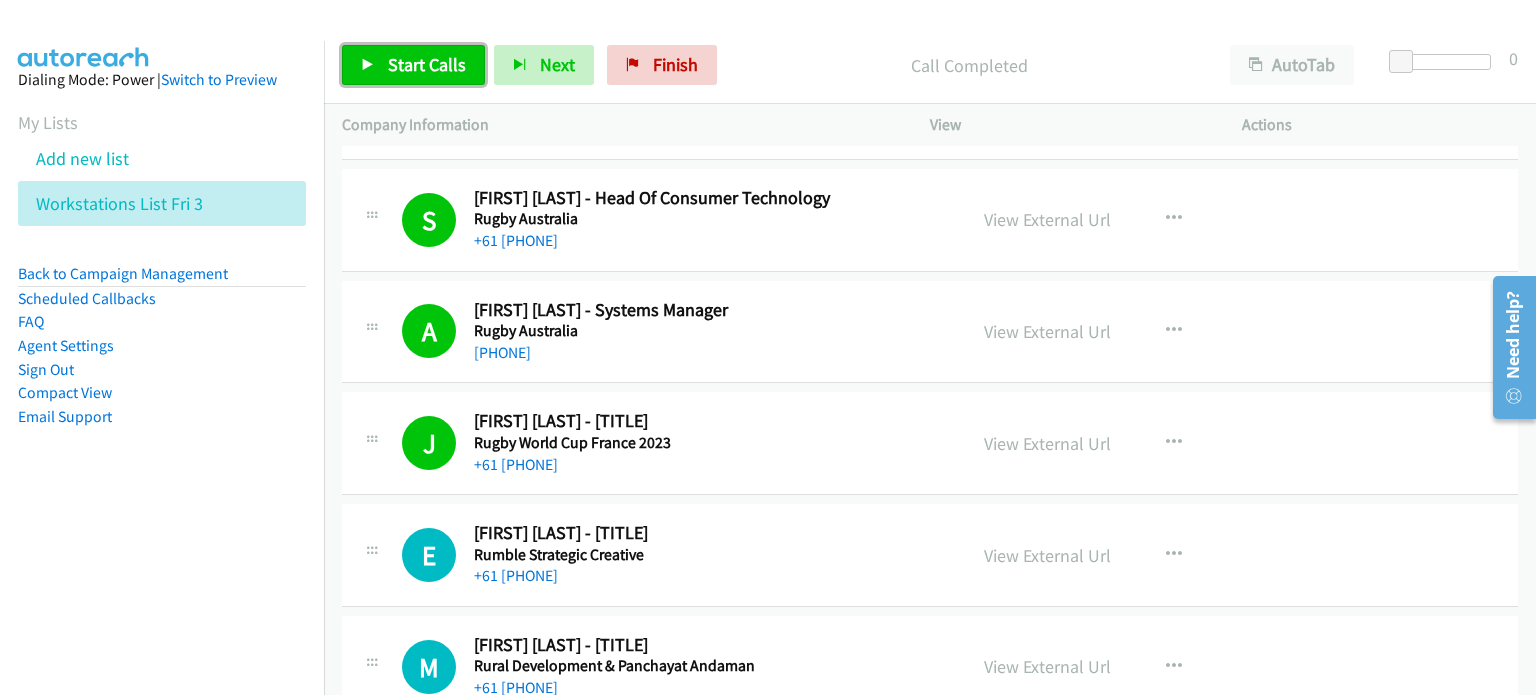 click on "Start Calls" at bounding box center (427, 64) 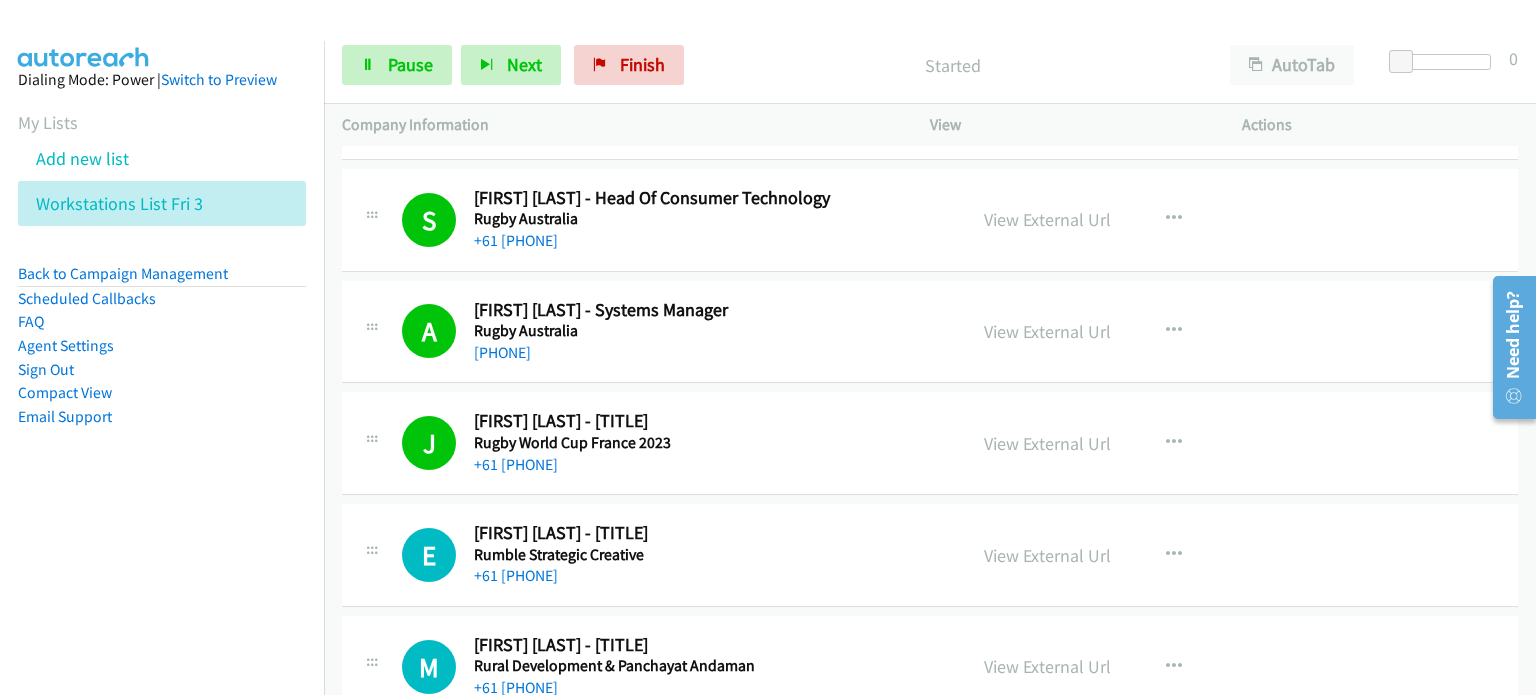 scroll, scrollTop: 1200, scrollLeft: 0, axis: vertical 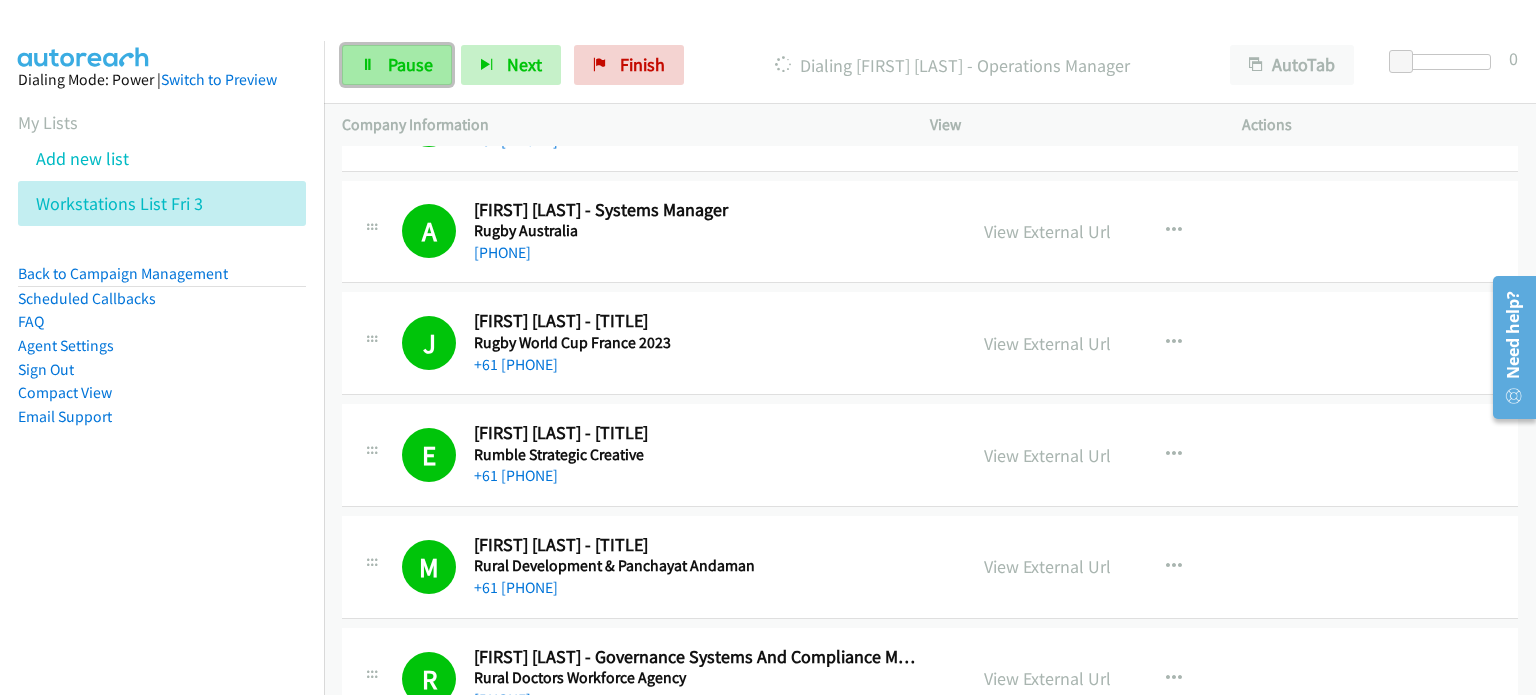 click on "Pause" at bounding box center (410, 64) 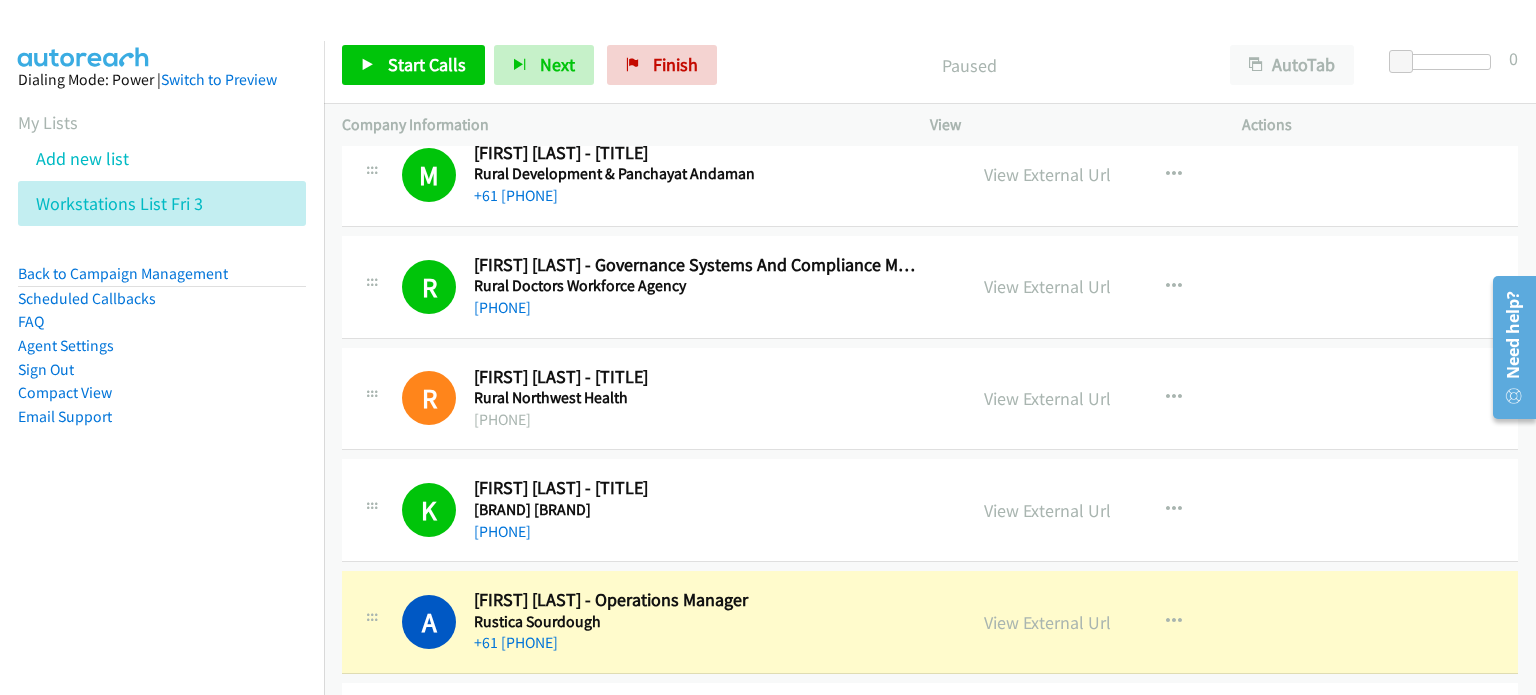 scroll, scrollTop: 1700, scrollLeft: 0, axis: vertical 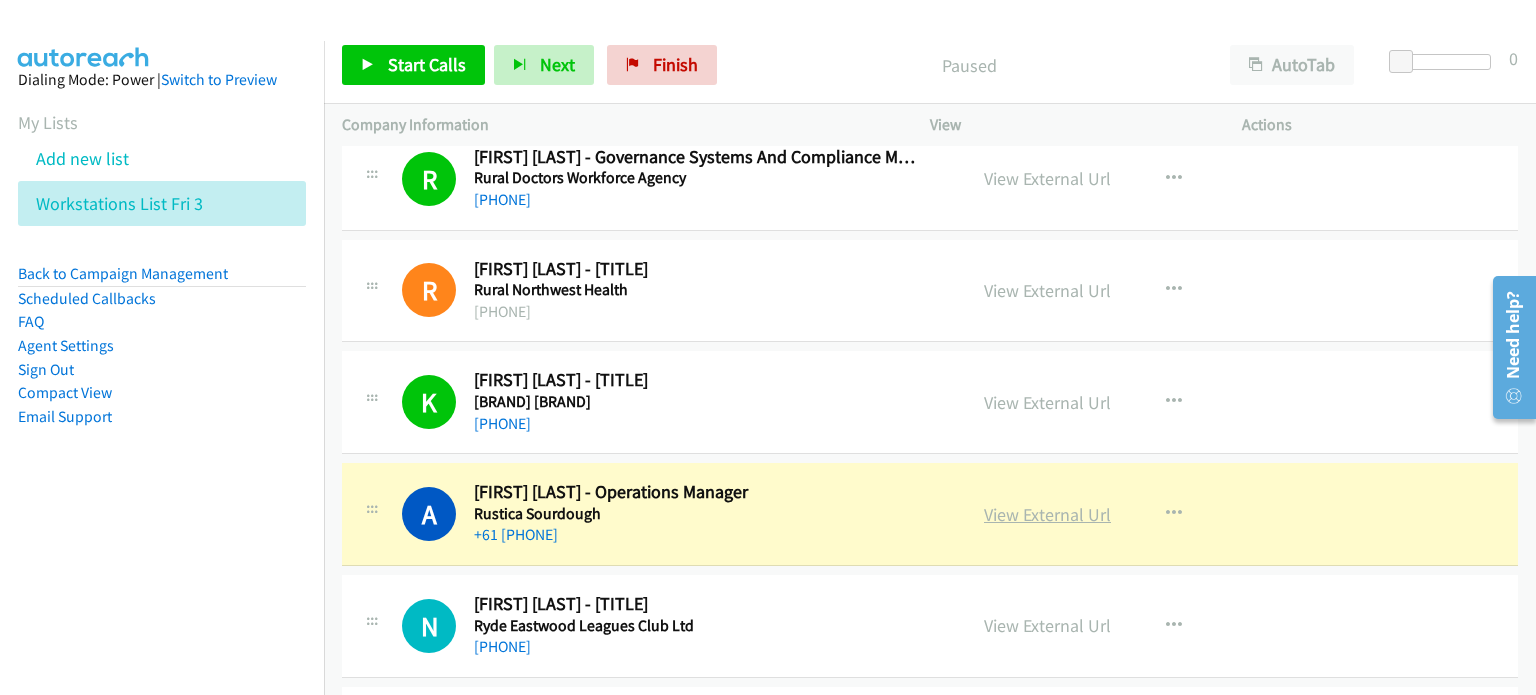 click on "View External Url" at bounding box center [1047, 514] 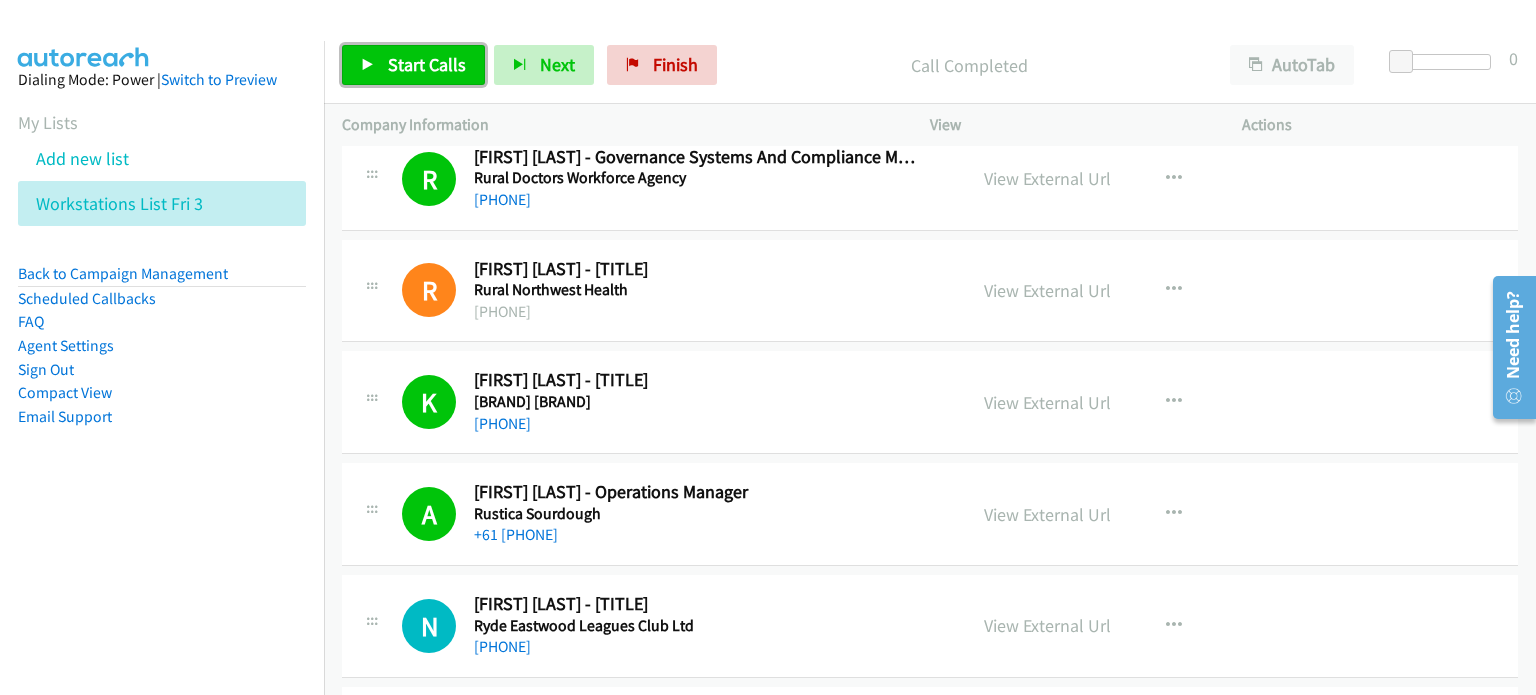 click on "Start Calls" at bounding box center (427, 64) 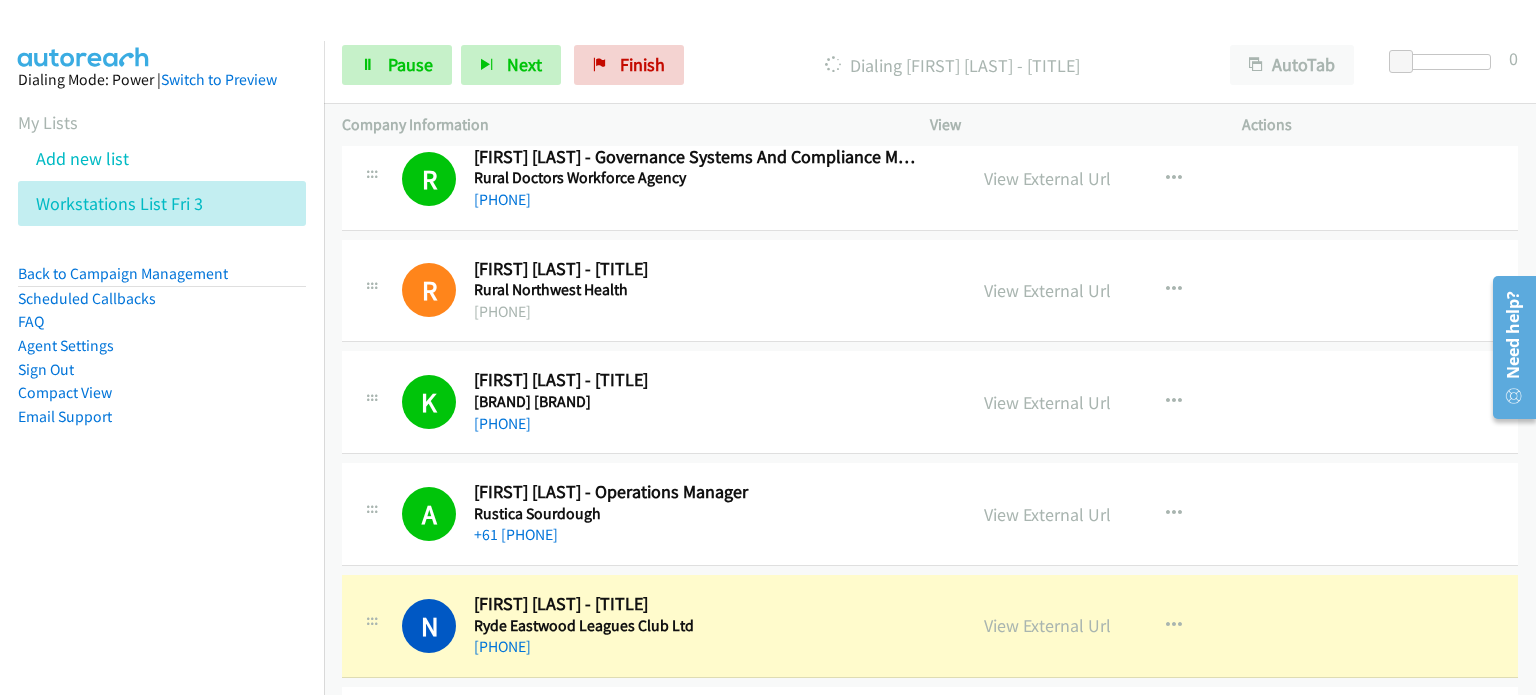 scroll, scrollTop: 1900, scrollLeft: 0, axis: vertical 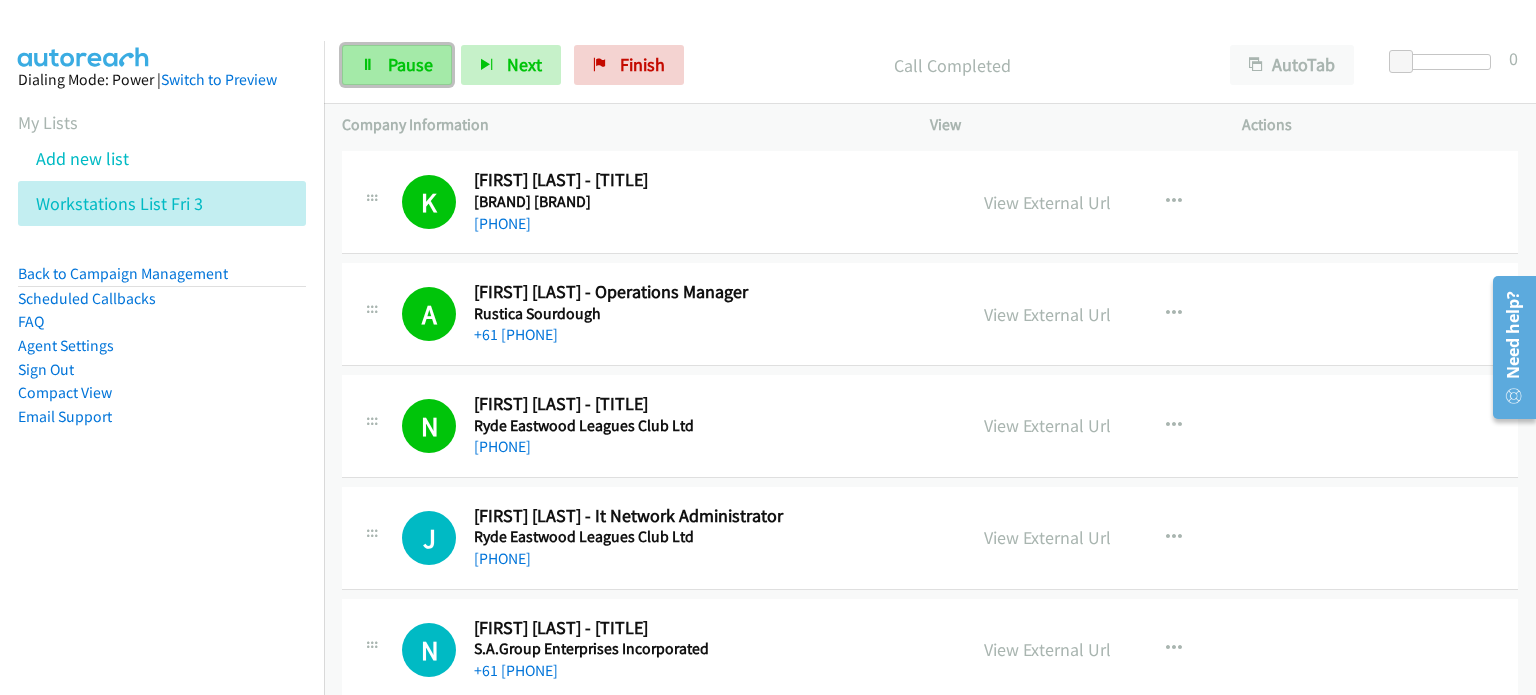 click on "Pause" at bounding box center [397, 65] 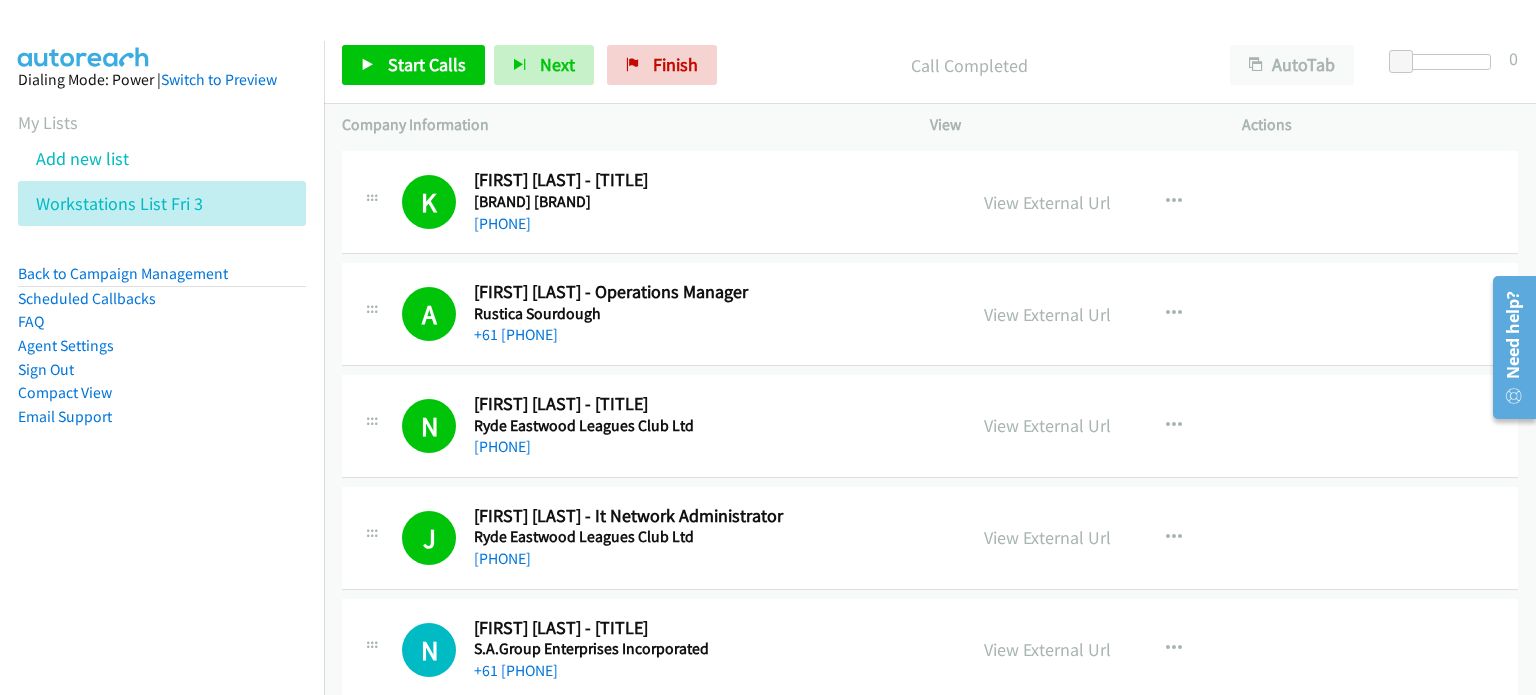 drag, startPoint x: 823, startPoint y: 423, endPoint x: 892, endPoint y: 423, distance: 69 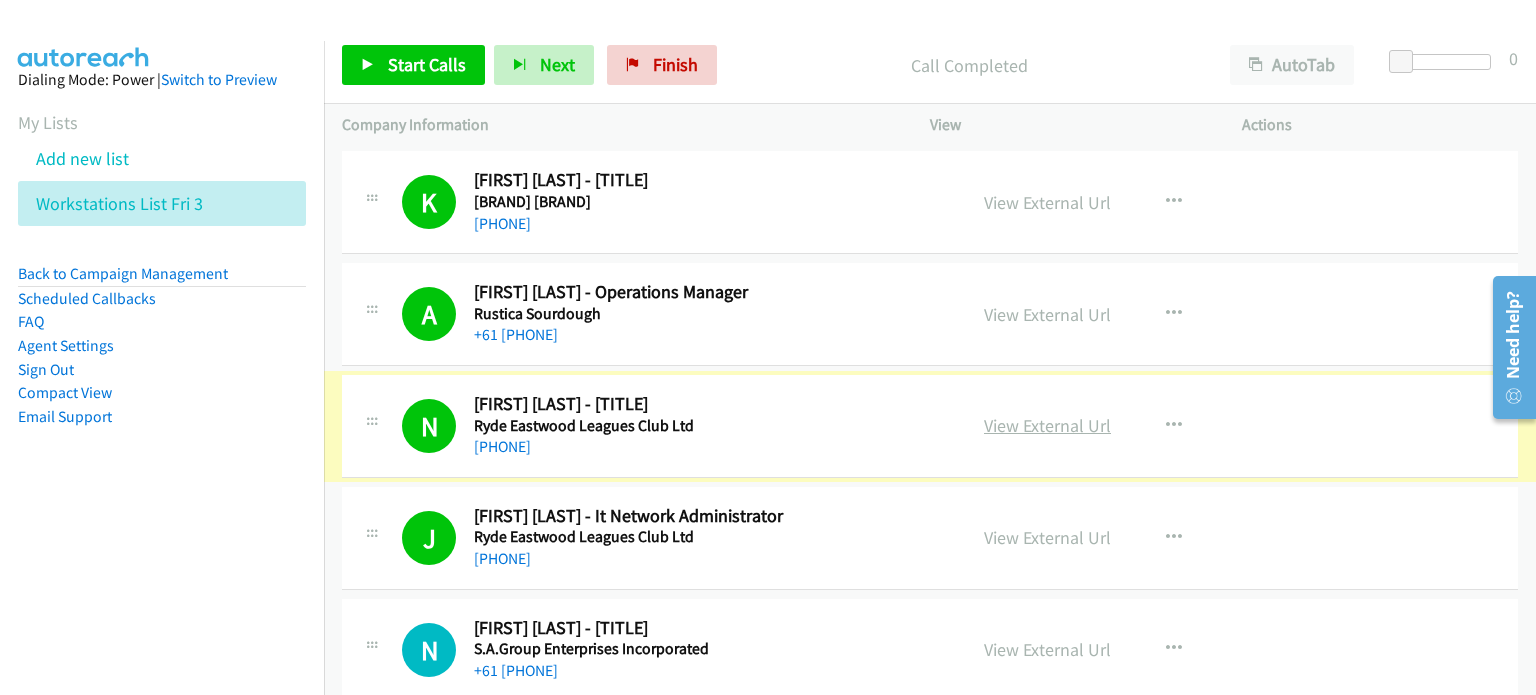 click on "View External Url" at bounding box center (1047, 425) 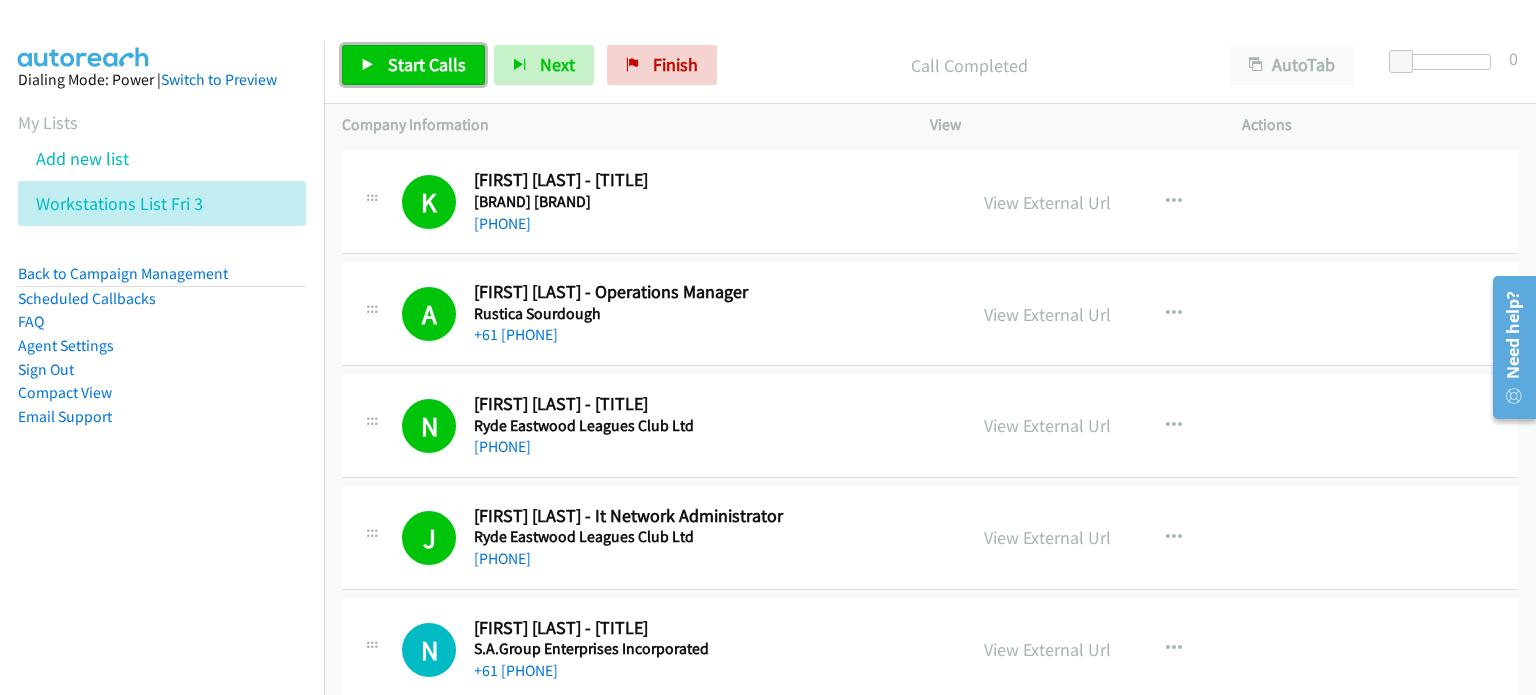 click on "Start Calls" at bounding box center (427, 64) 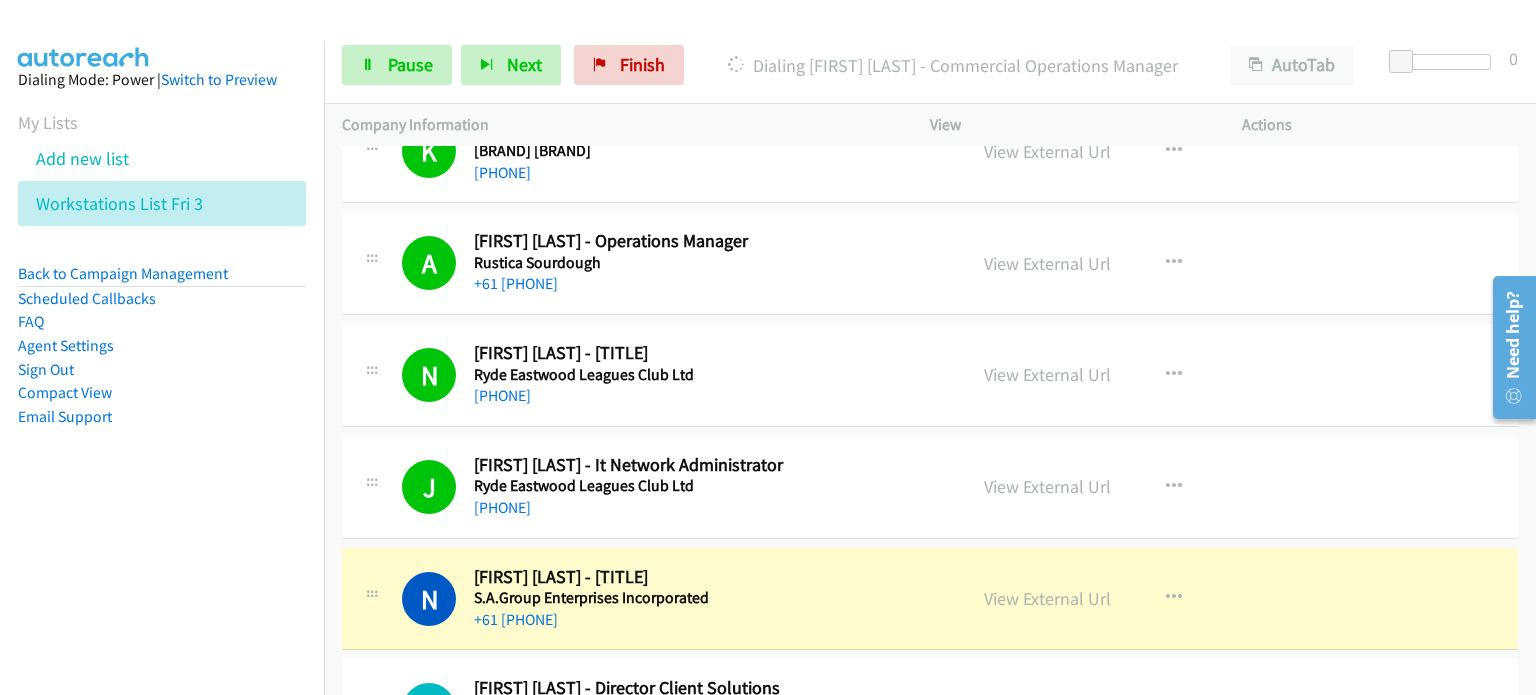 scroll, scrollTop: 2000, scrollLeft: 0, axis: vertical 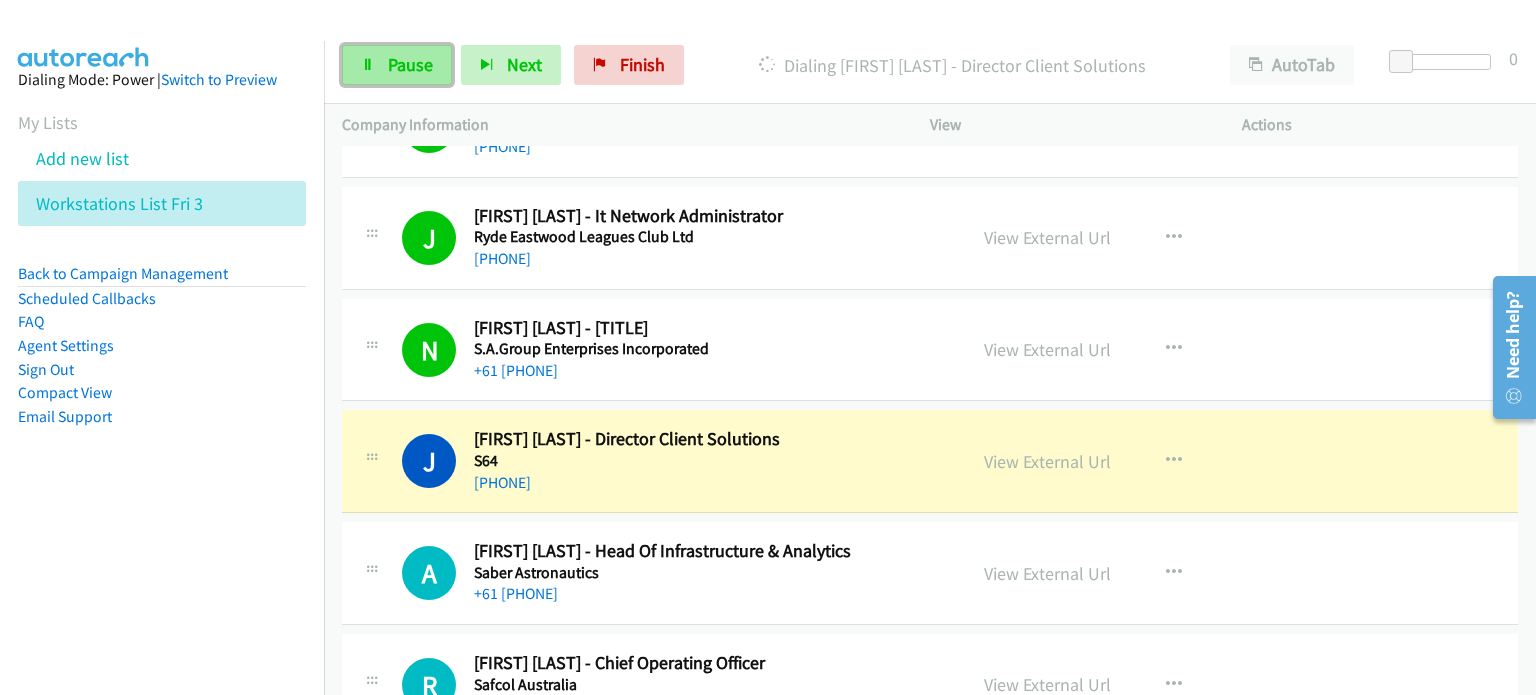 click on "Pause" at bounding box center (410, 64) 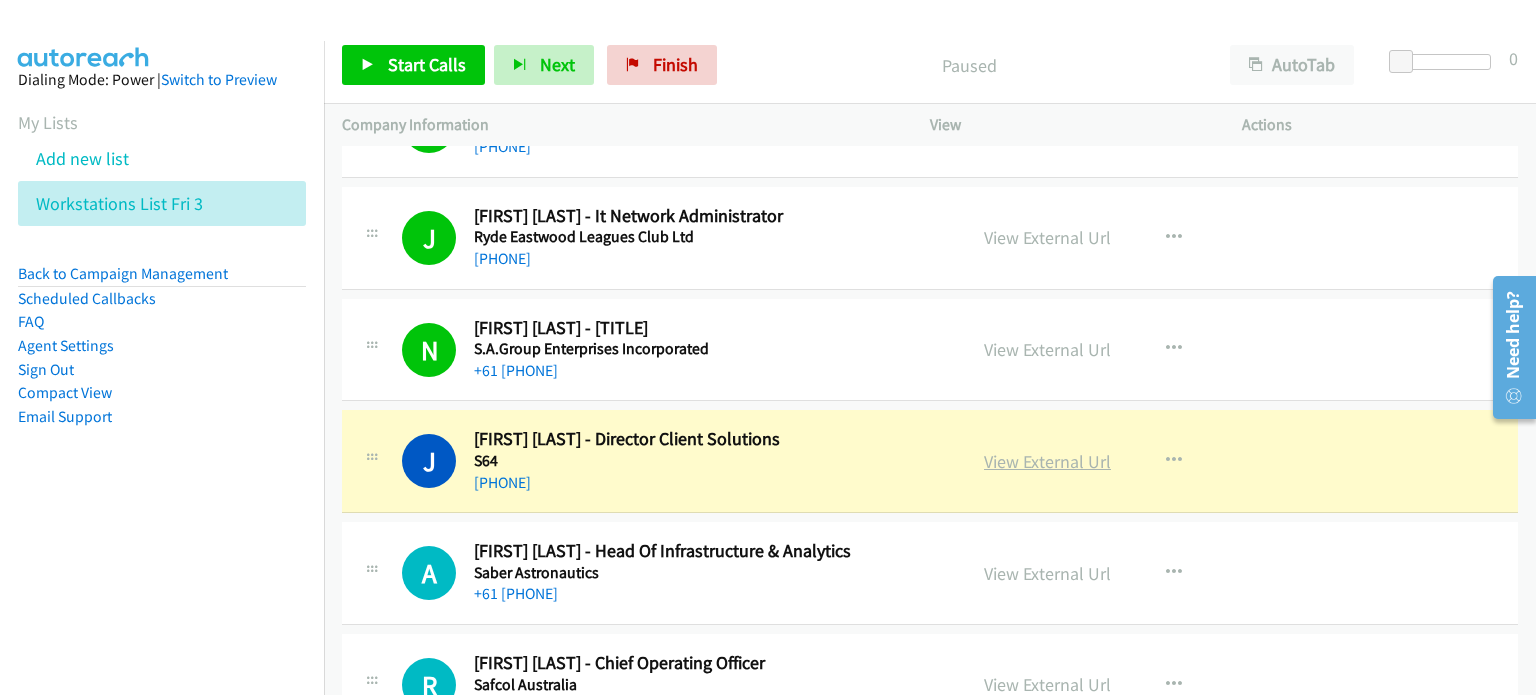 click on "View External Url" at bounding box center [1047, 461] 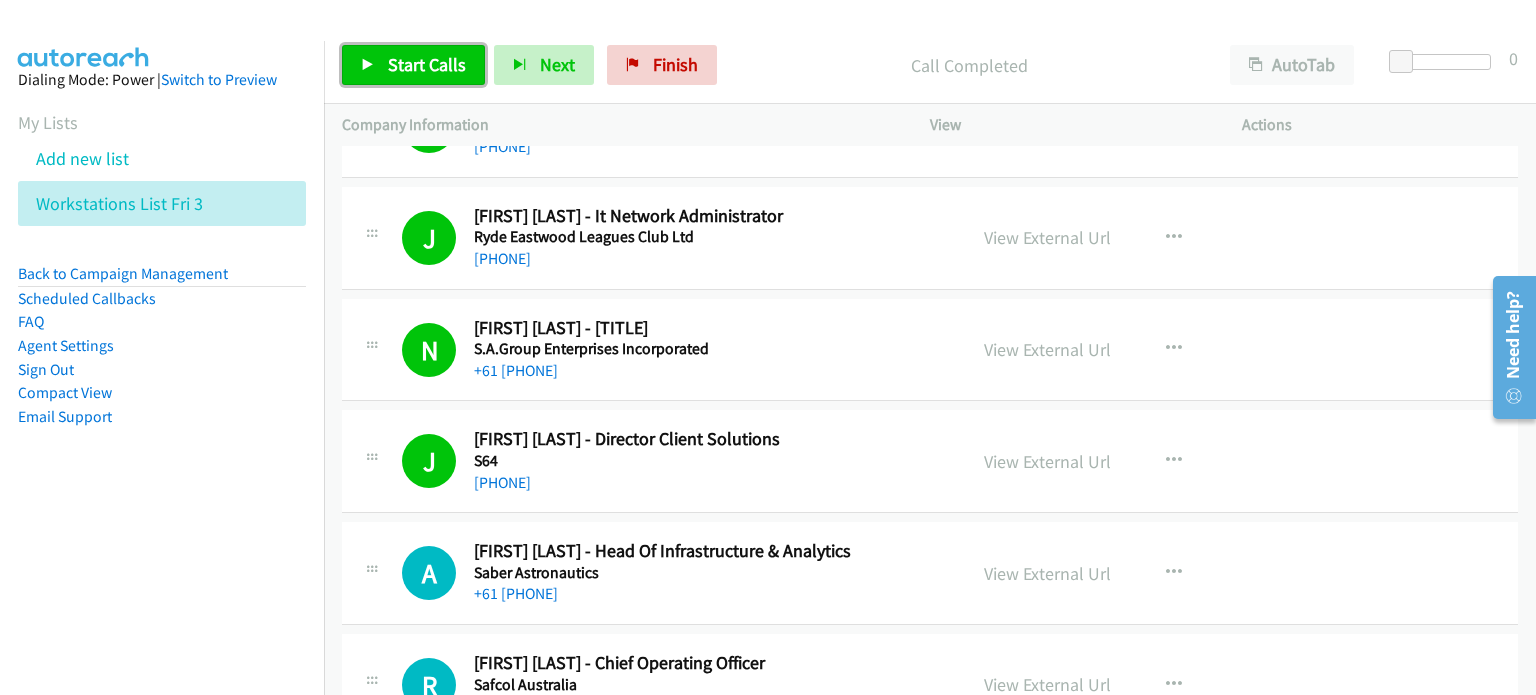 click on "Start Calls" at bounding box center [427, 64] 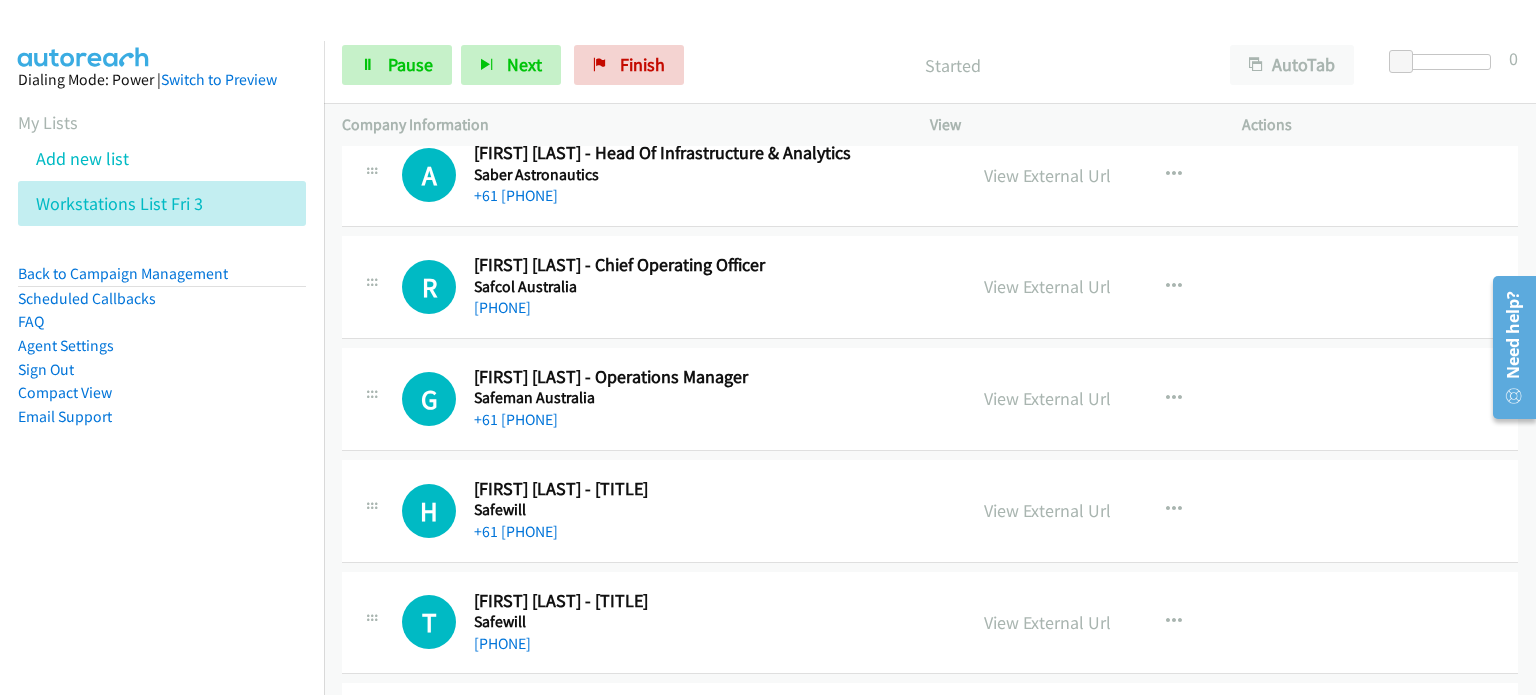 scroll, scrollTop: 2600, scrollLeft: 0, axis: vertical 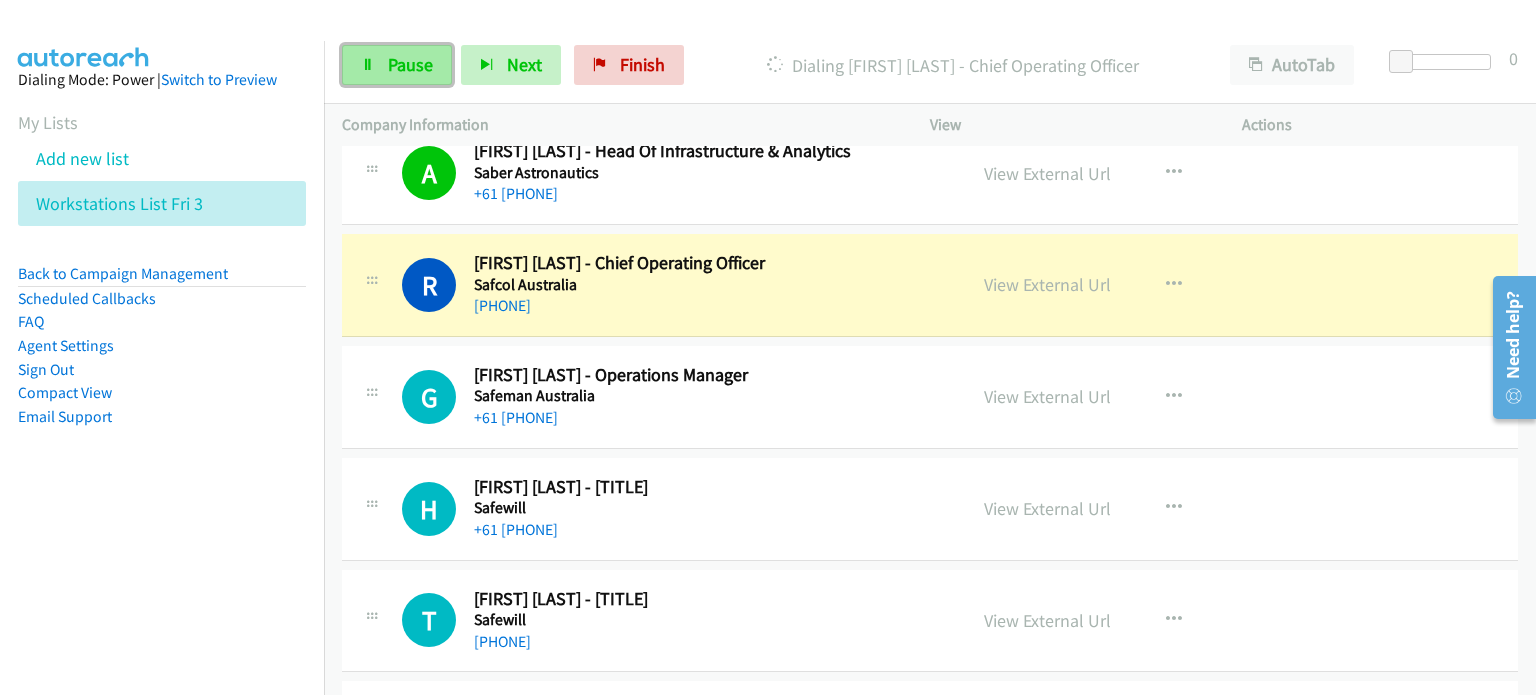 click on "Pause" at bounding box center (410, 64) 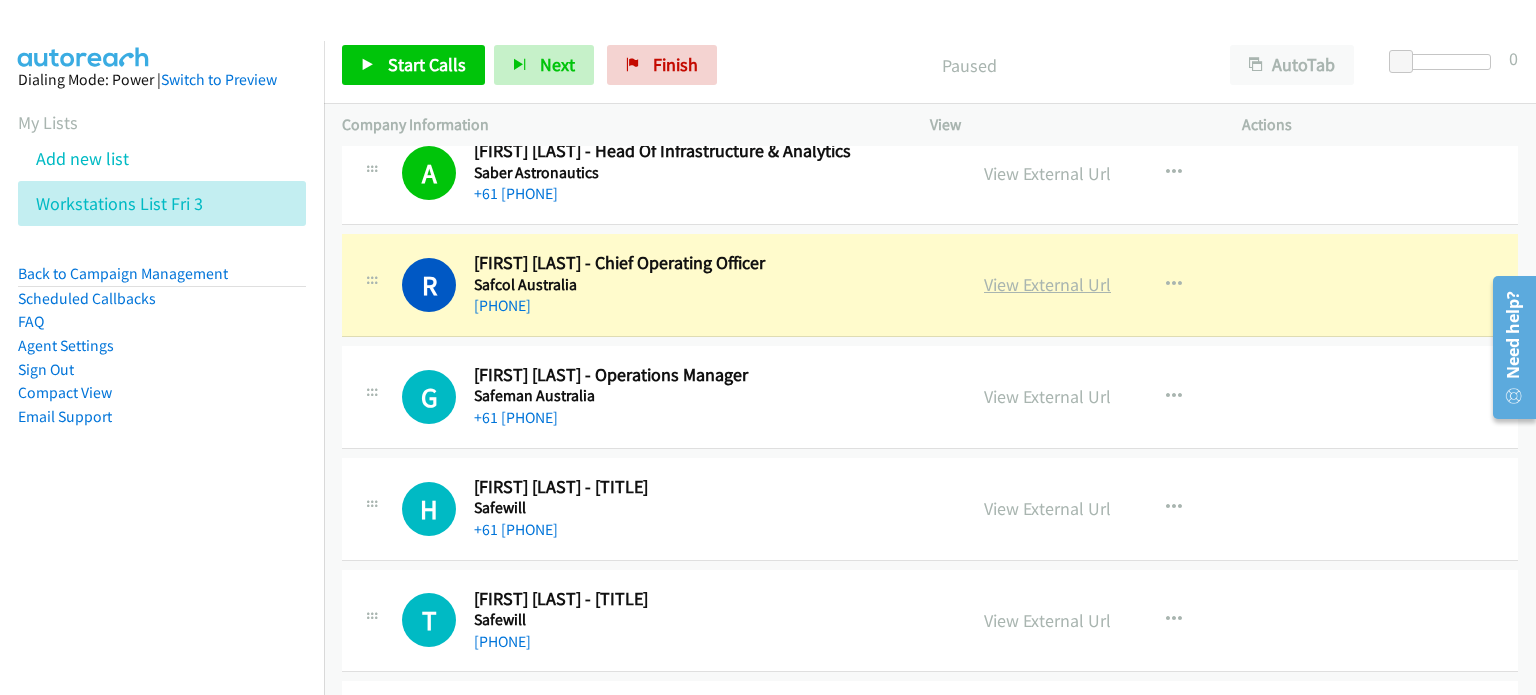 click on "View External Url" at bounding box center [1047, 284] 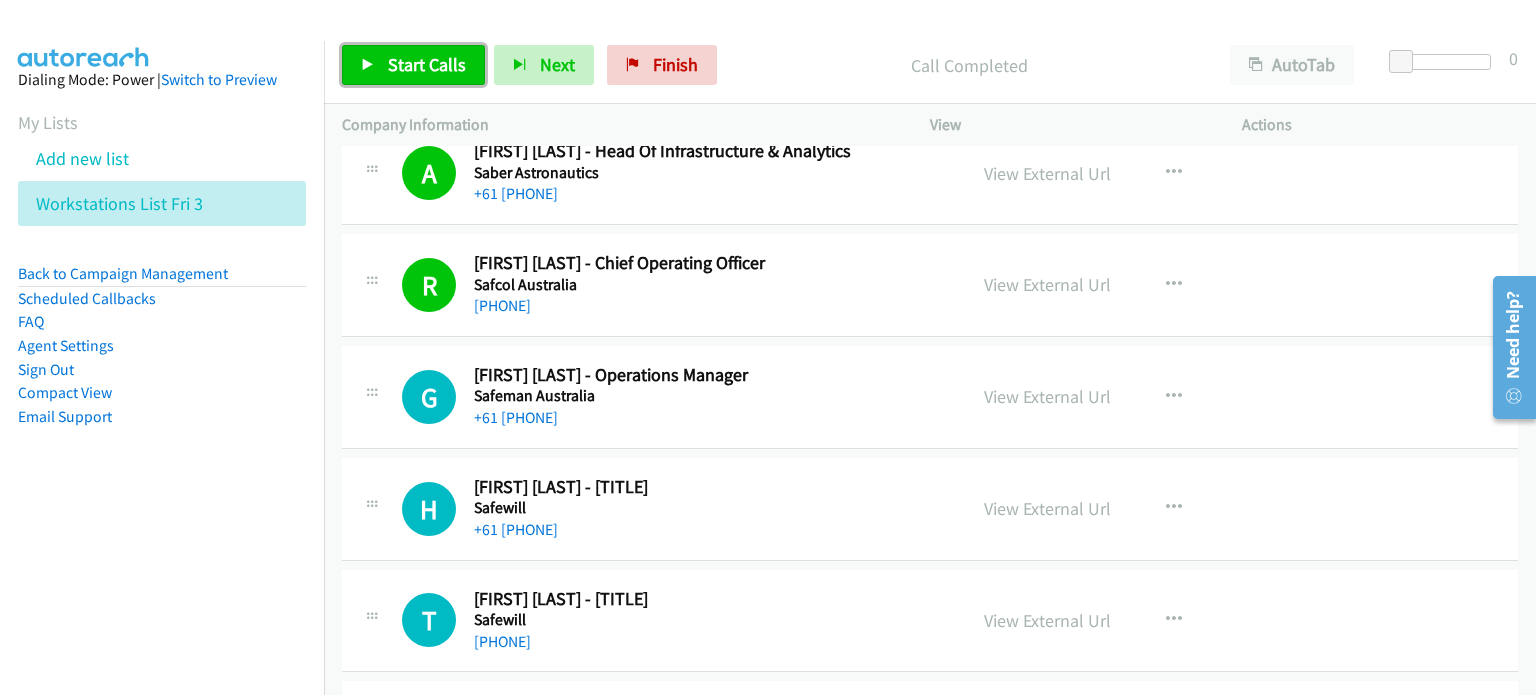 click on "Start Calls" at bounding box center [427, 64] 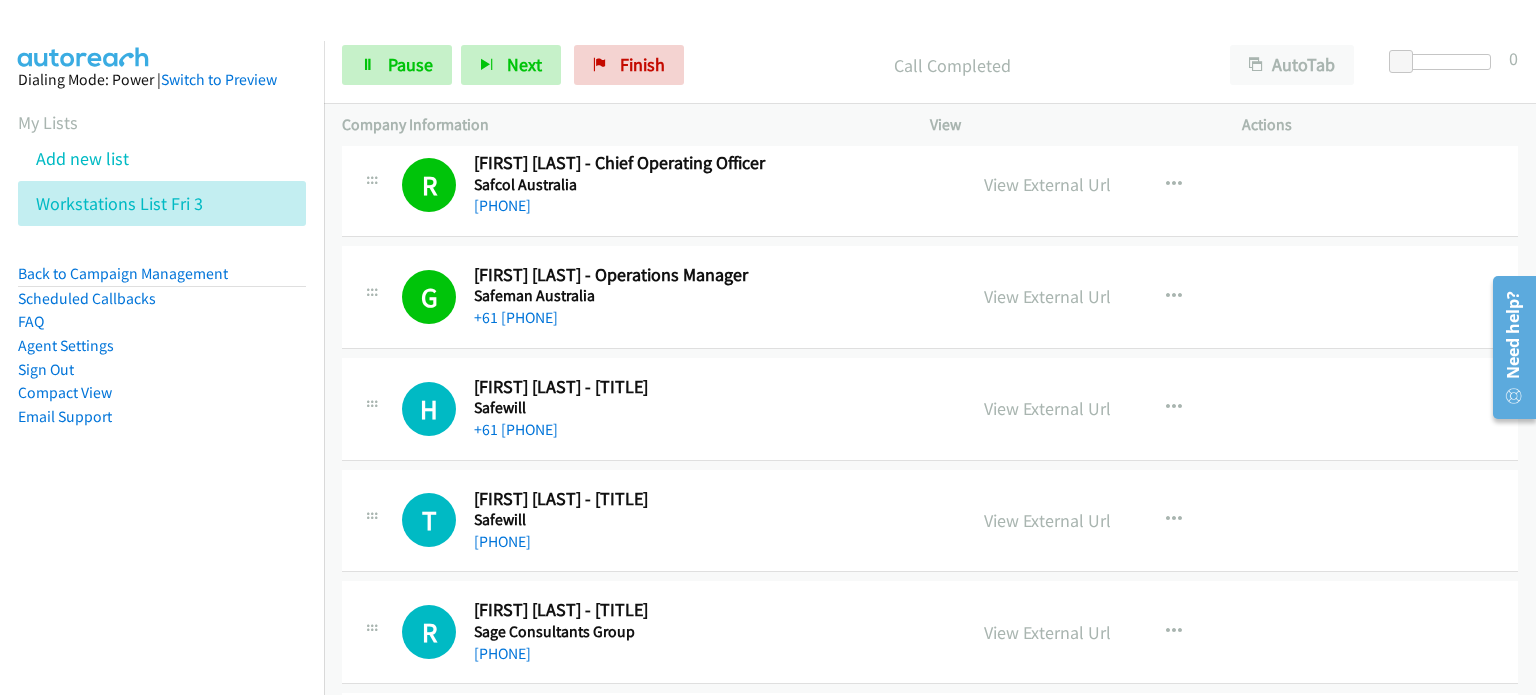 scroll, scrollTop: 2800, scrollLeft: 0, axis: vertical 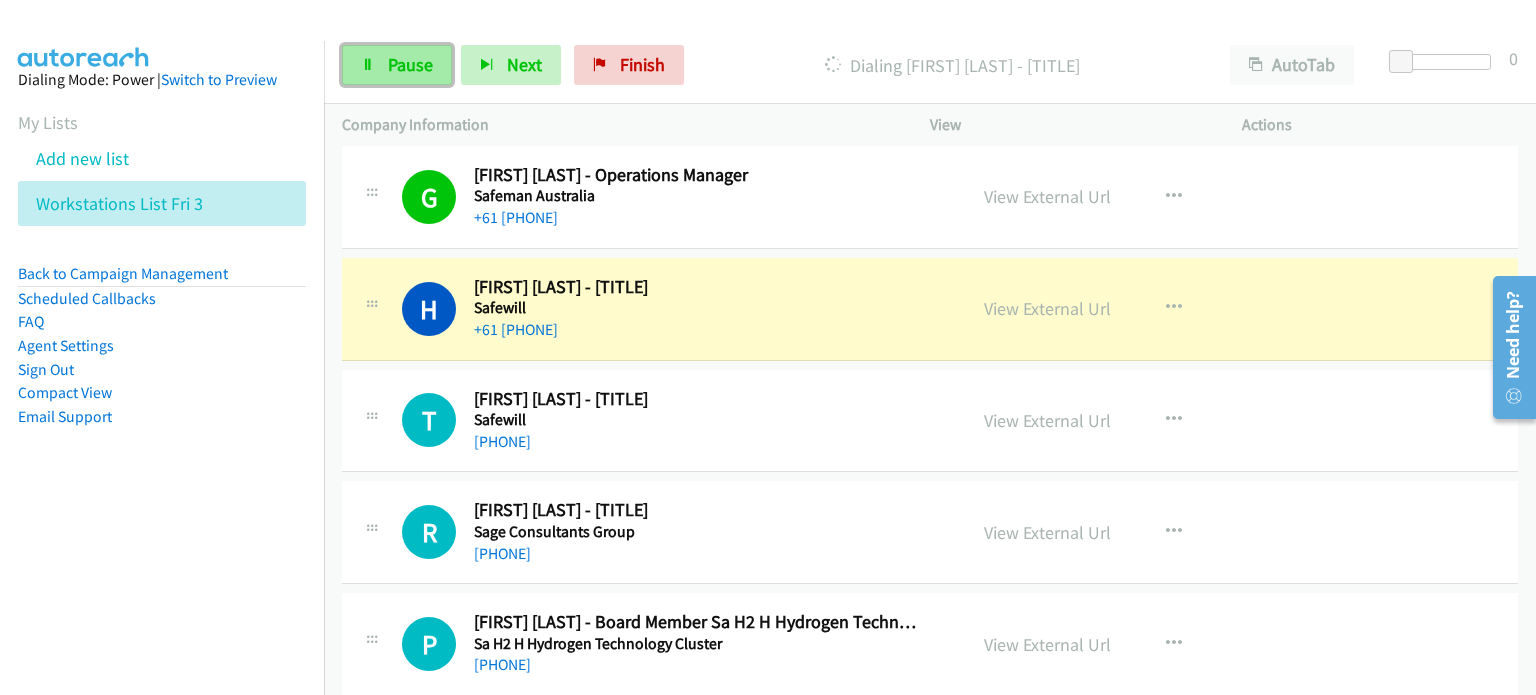 click on "Pause" at bounding box center [410, 64] 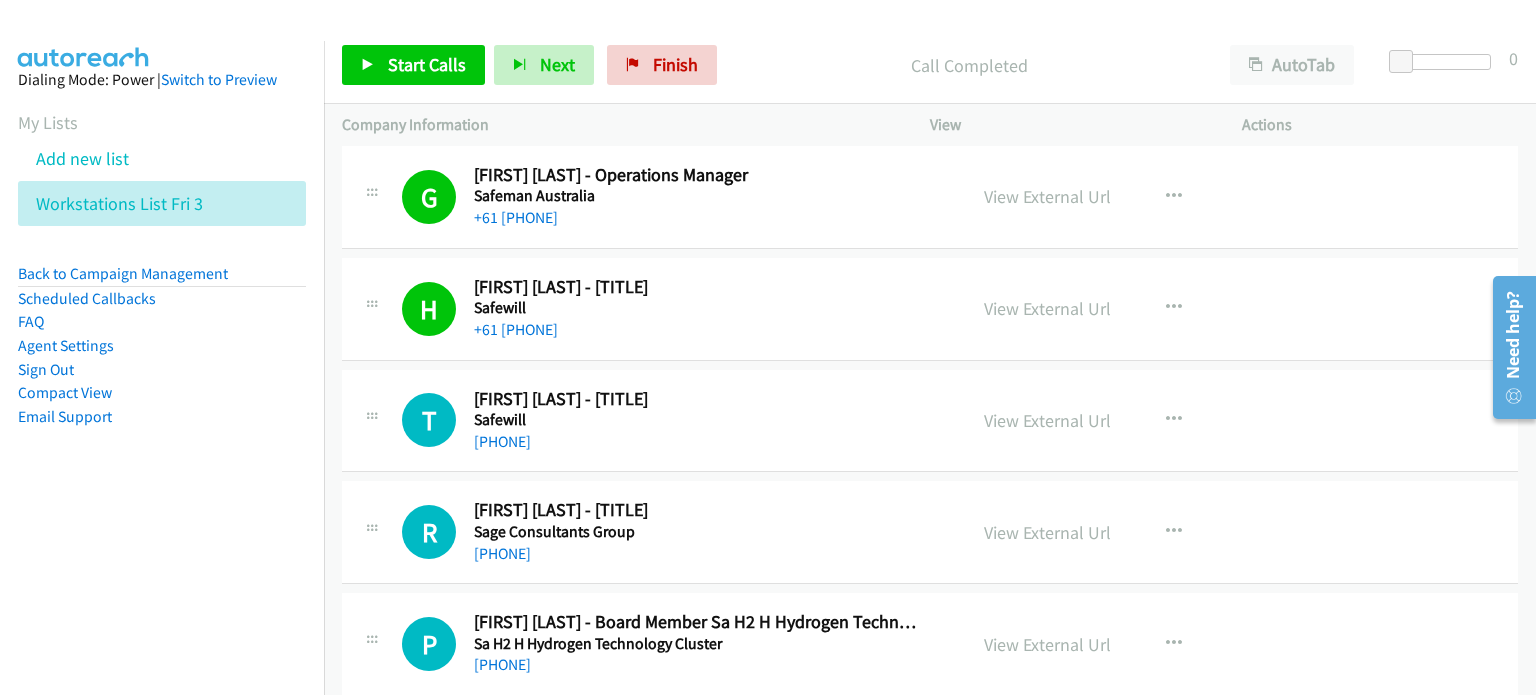 click on "Call Completed" at bounding box center (969, 65) 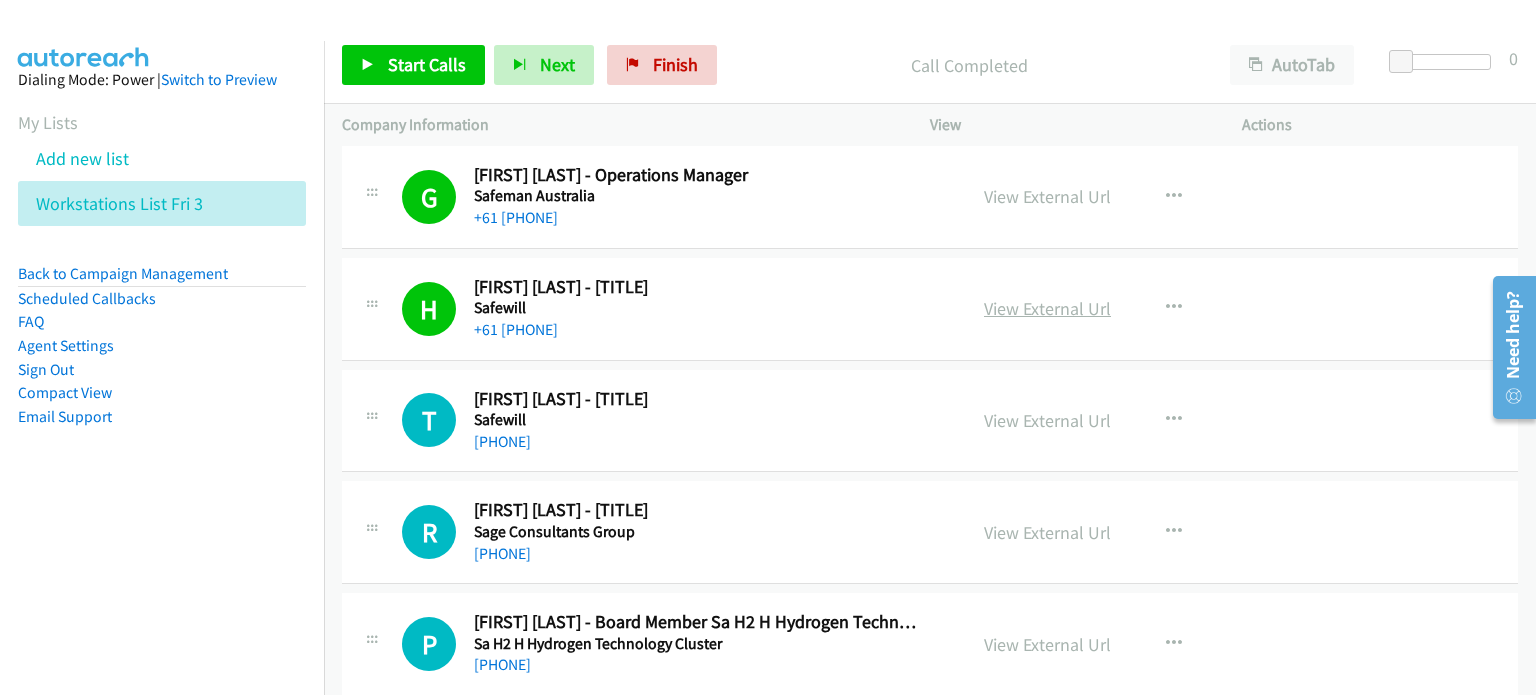 click on "View External Url" at bounding box center [1047, 308] 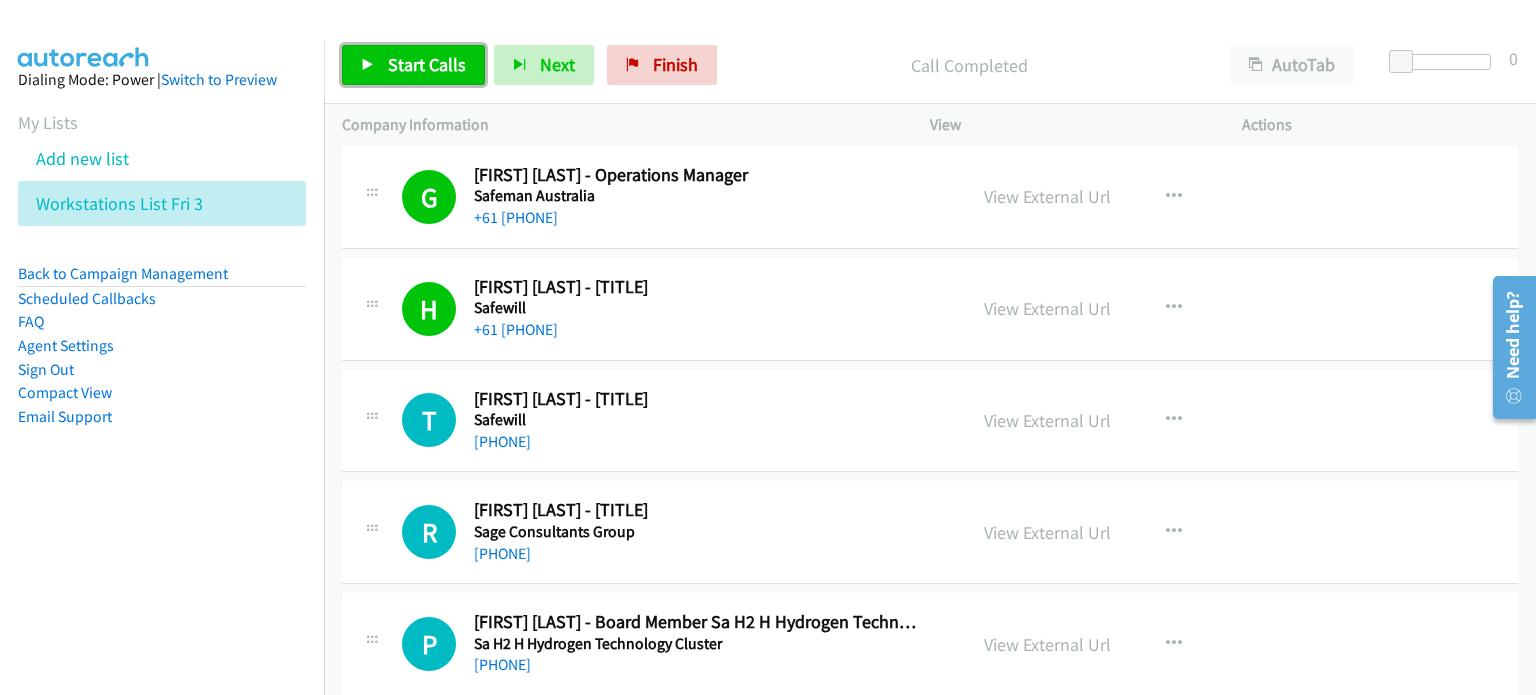 click on "Start Calls" at bounding box center (427, 64) 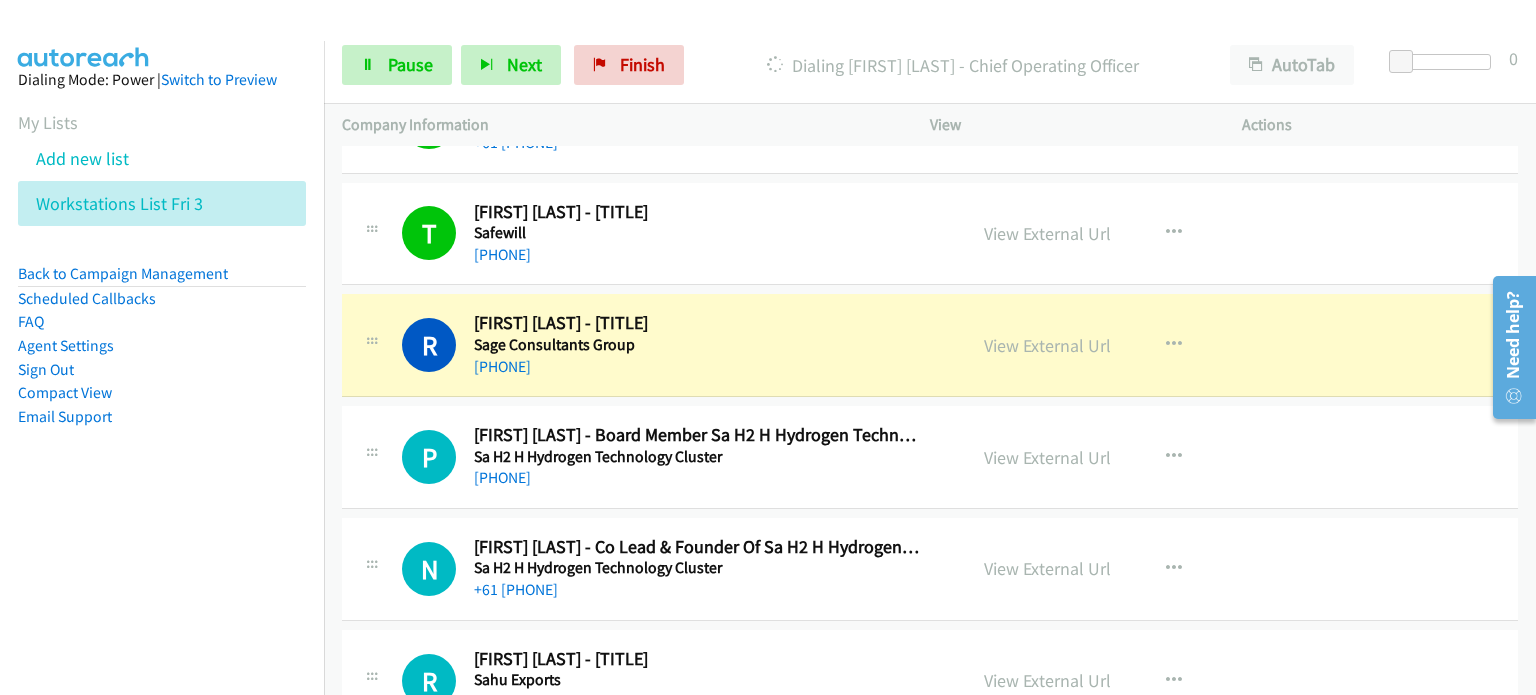 scroll, scrollTop: 3000, scrollLeft: 0, axis: vertical 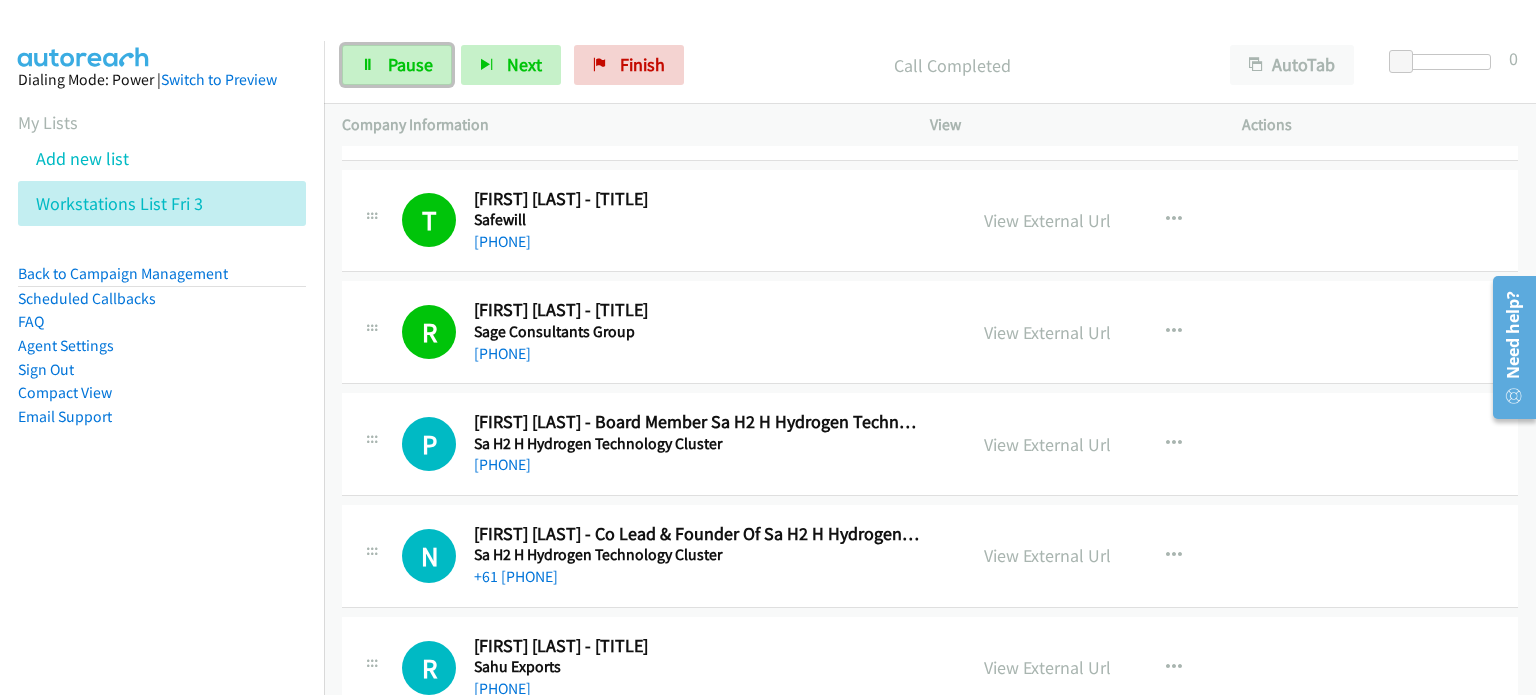drag, startPoint x: 396, startPoint y: 72, endPoint x: 624, endPoint y: 171, distance: 248.56589 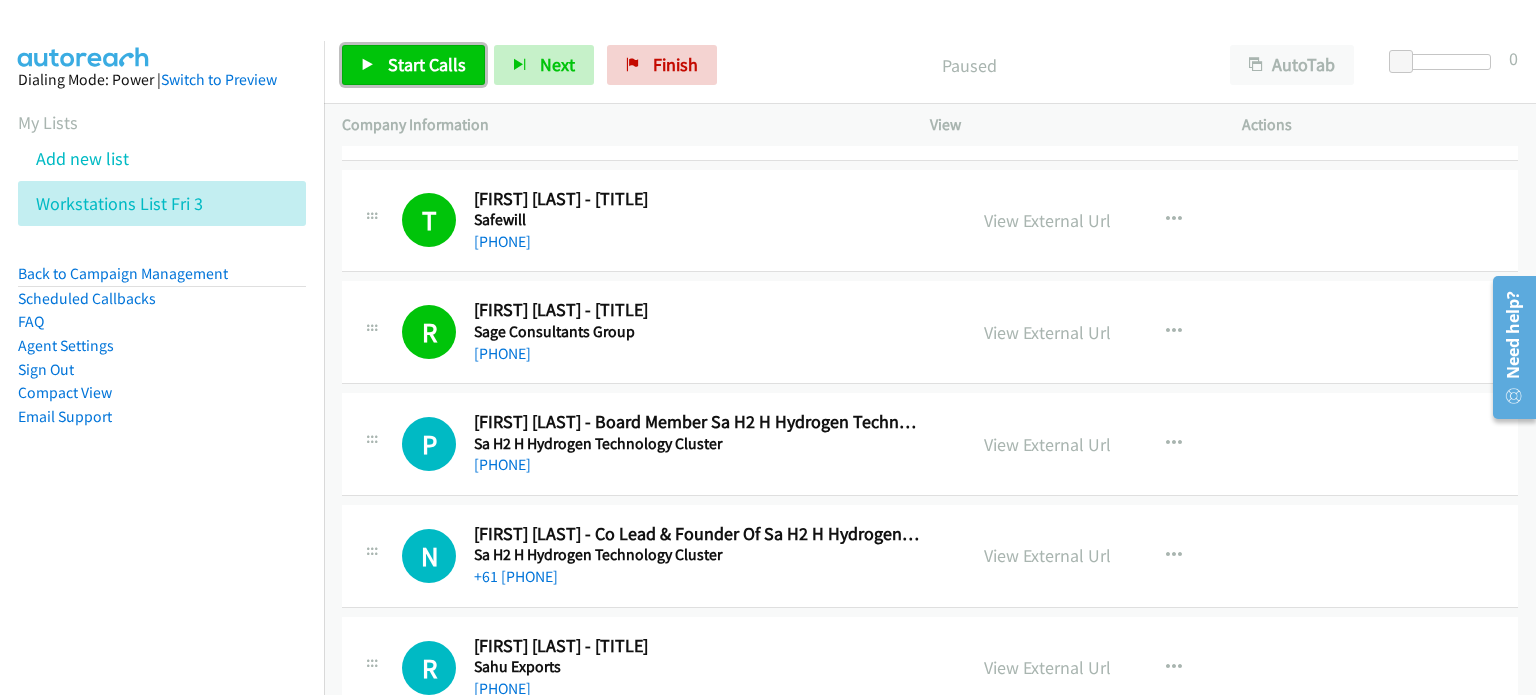 click on "Start Calls" at bounding box center (427, 64) 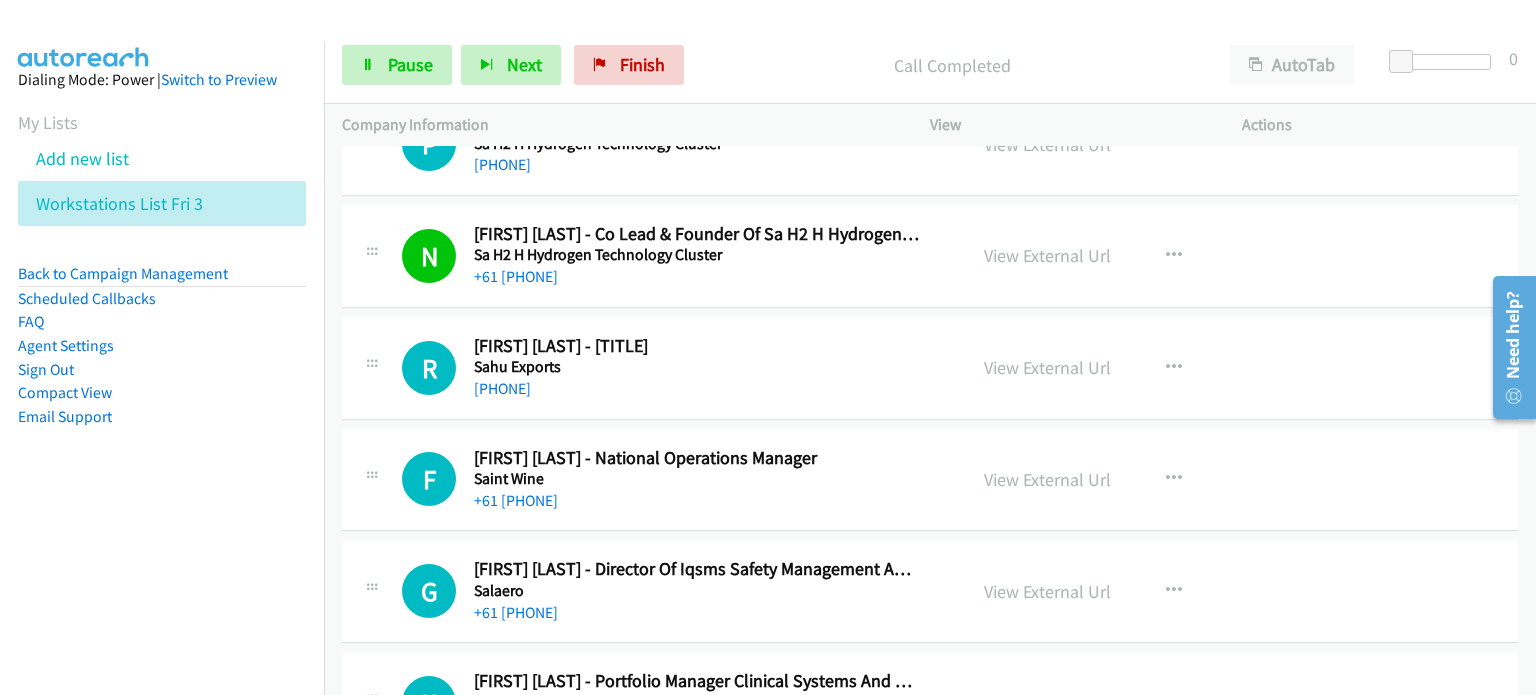 scroll, scrollTop: 3400, scrollLeft: 0, axis: vertical 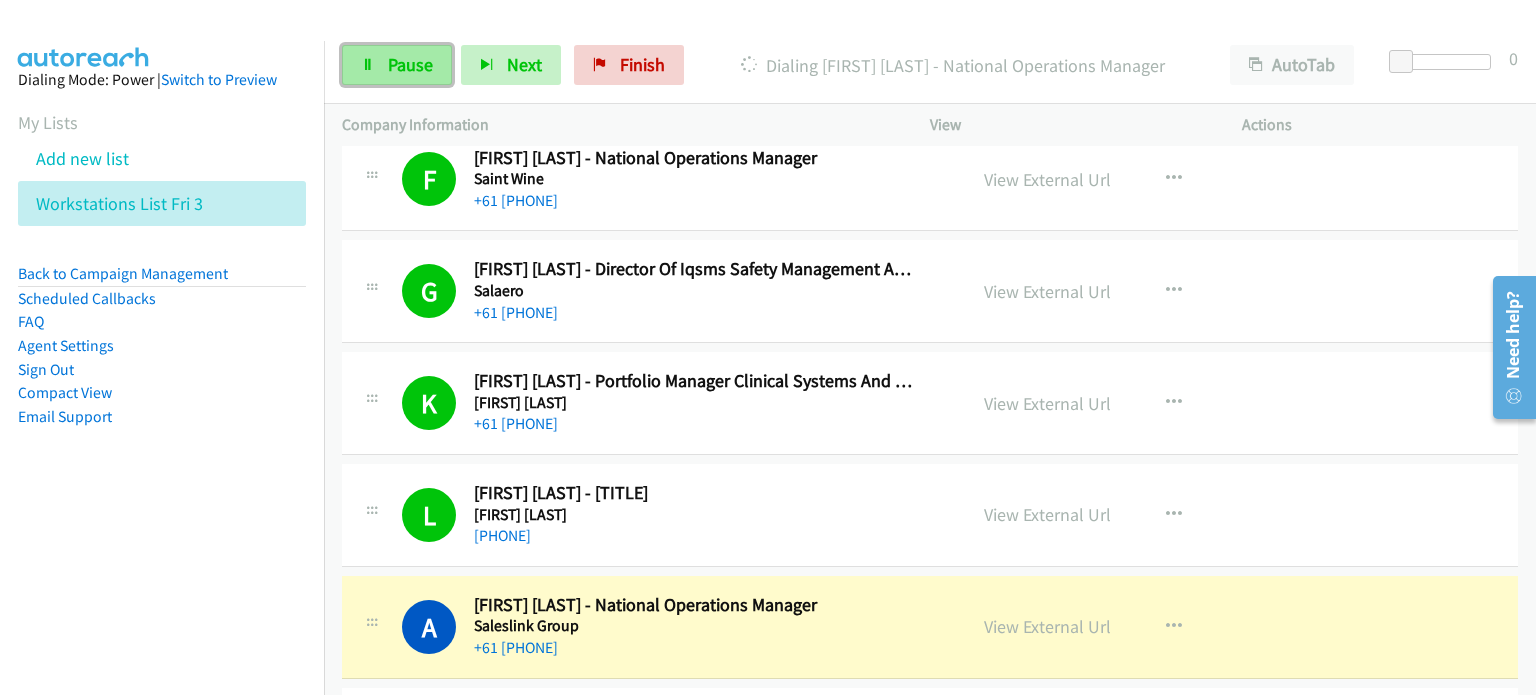 click on "Pause" at bounding box center [410, 64] 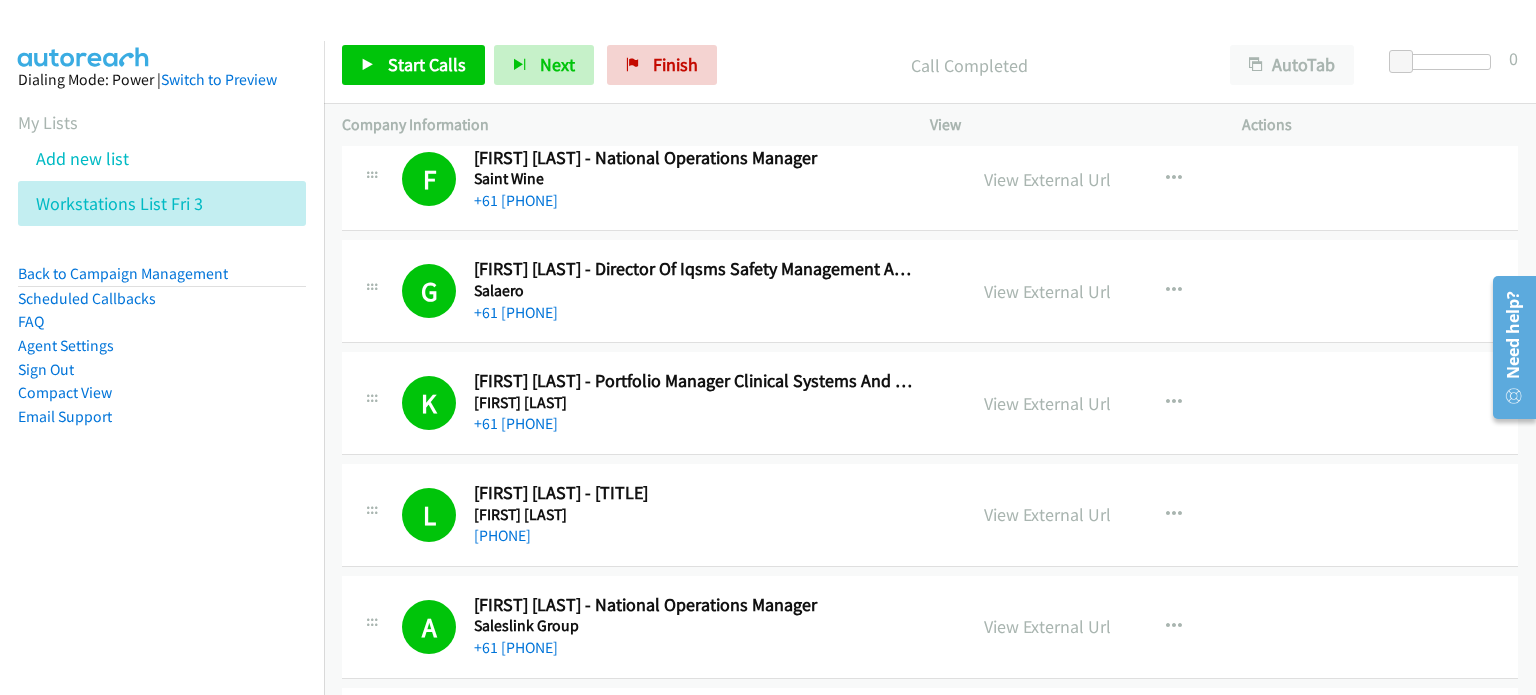 click on "Call Completed" at bounding box center [969, 65] 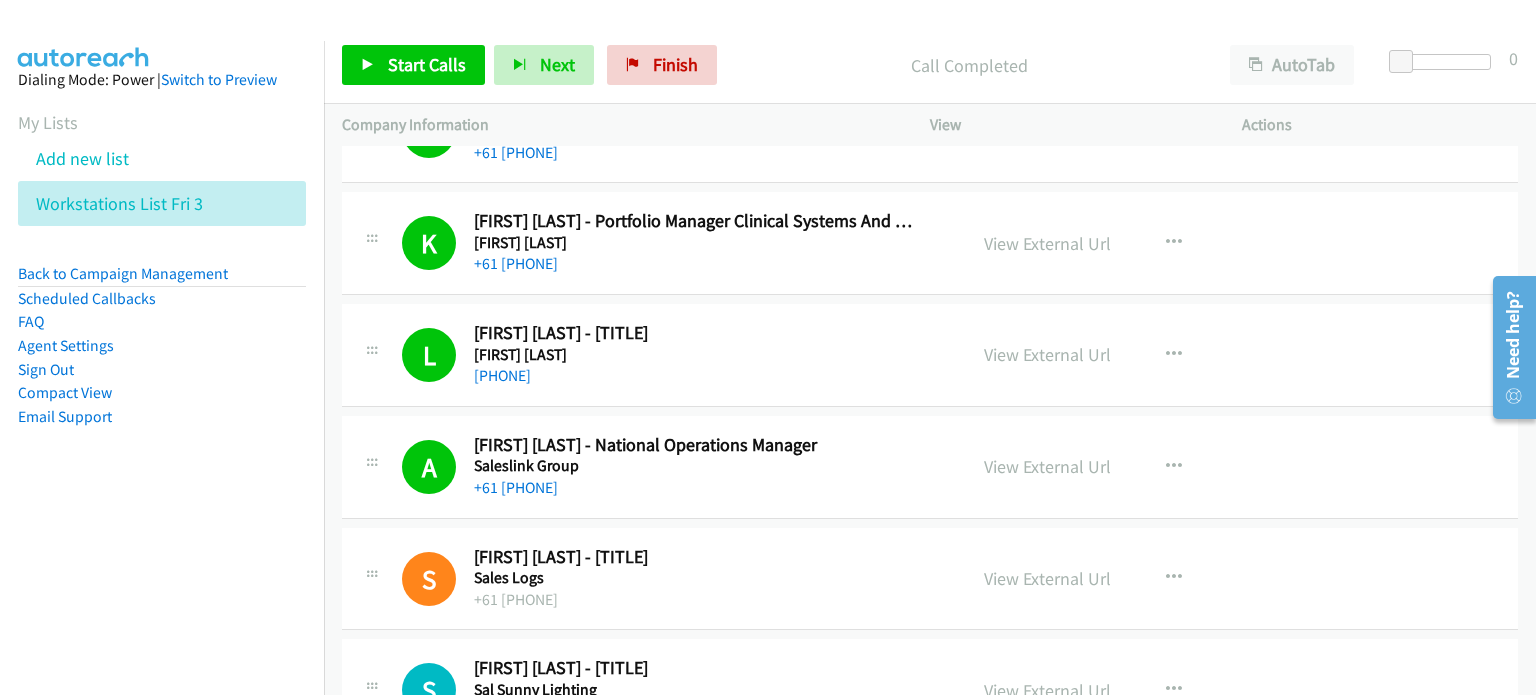 scroll, scrollTop: 3900, scrollLeft: 0, axis: vertical 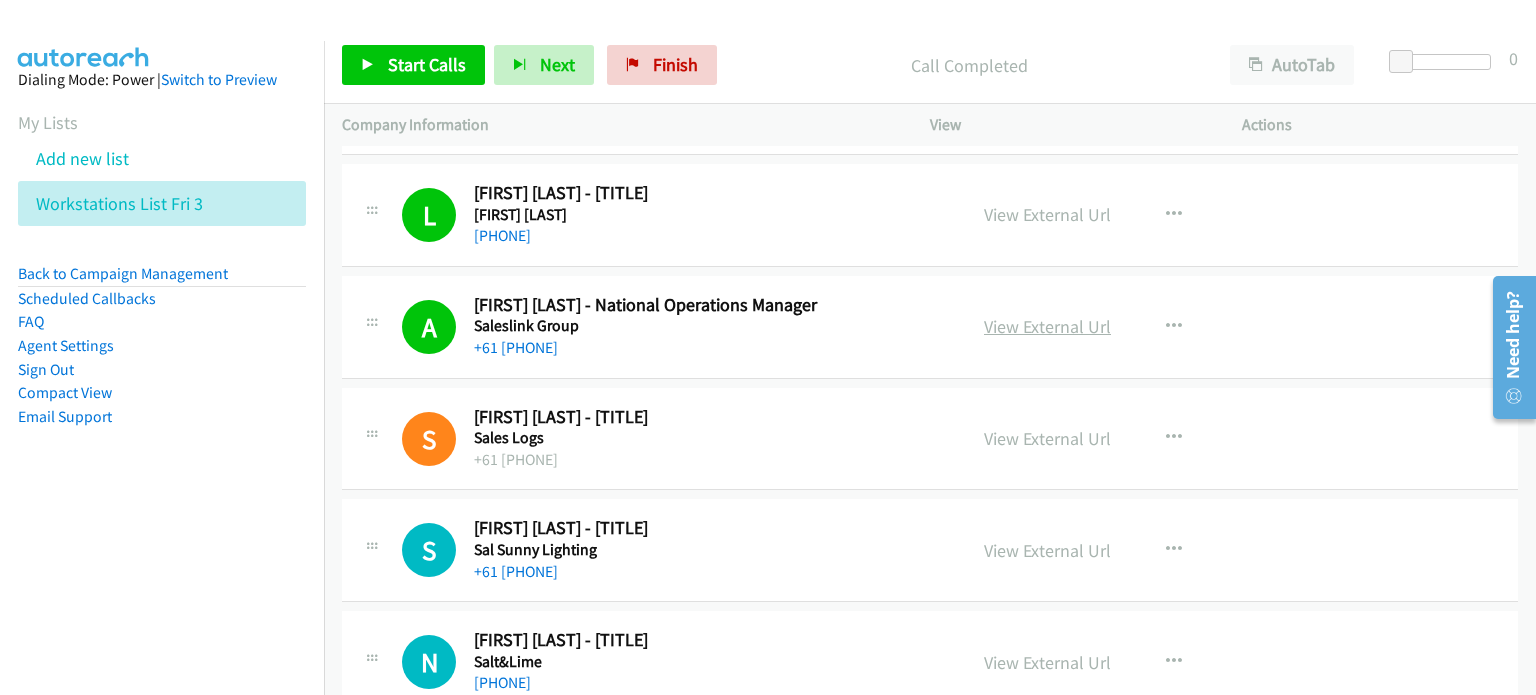 click on "View External Url" at bounding box center [1047, 326] 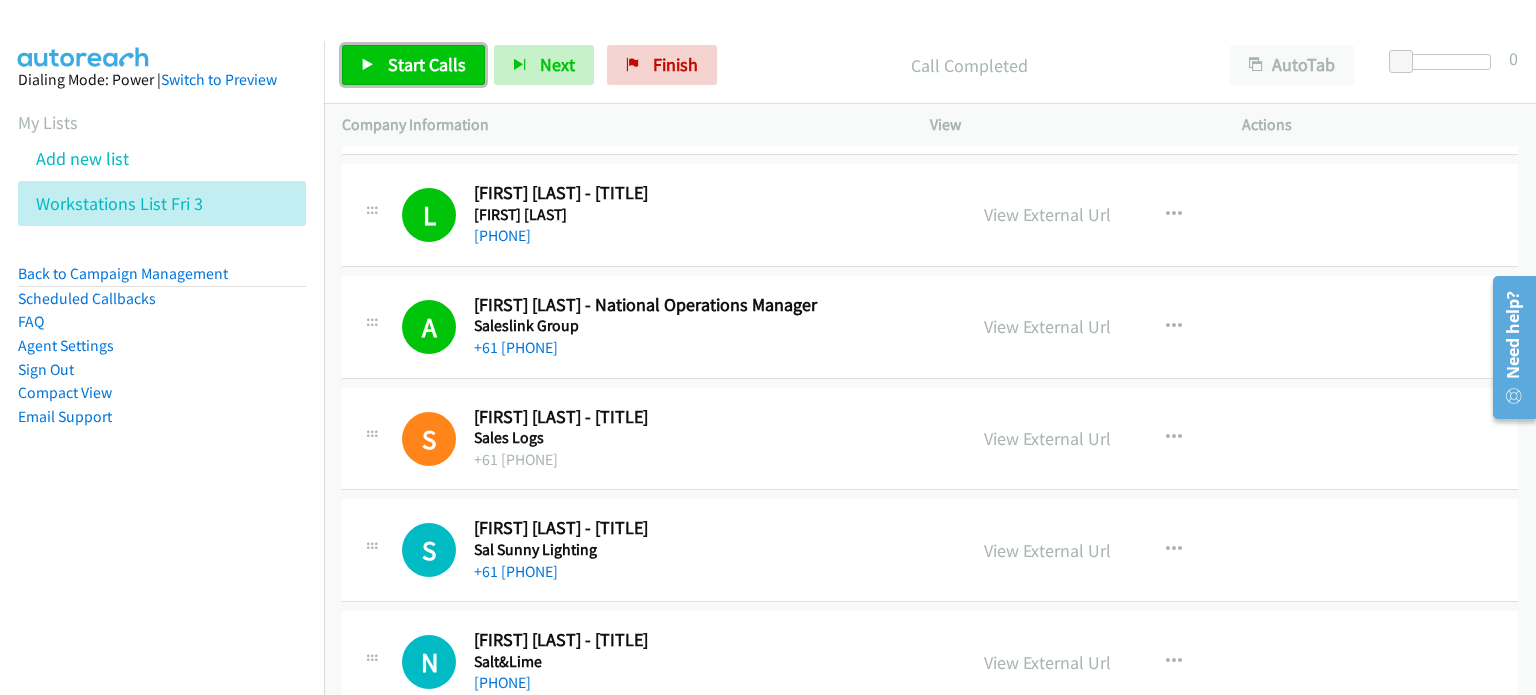 click on "Start Calls" at bounding box center (427, 64) 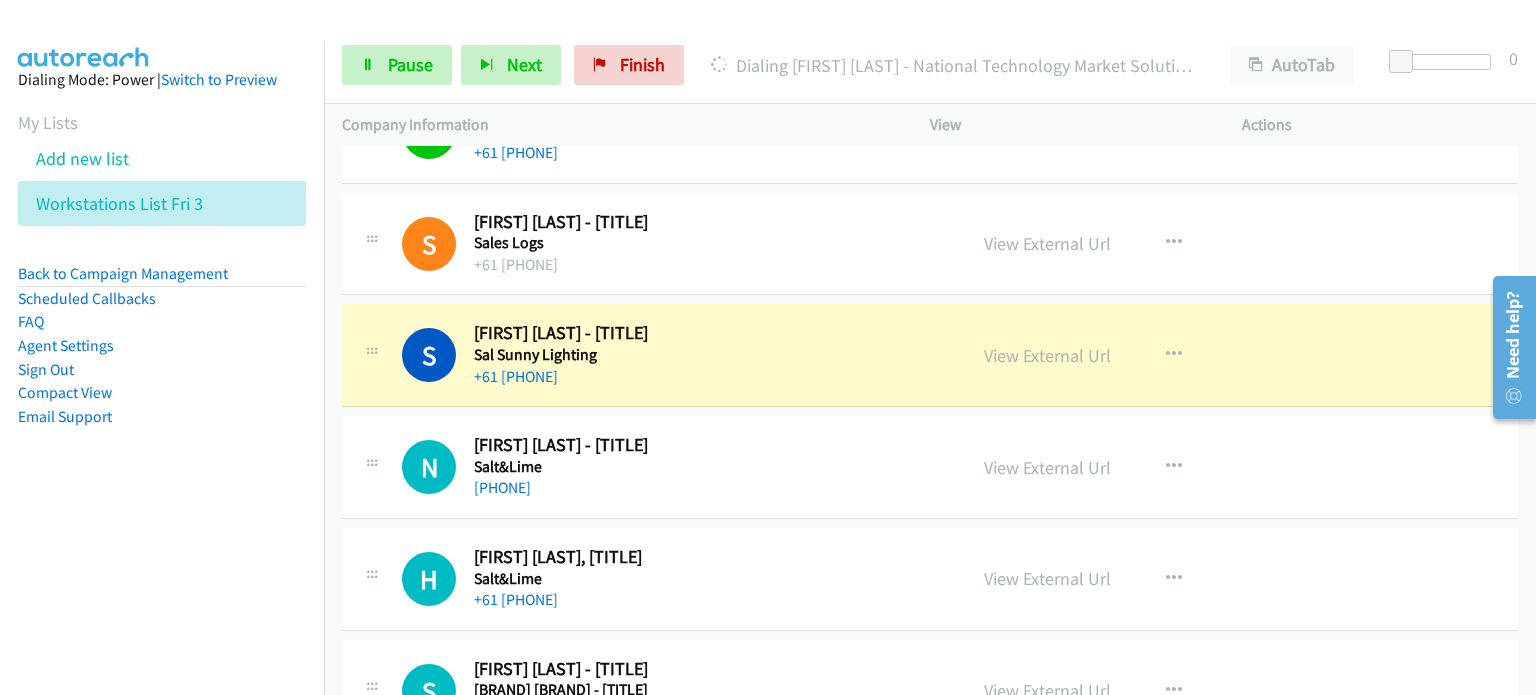 scroll, scrollTop: 4100, scrollLeft: 0, axis: vertical 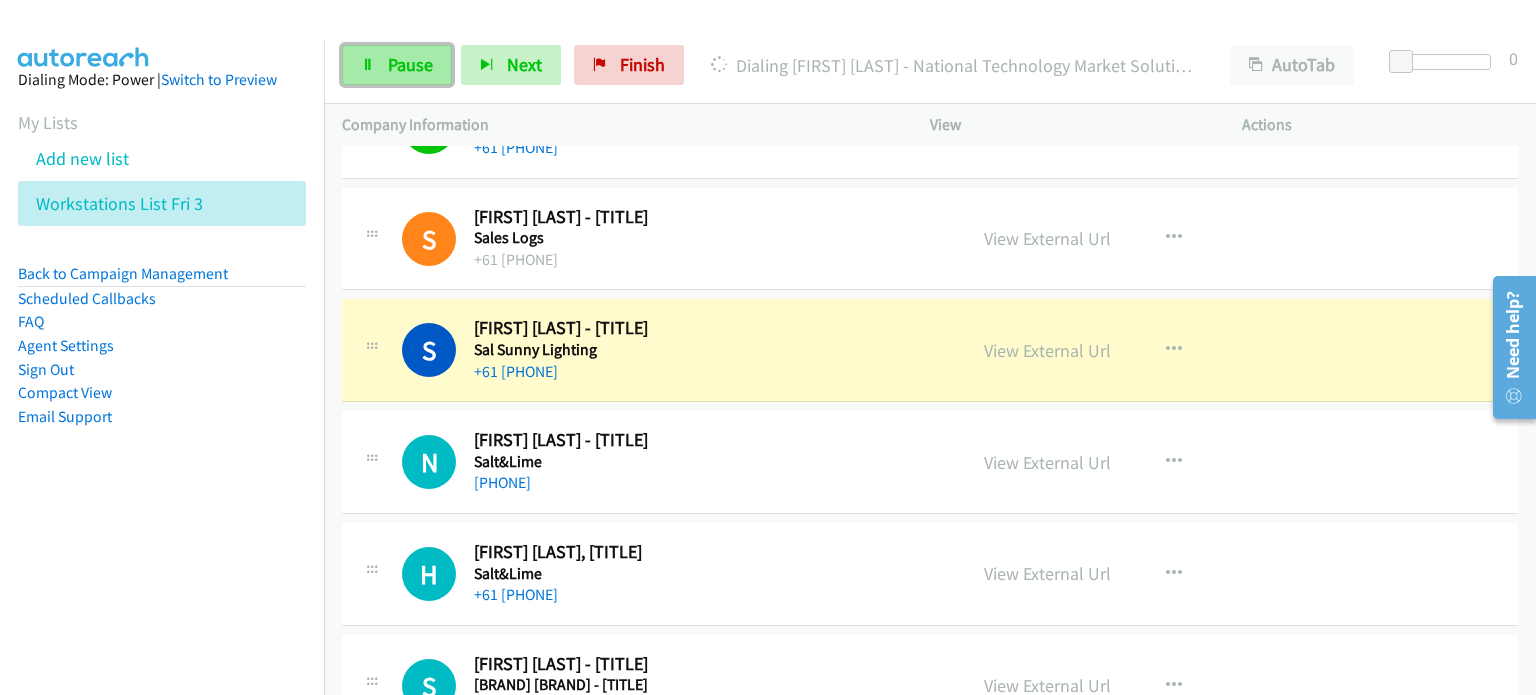 click on "Pause" at bounding box center [410, 64] 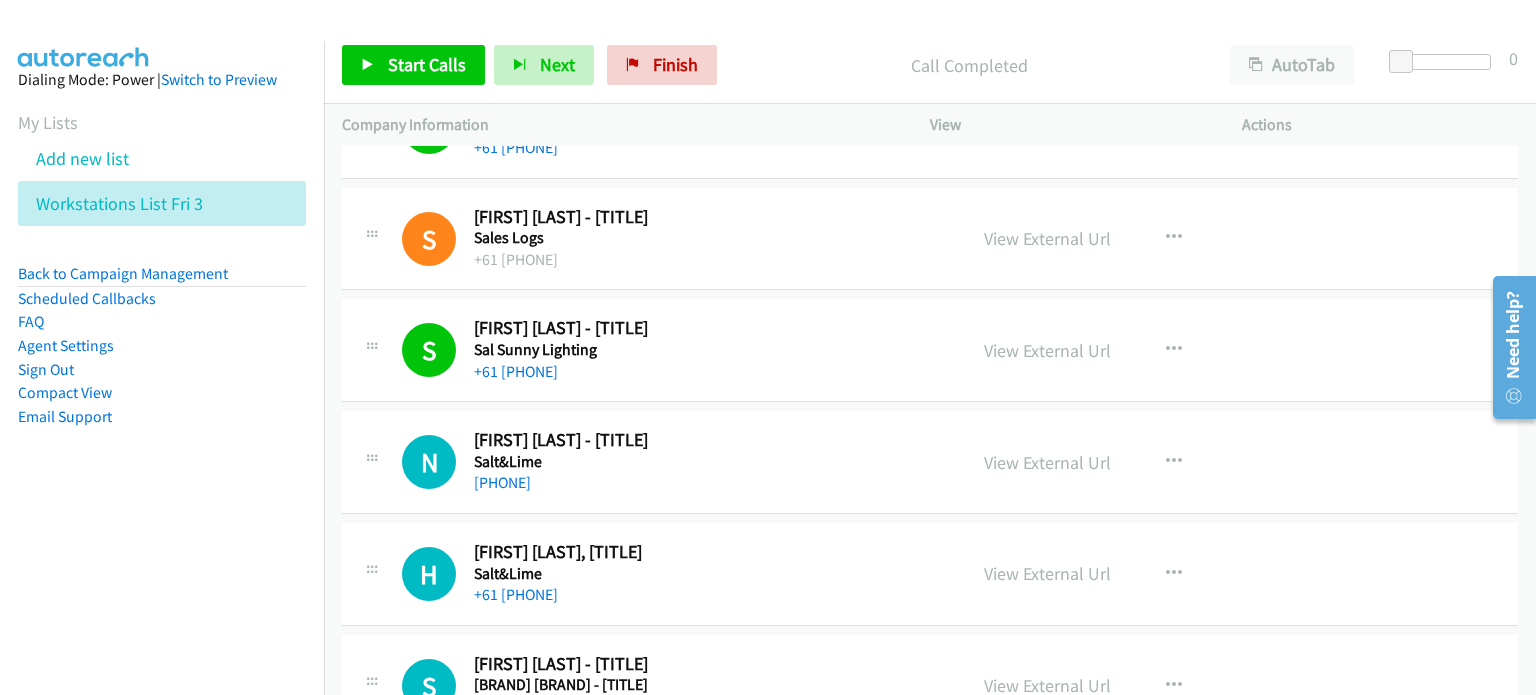 click on "Call Completed" at bounding box center (969, 65) 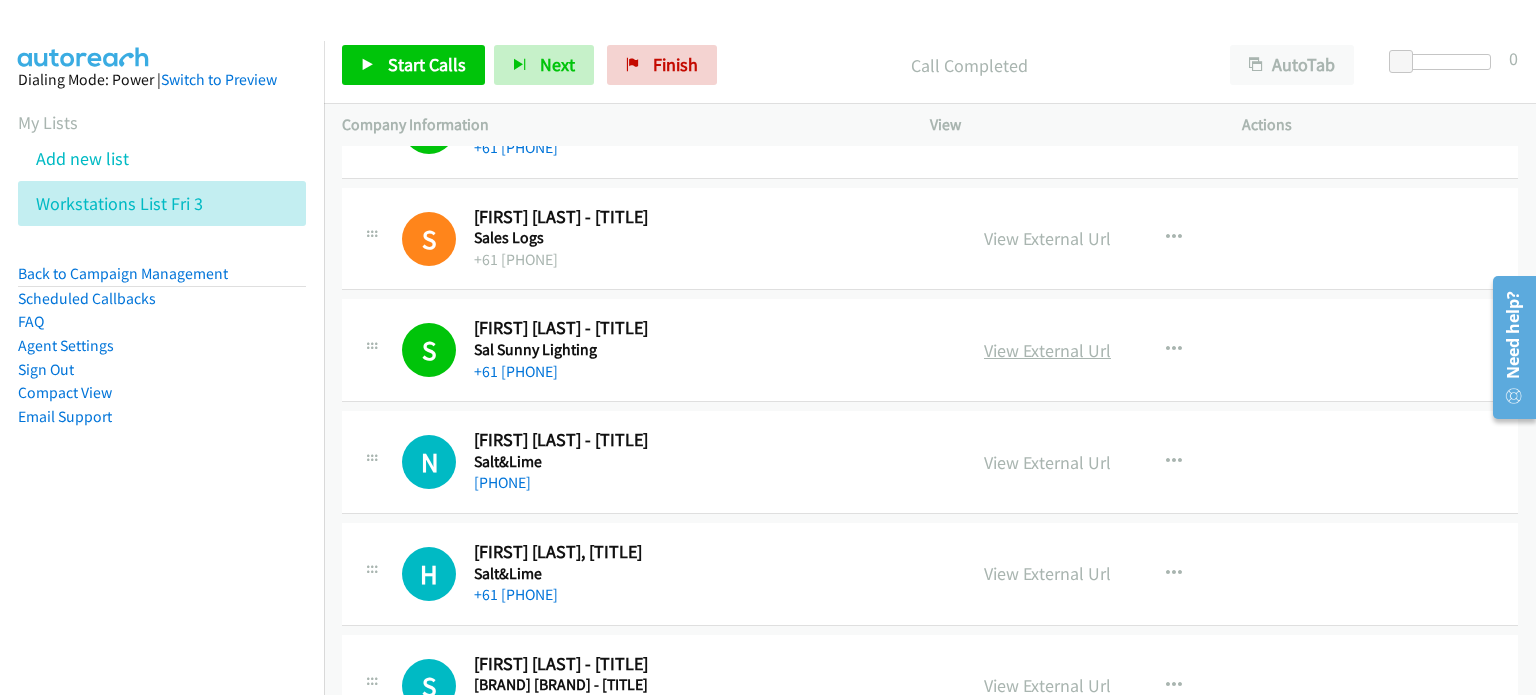click on "View External Url" at bounding box center (1047, 350) 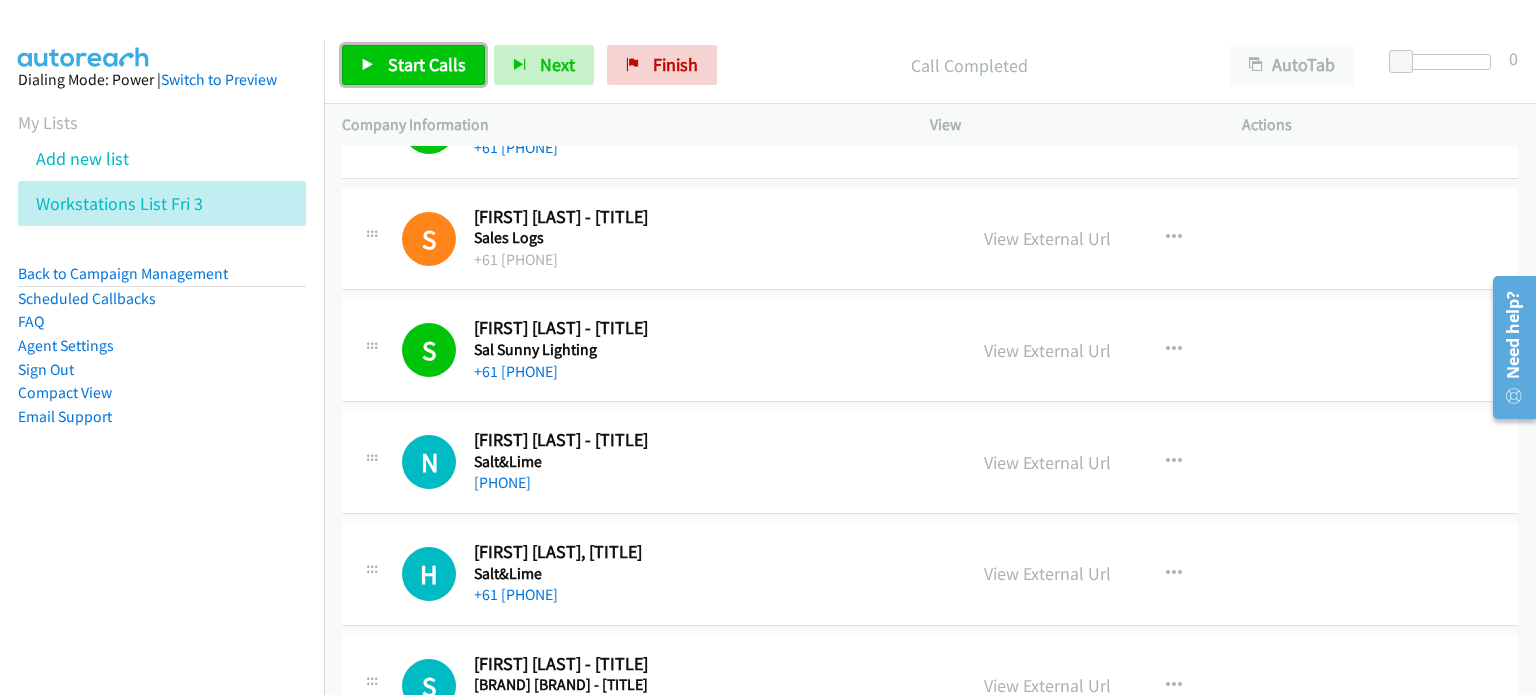 click on "Start Calls" at bounding box center (427, 64) 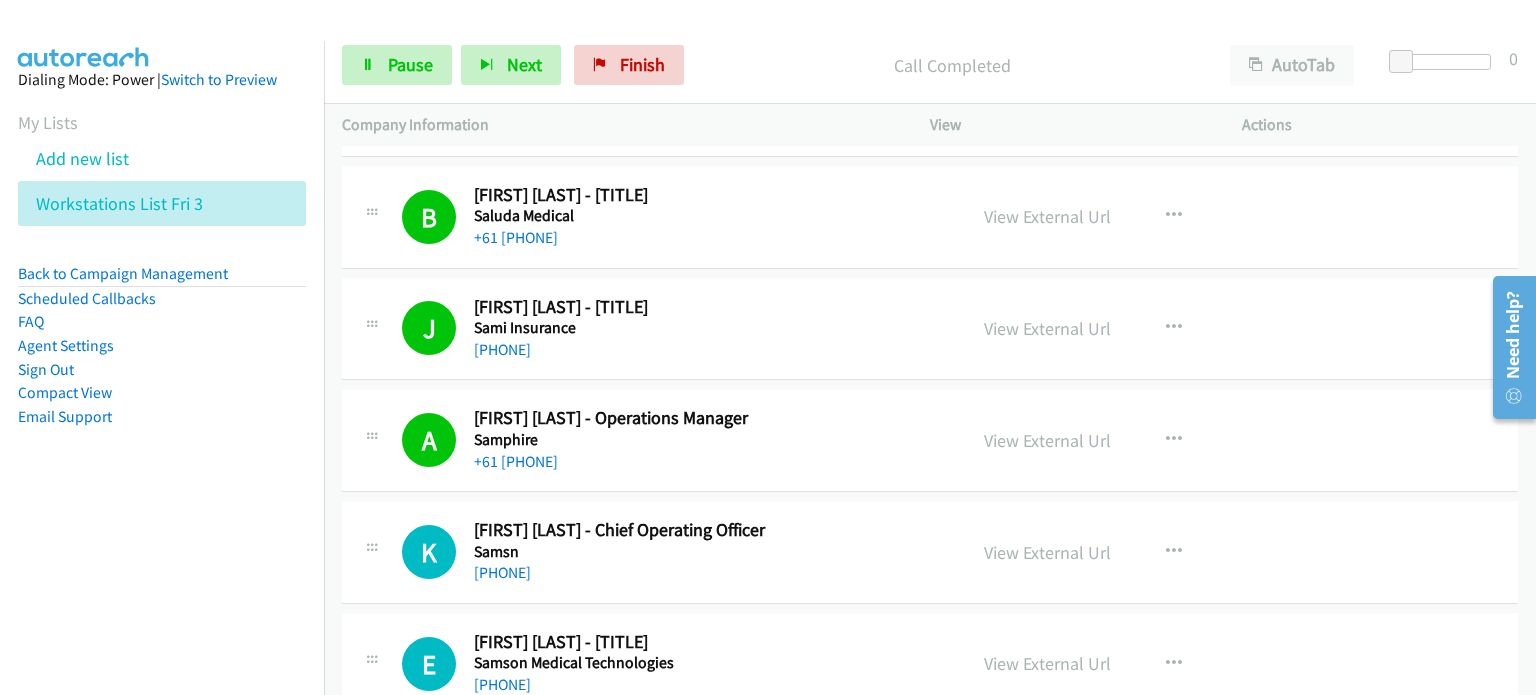 scroll, scrollTop: 4800, scrollLeft: 0, axis: vertical 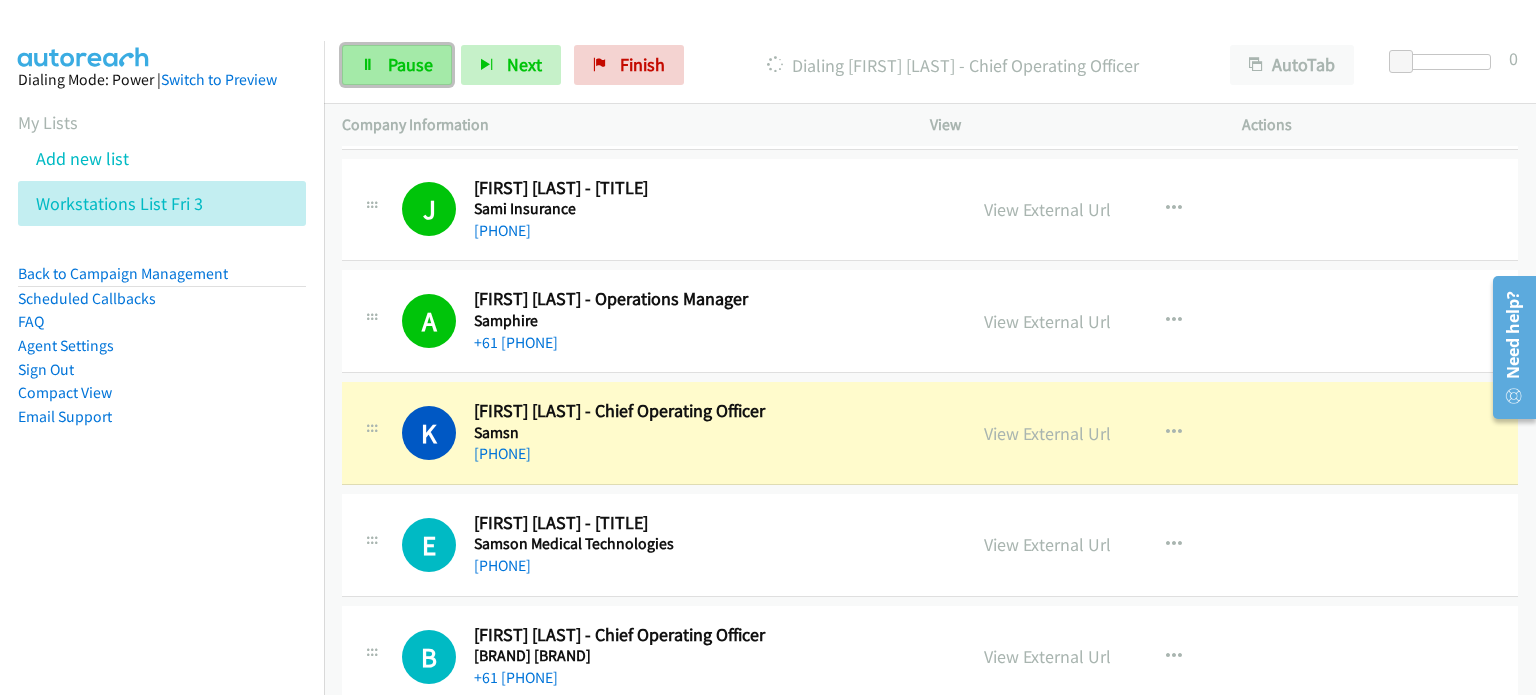 click on "Pause" at bounding box center [410, 64] 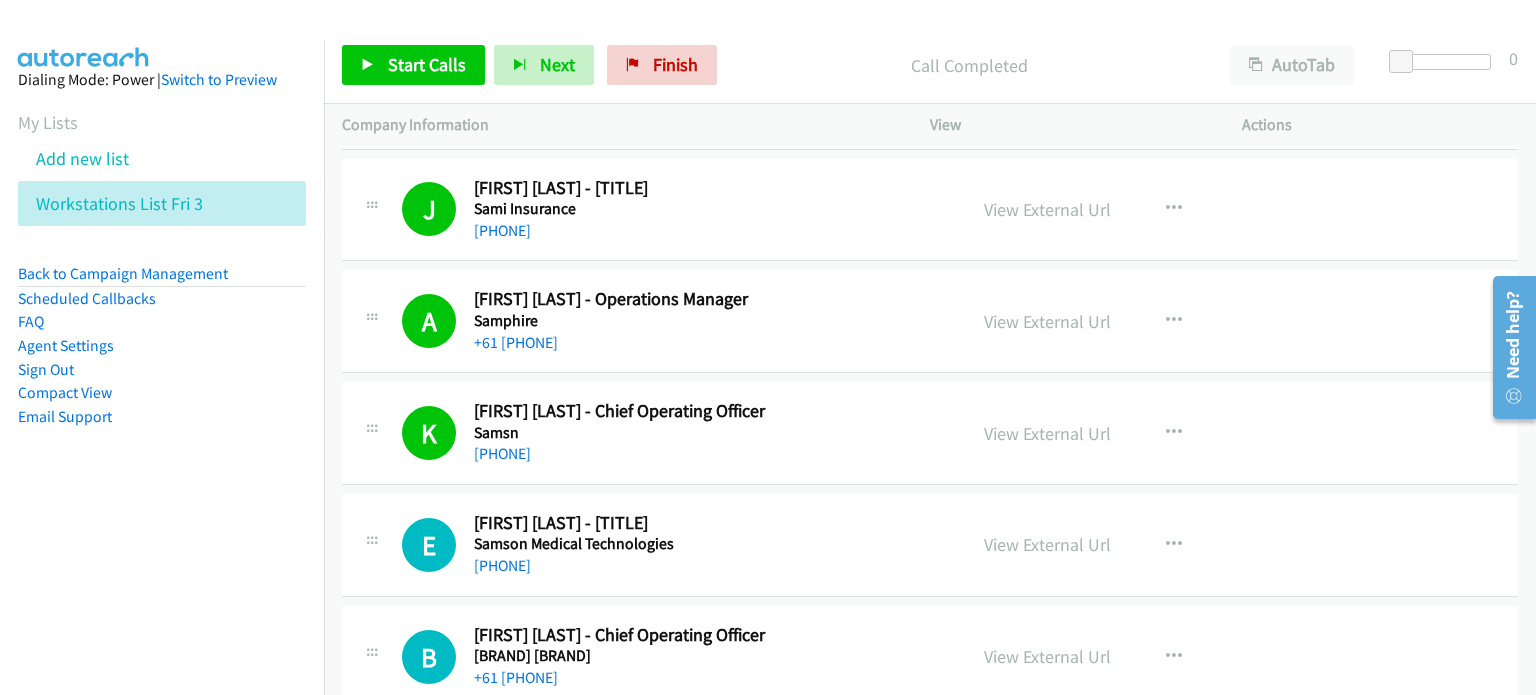 click on "Call Completed" at bounding box center [969, 65] 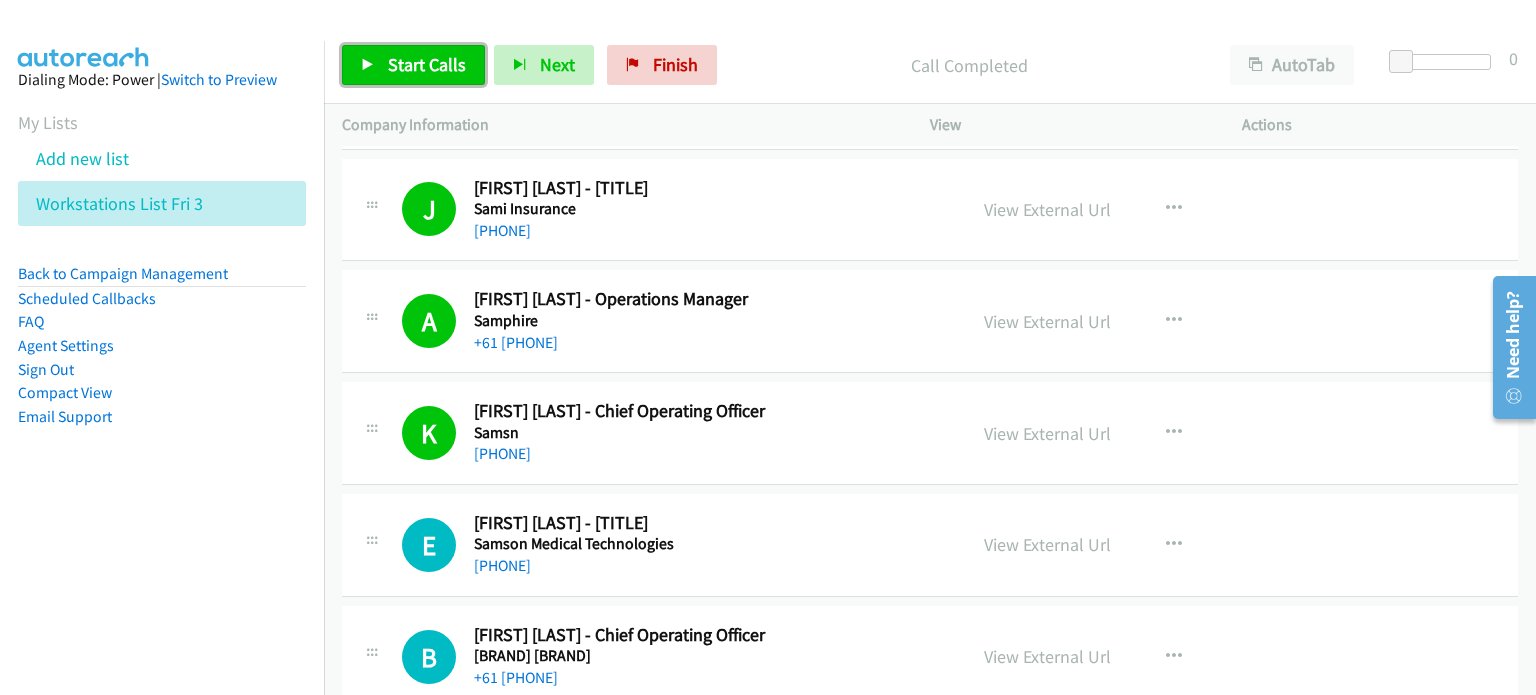 click on "Start Calls" at bounding box center (427, 64) 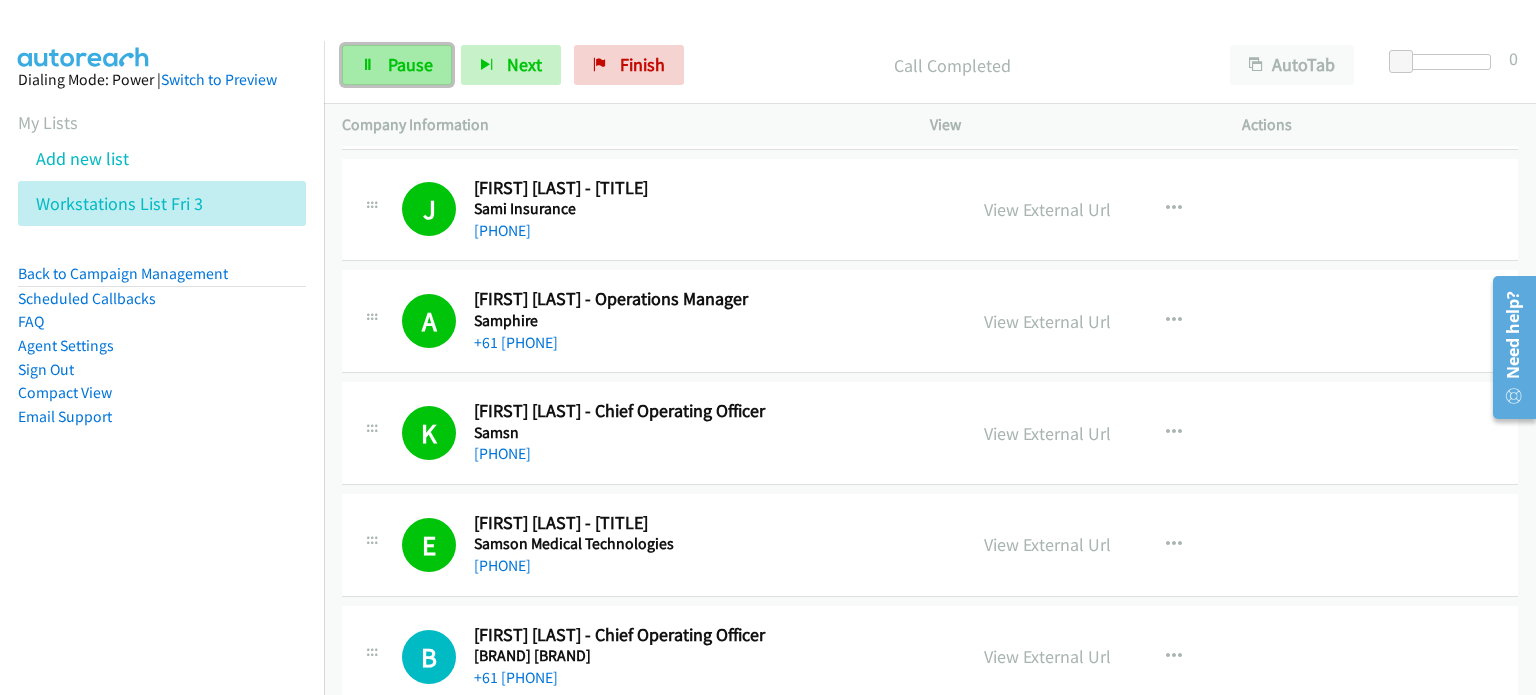 click on "Pause" at bounding box center (397, 65) 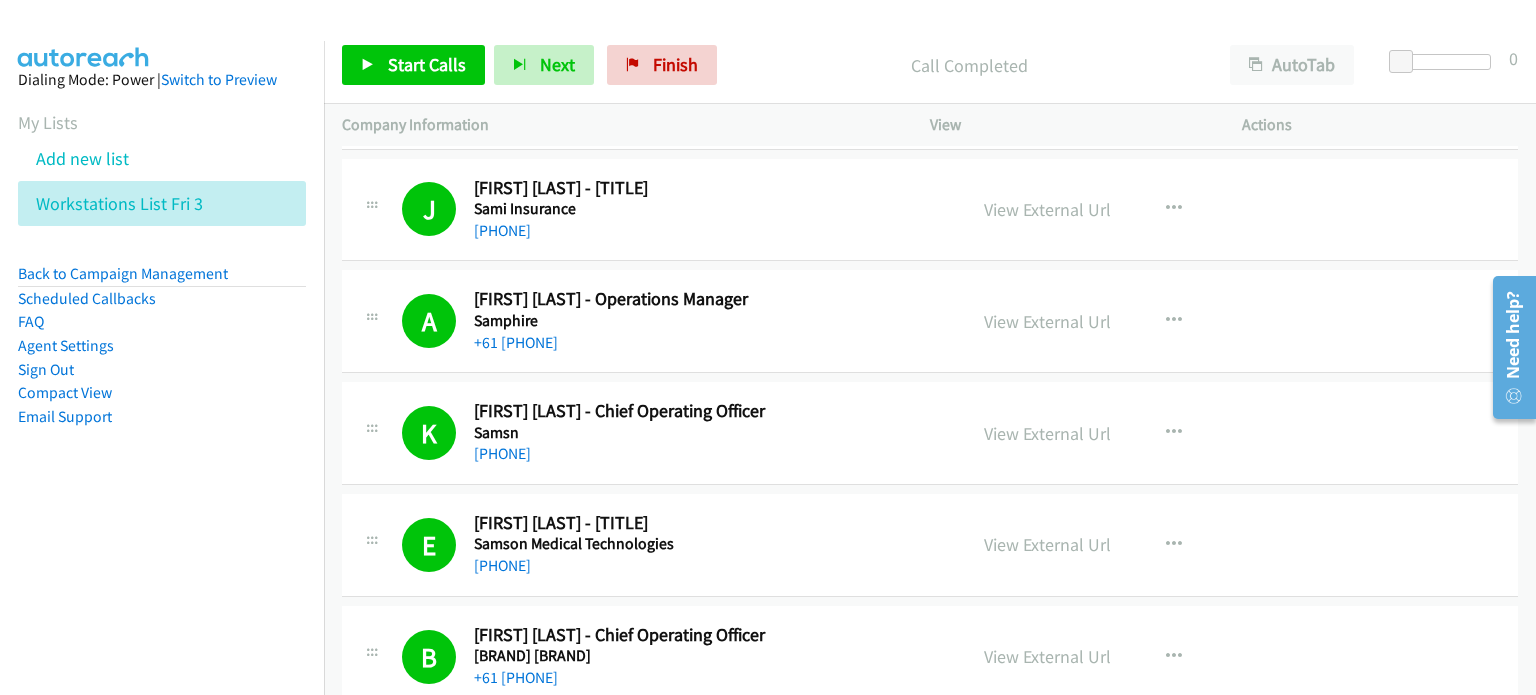 click on "Start Calls
Pause
Next
Finish
Call Completed
AutoTab
AutoTab
0" at bounding box center [930, 65] 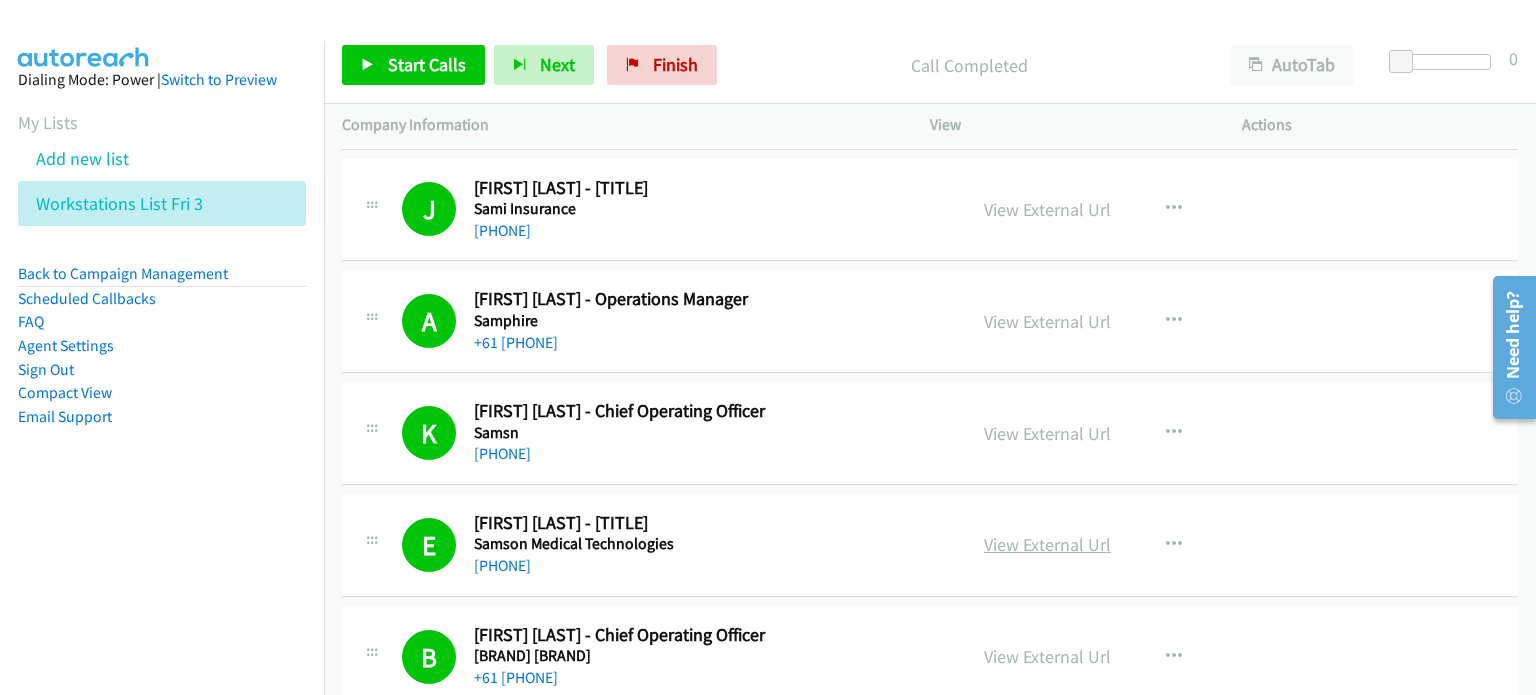 click on "View External Url" at bounding box center [1047, 544] 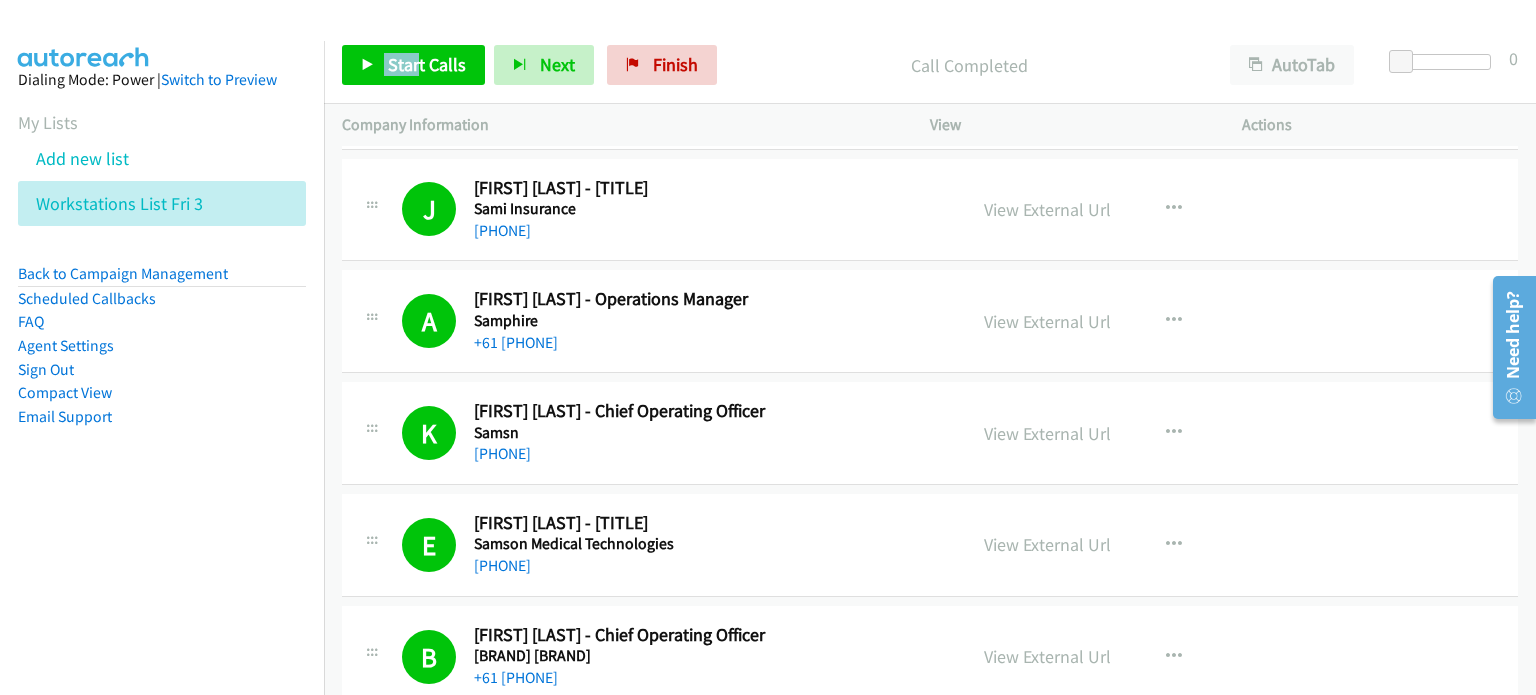 drag, startPoint x: 404, startPoint y: 39, endPoint x: 408, endPoint y: 51, distance: 12.649111 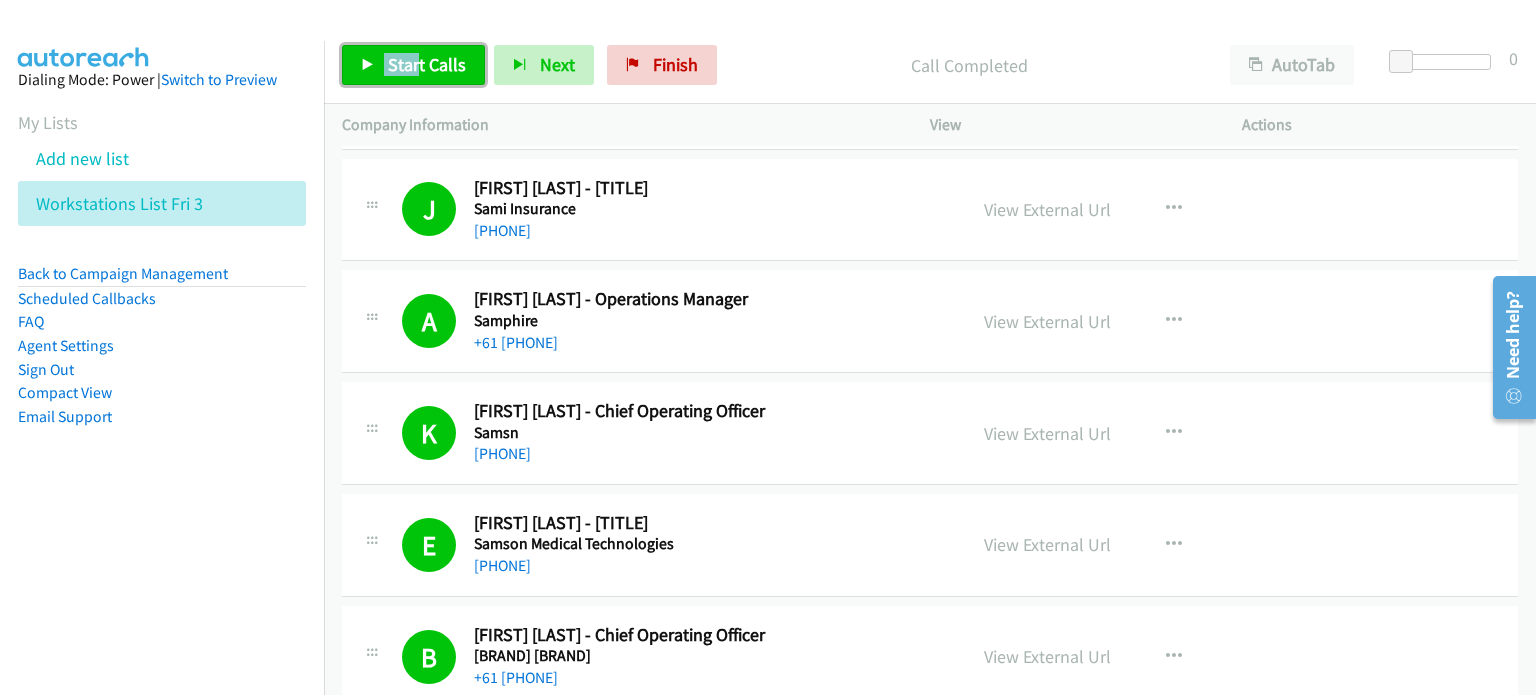 click on "Start Calls" at bounding box center [427, 64] 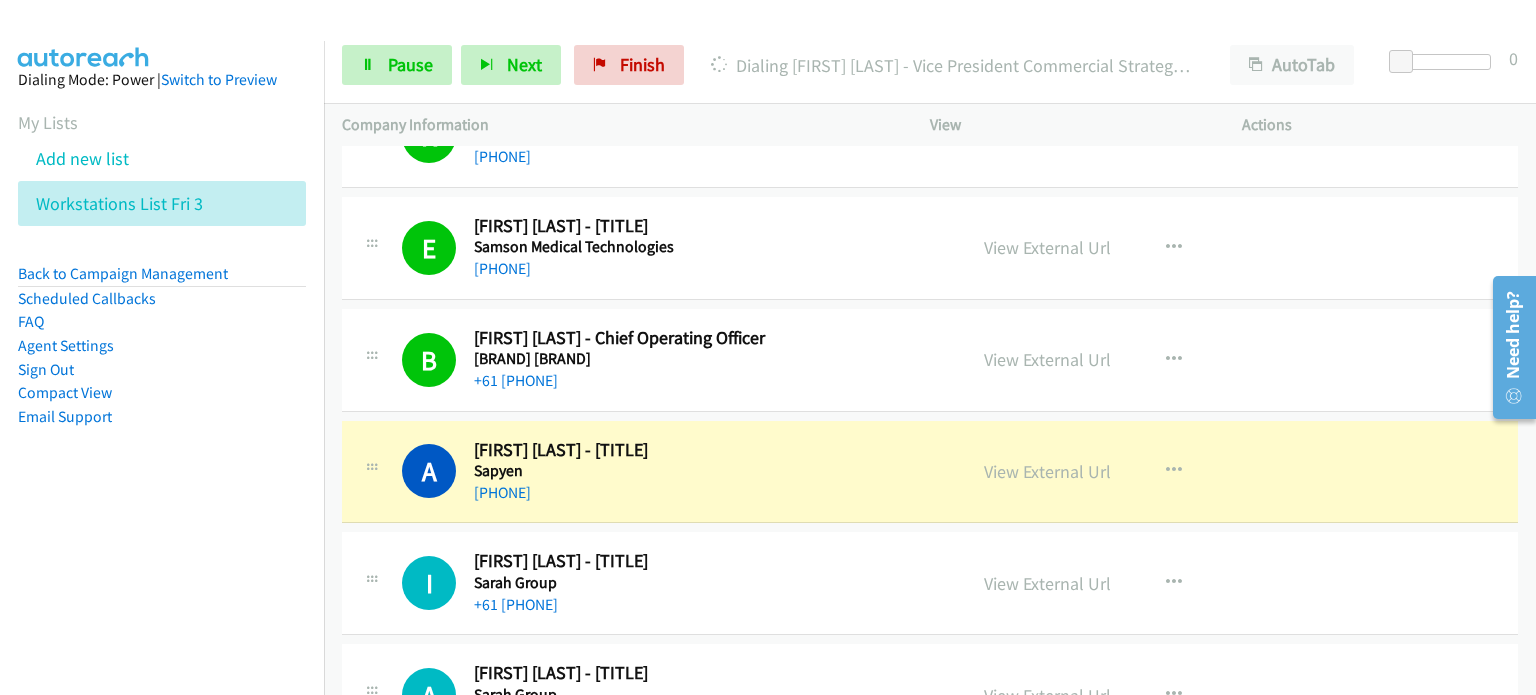 scroll, scrollTop: 5100, scrollLeft: 0, axis: vertical 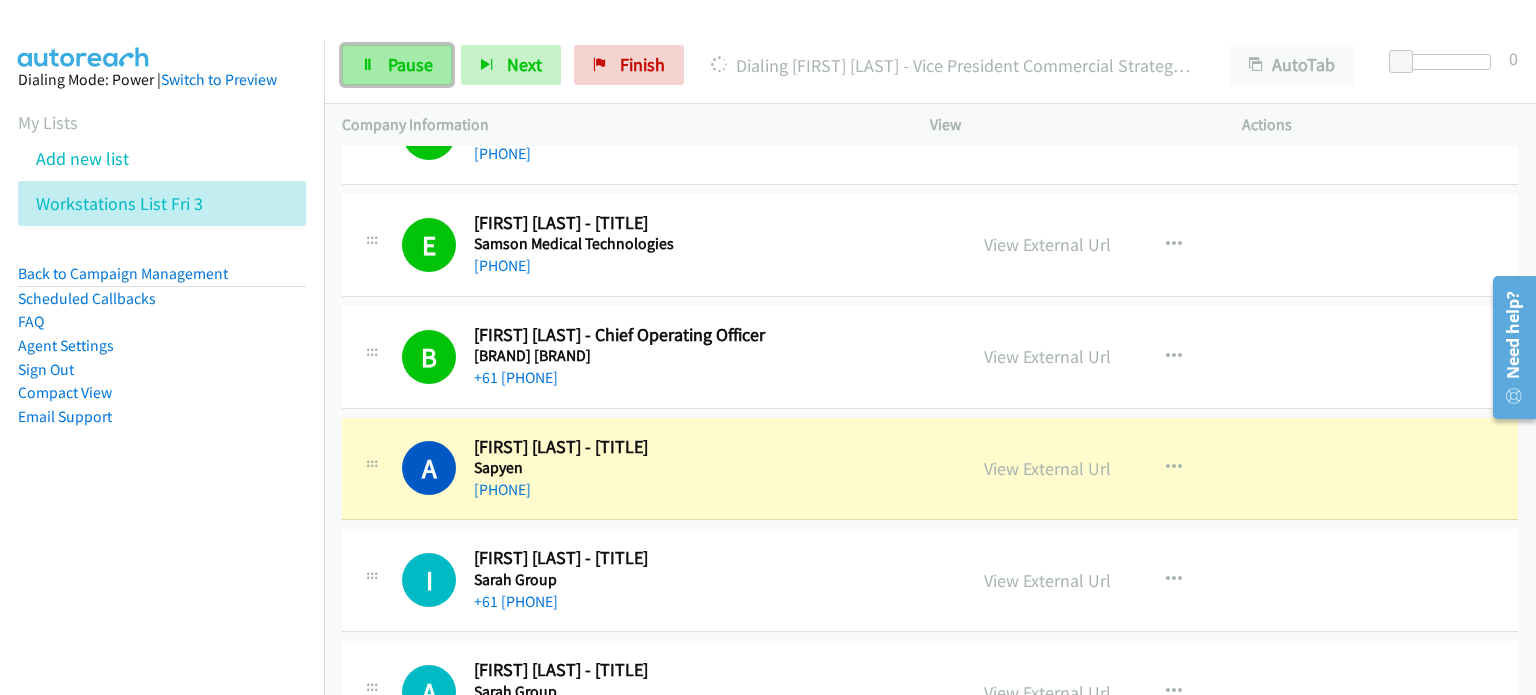 click on "Pause" at bounding box center (410, 64) 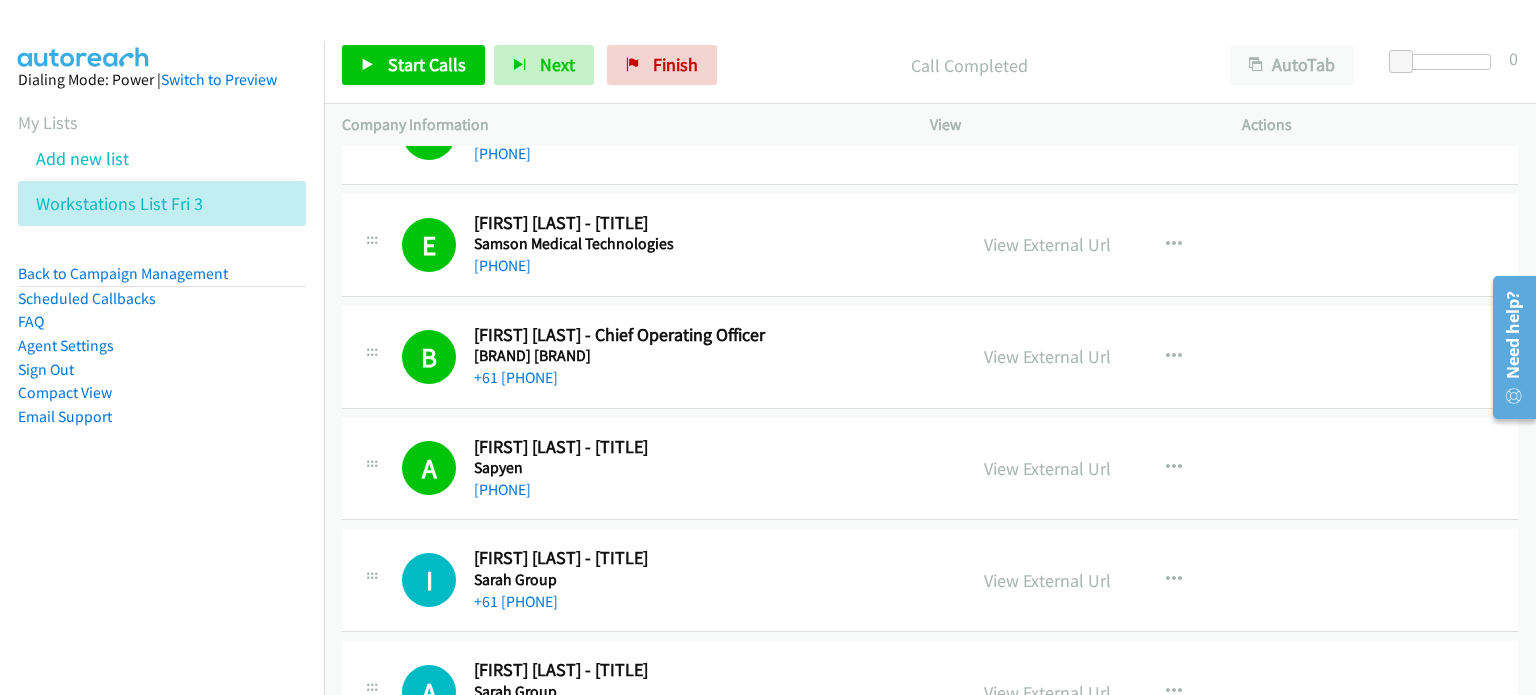 click on "Call Completed" at bounding box center (969, 65) 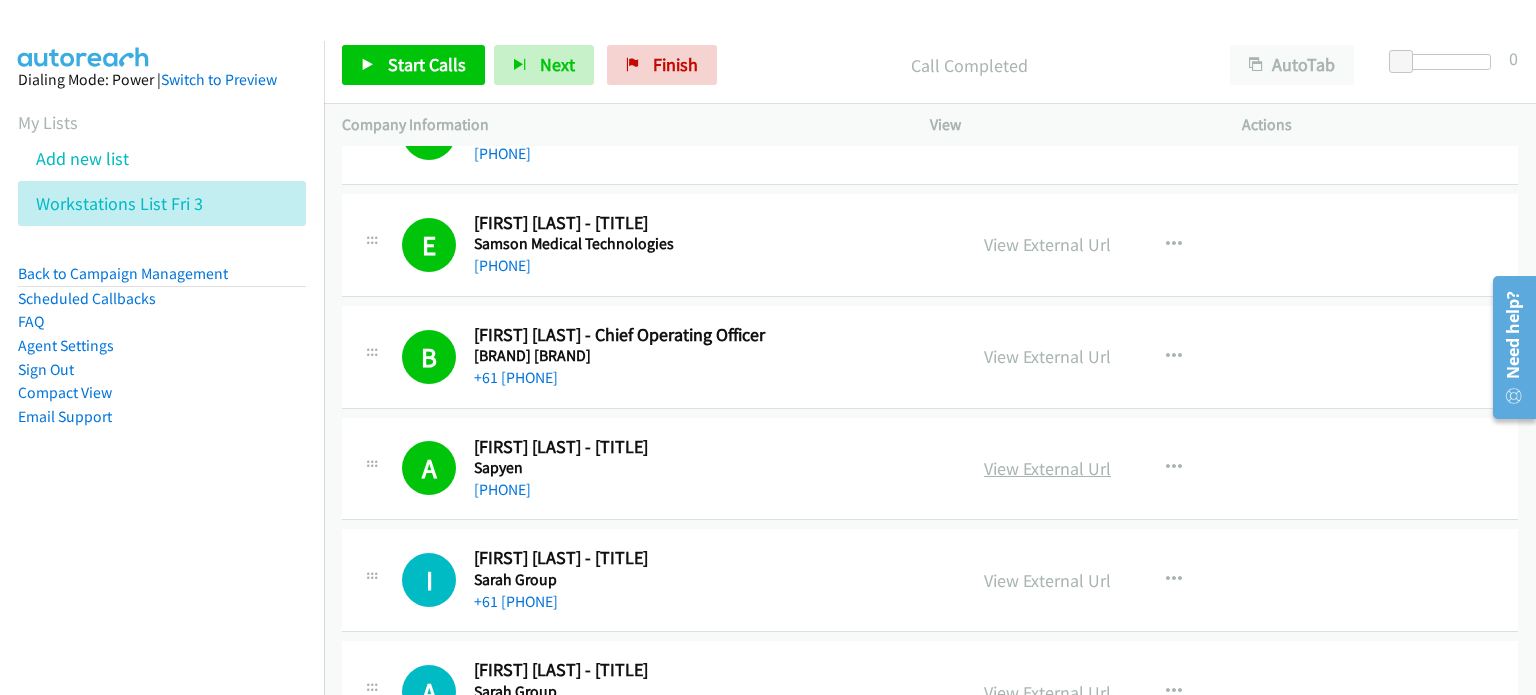 click on "View External Url" at bounding box center (1047, 468) 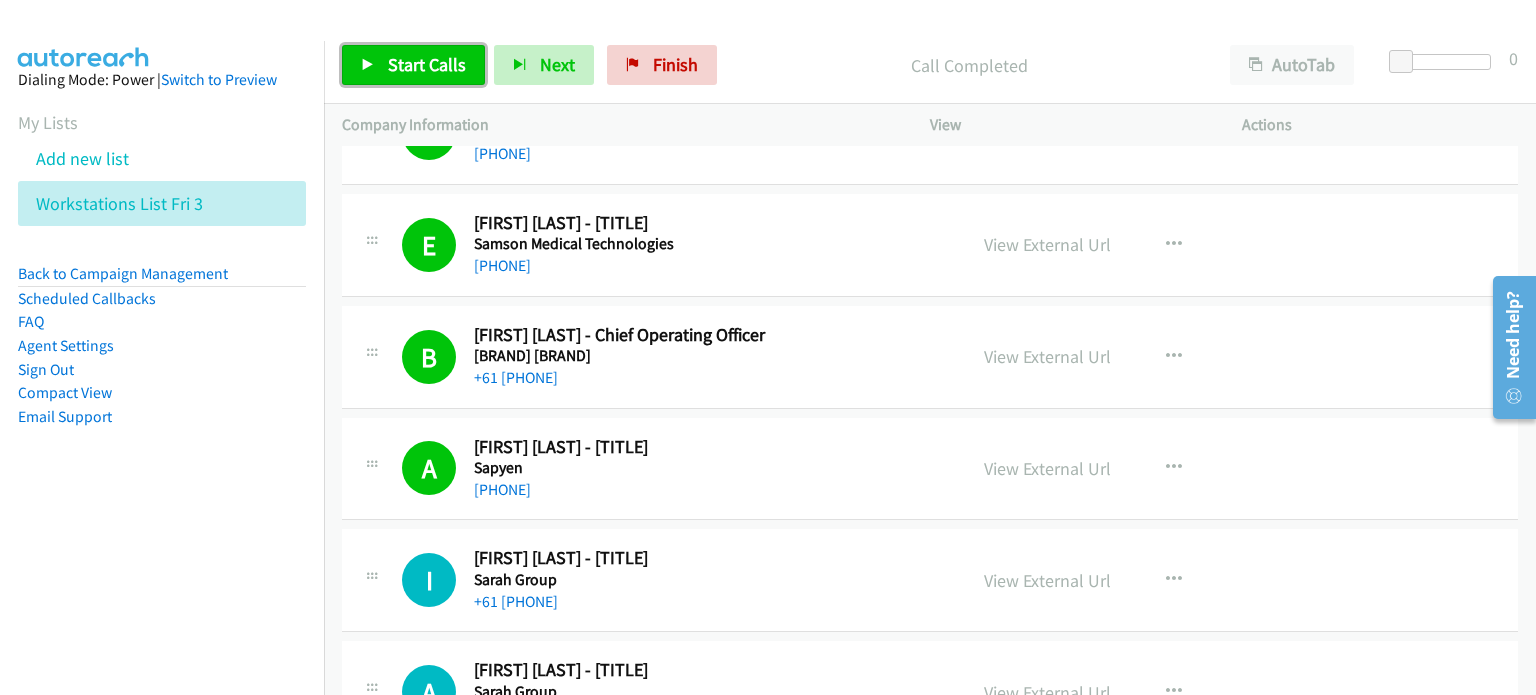 click on "Start Calls" at bounding box center [427, 64] 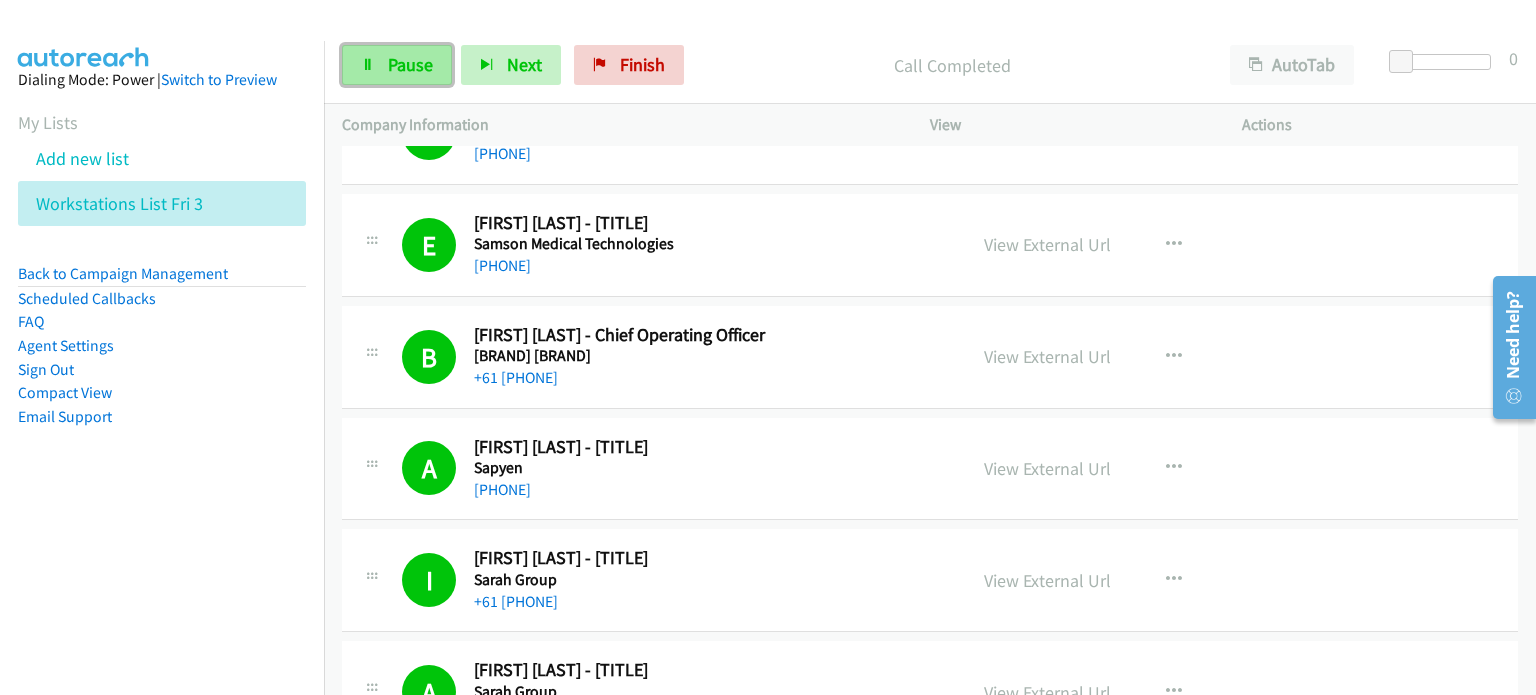 click on "Pause" at bounding box center (410, 64) 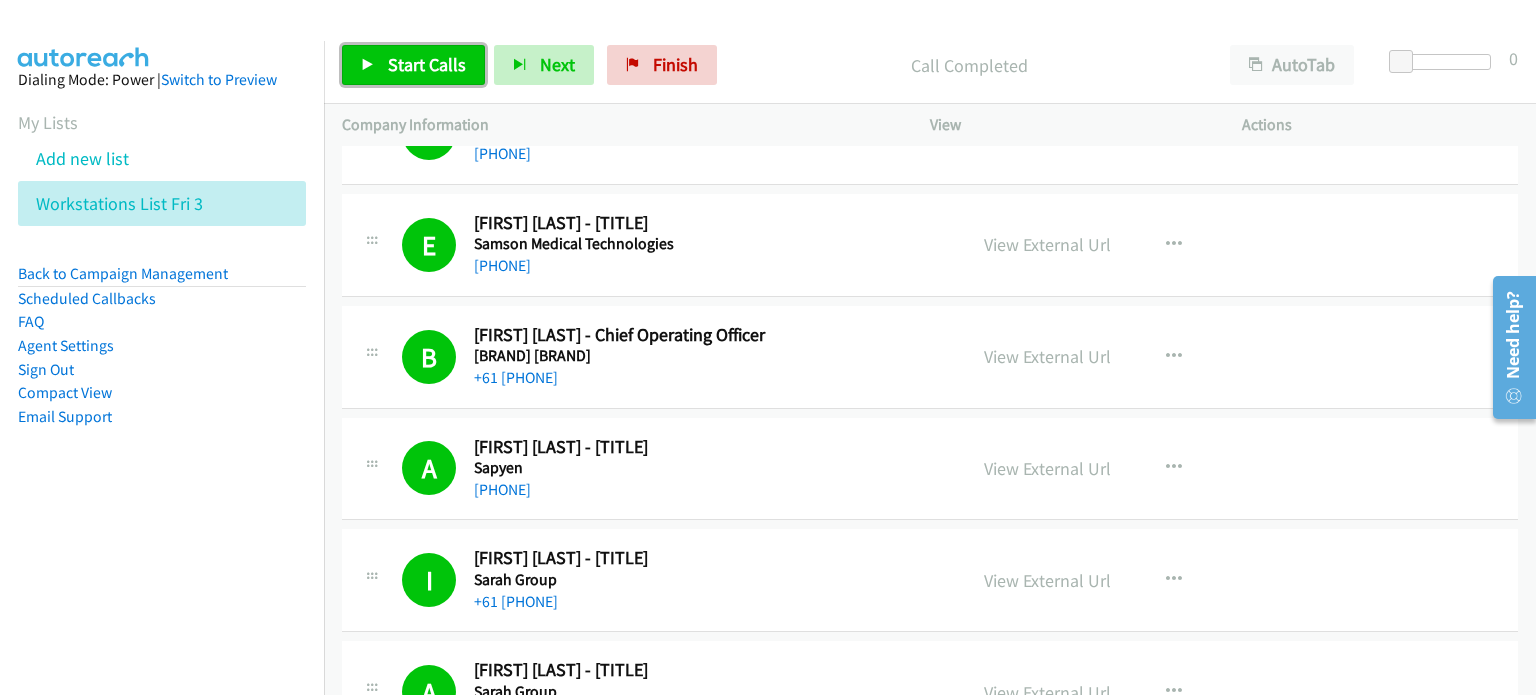 click on "Start Calls" at bounding box center (427, 64) 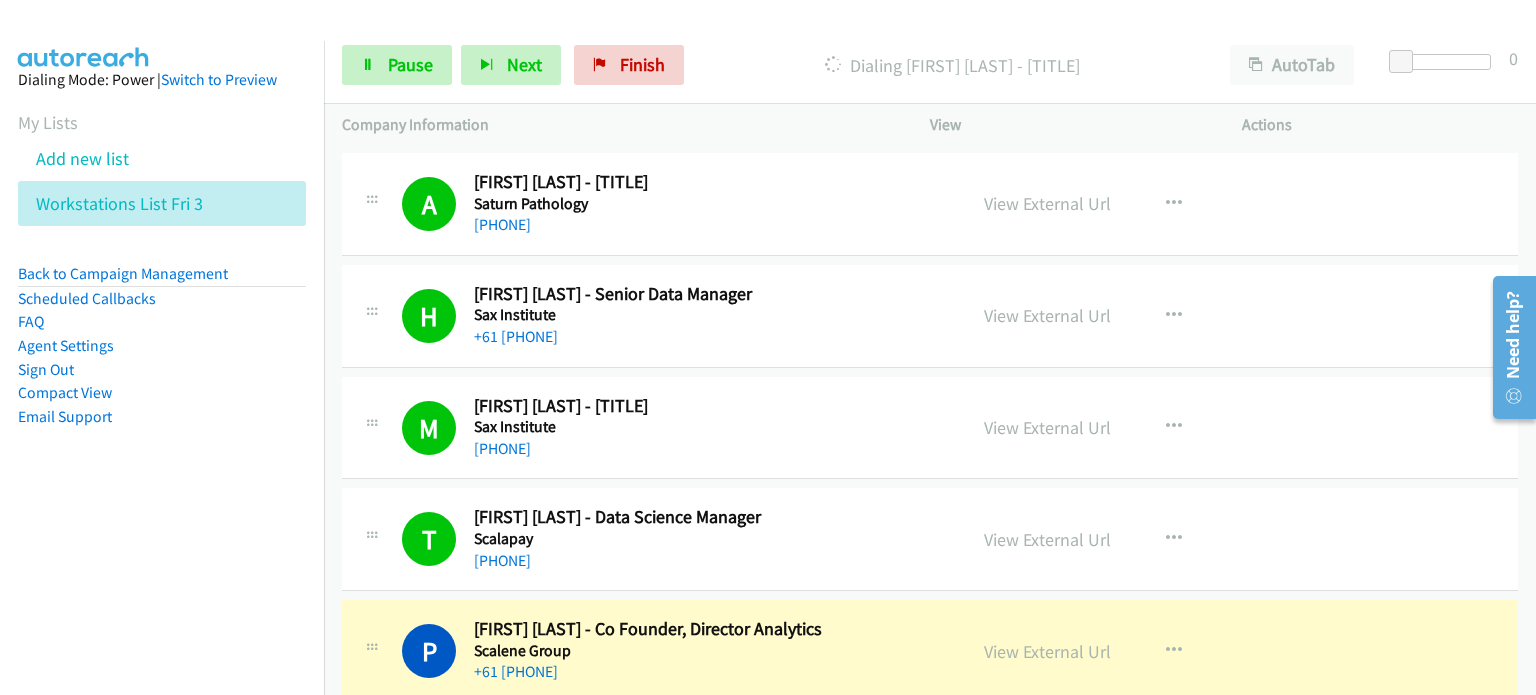scroll, scrollTop: 5900, scrollLeft: 0, axis: vertical 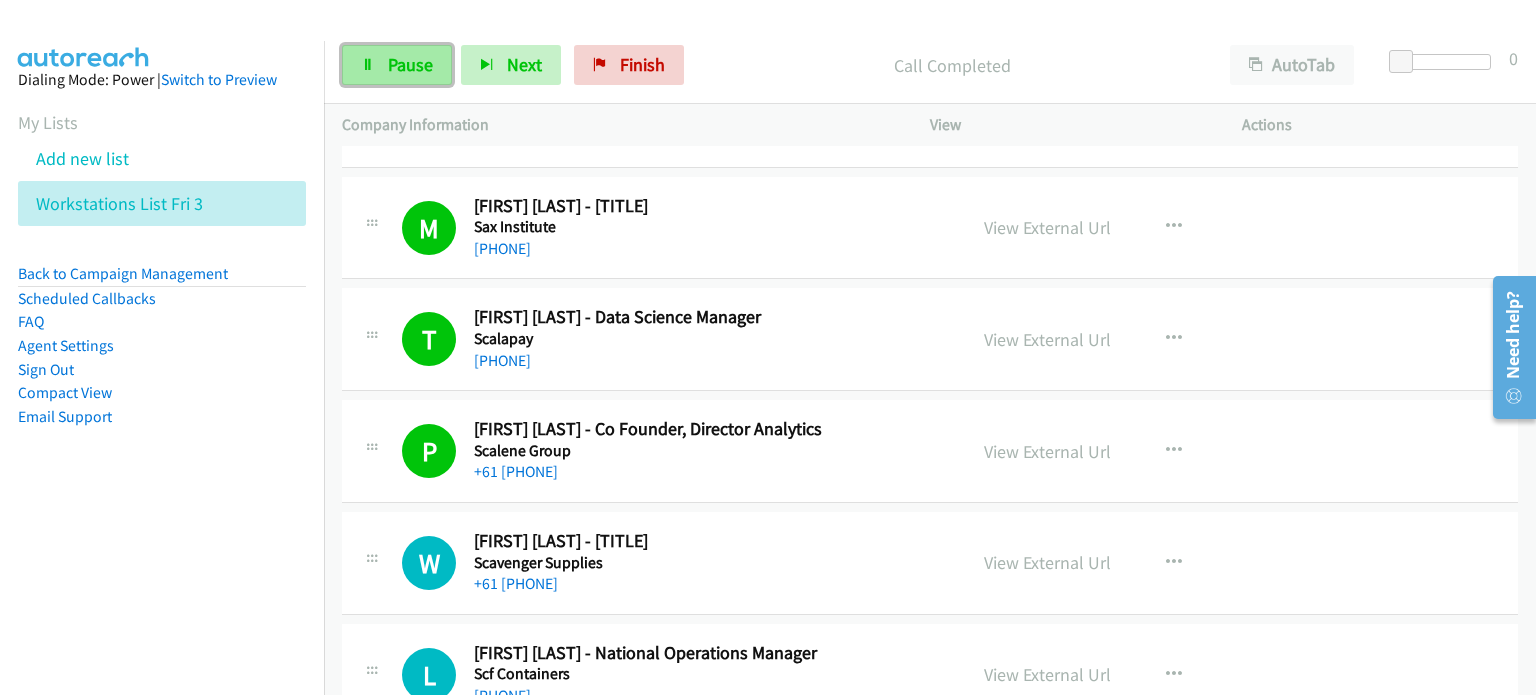 click on "Pause" at bounding box center [410, 64] 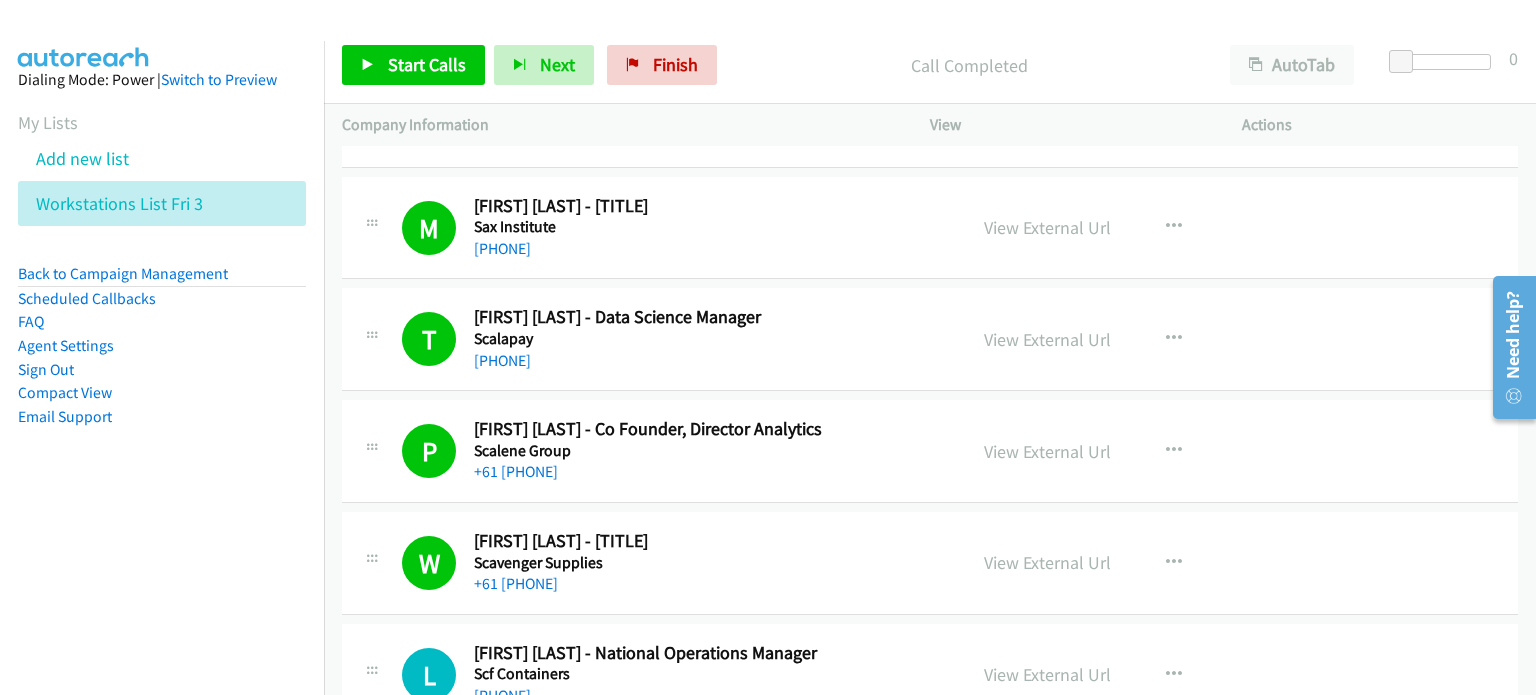 click at bounding box center [759, 38] 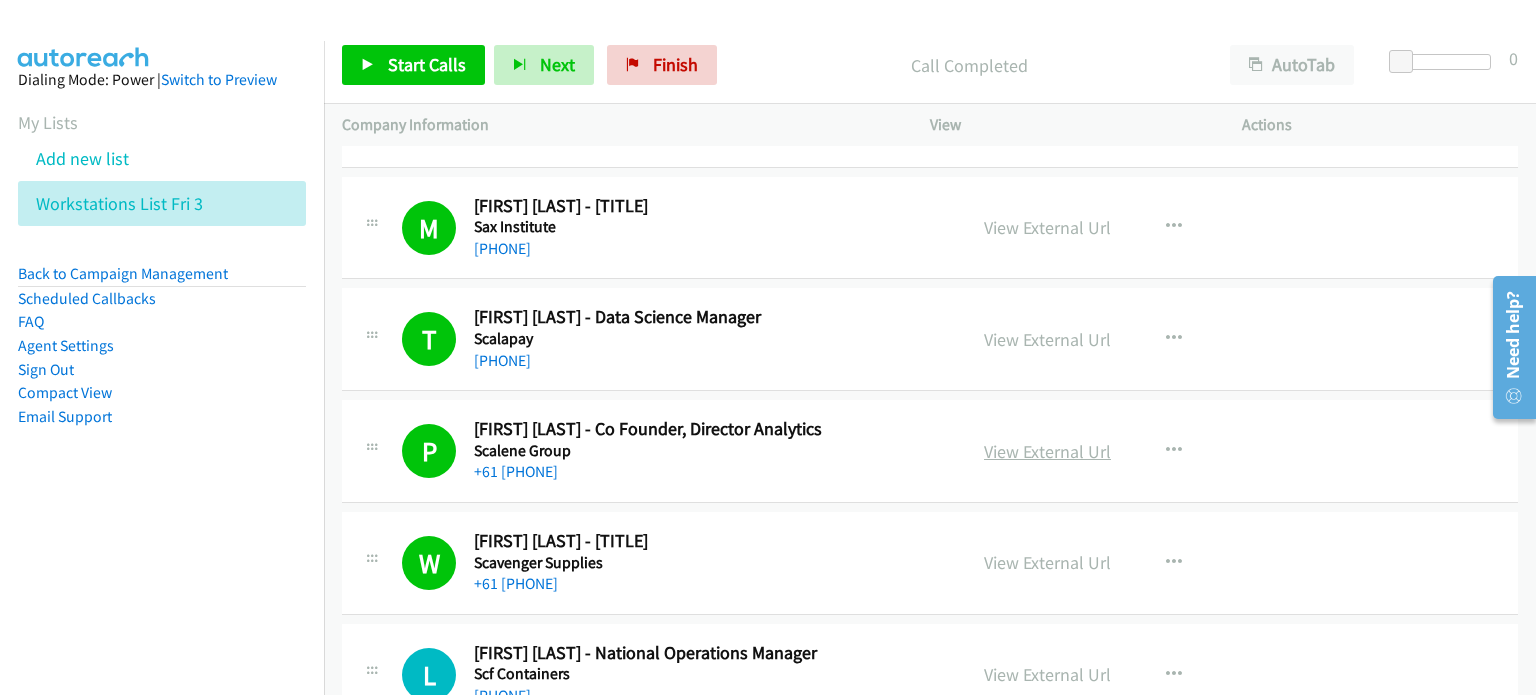click on "View External Url" at bounding box center [1047, 451] 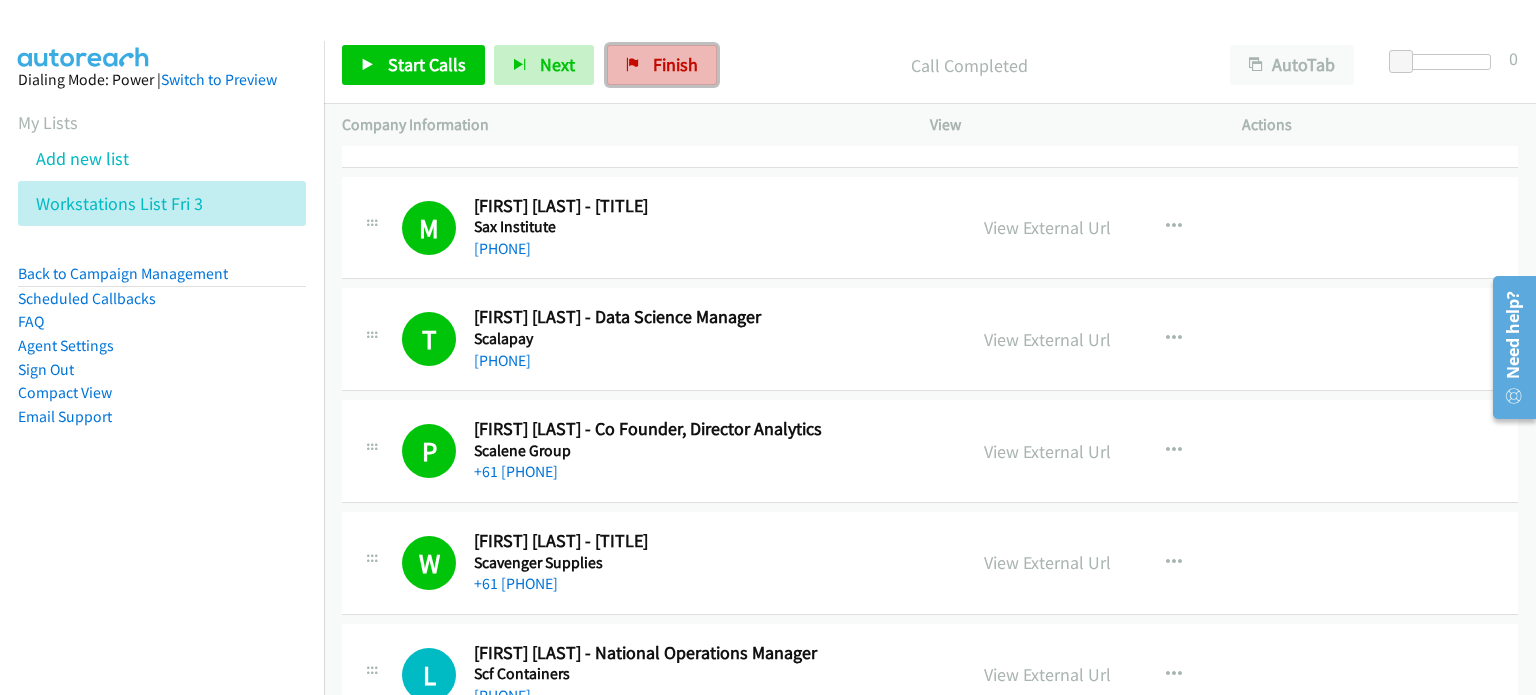 click on "Finish" at bounding box center [662, 65] 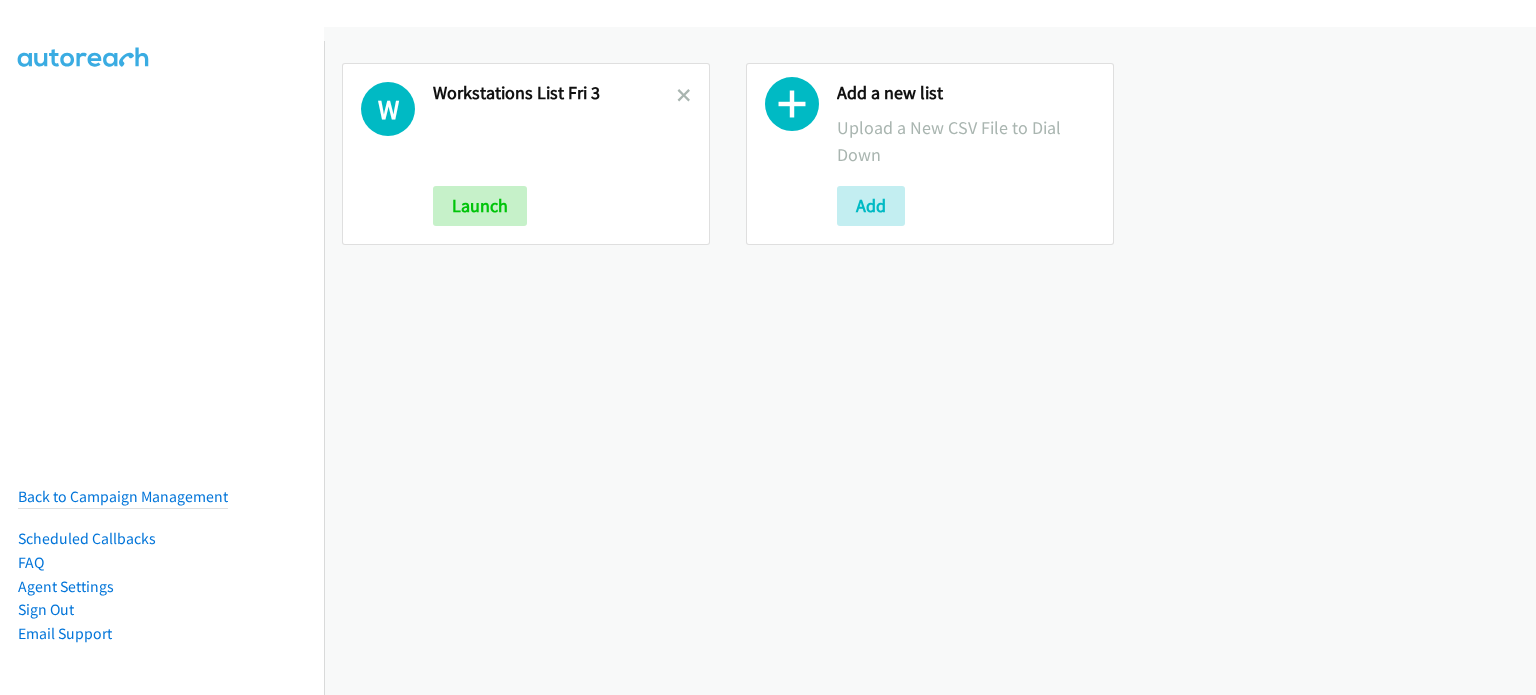 scroll, scrollTop: 0, scrollLeft: 0, axis: both 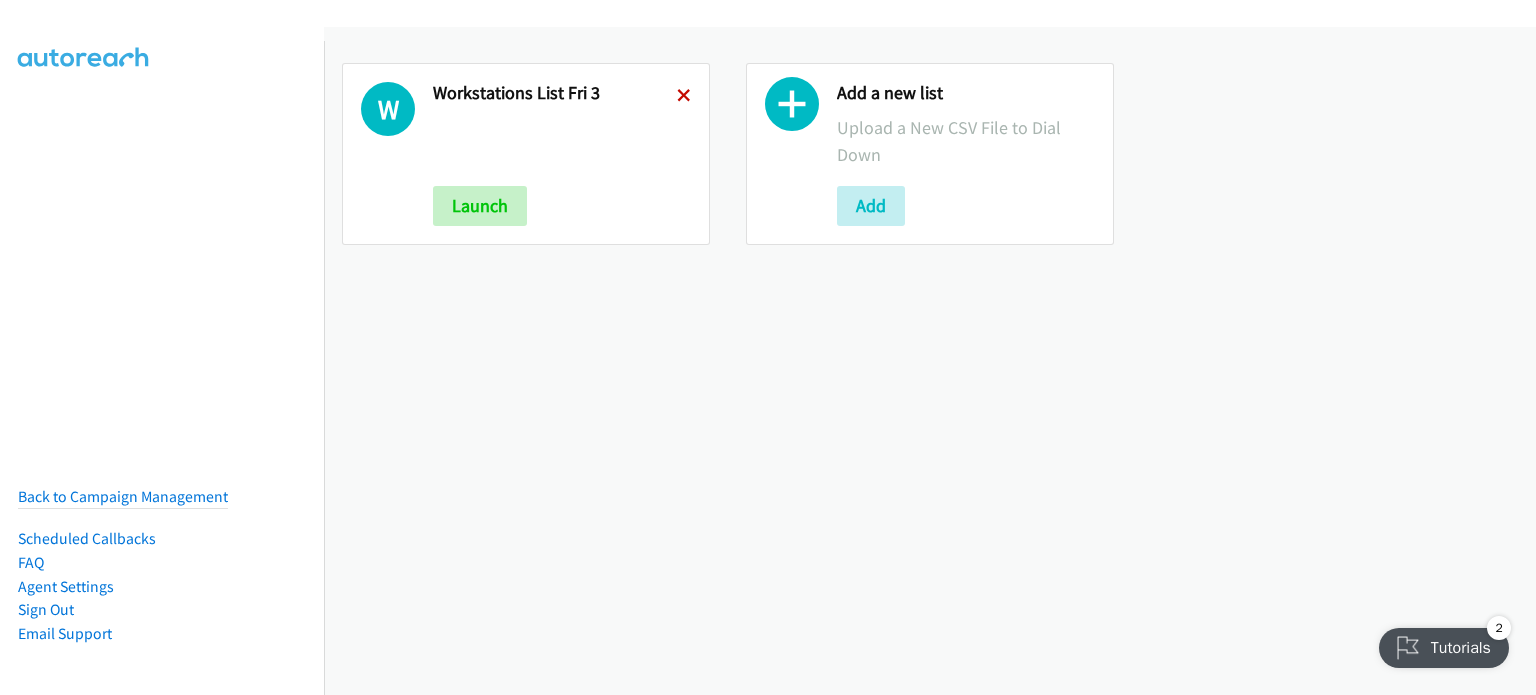 click at bounding box center (684, 97) 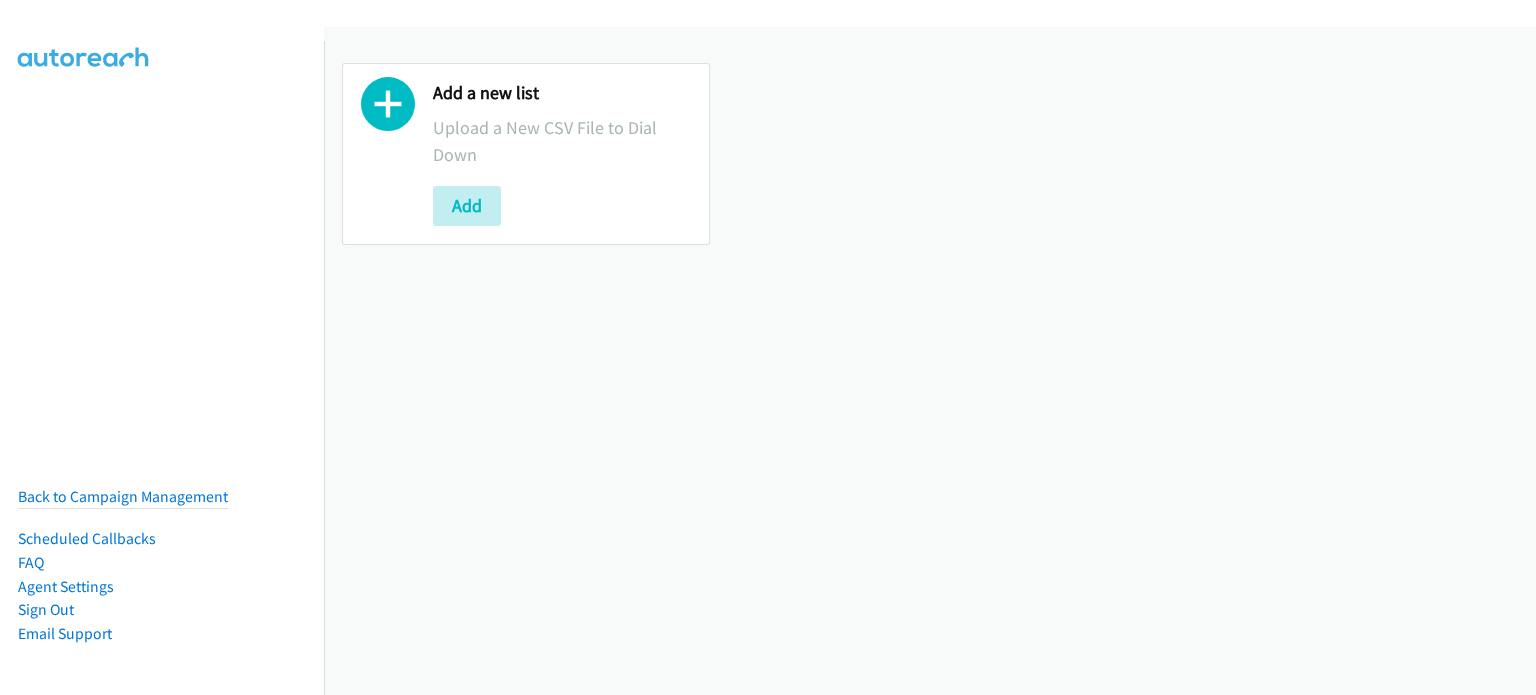 scroll, scrollTop: 0, scrollLeft: 0, axis: both 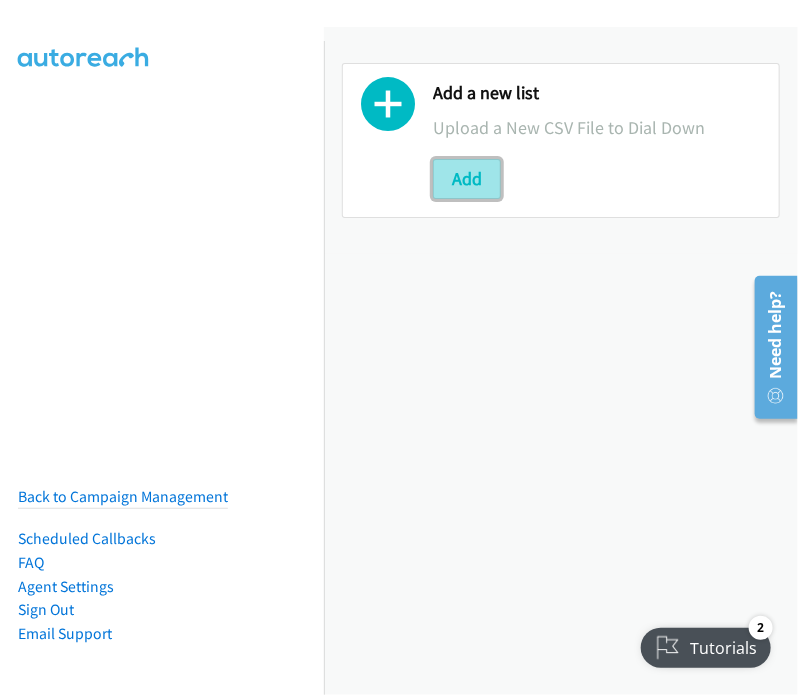 click on "Add" at bounding box center (467, 179) 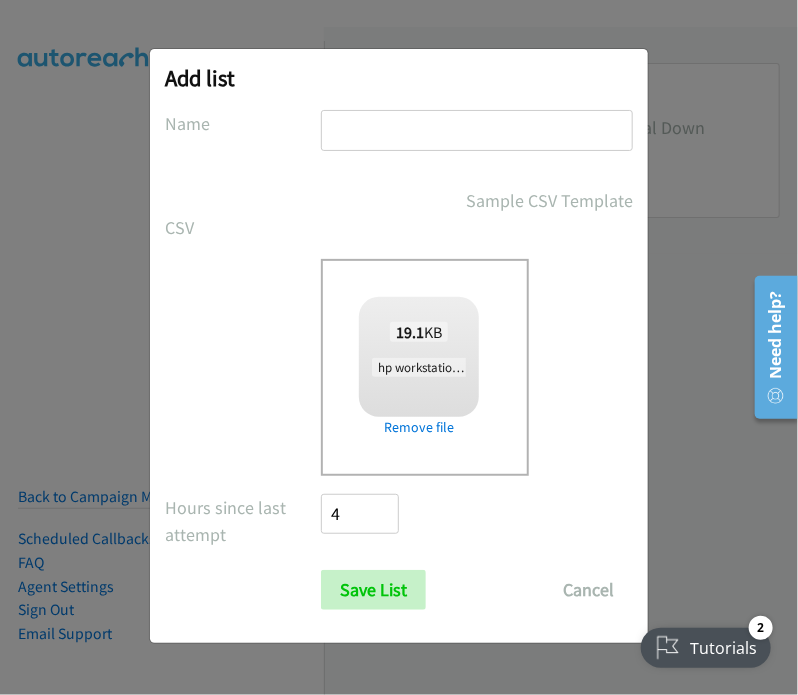 click at bounding box center [477, 130] 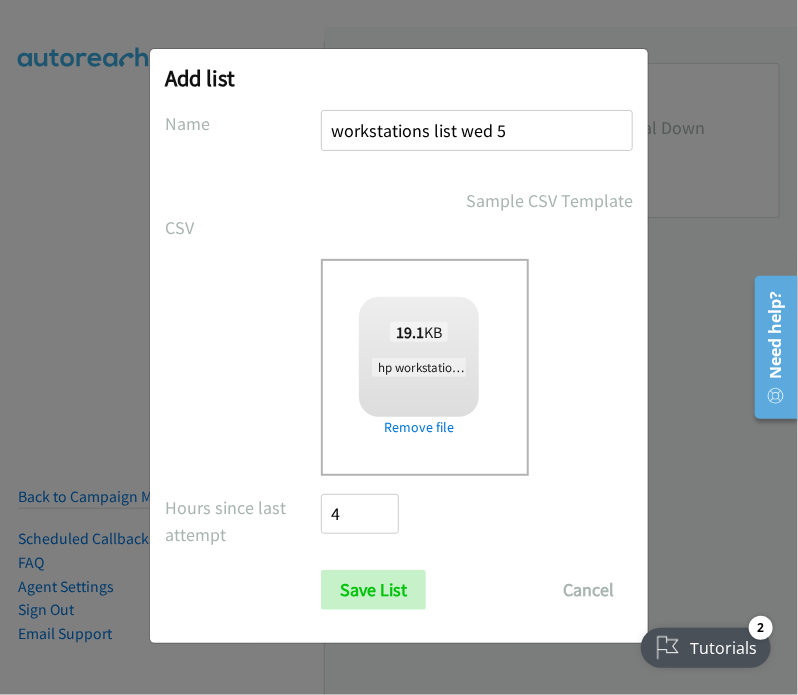 click on "workstations list wed 5" at bounding box center [477, 130] 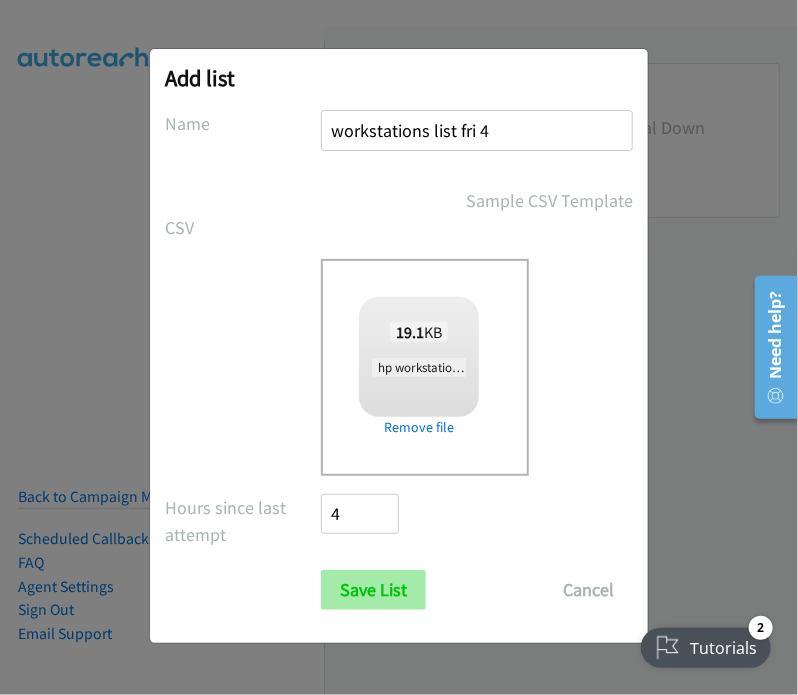 type on "workstations list fri 4" 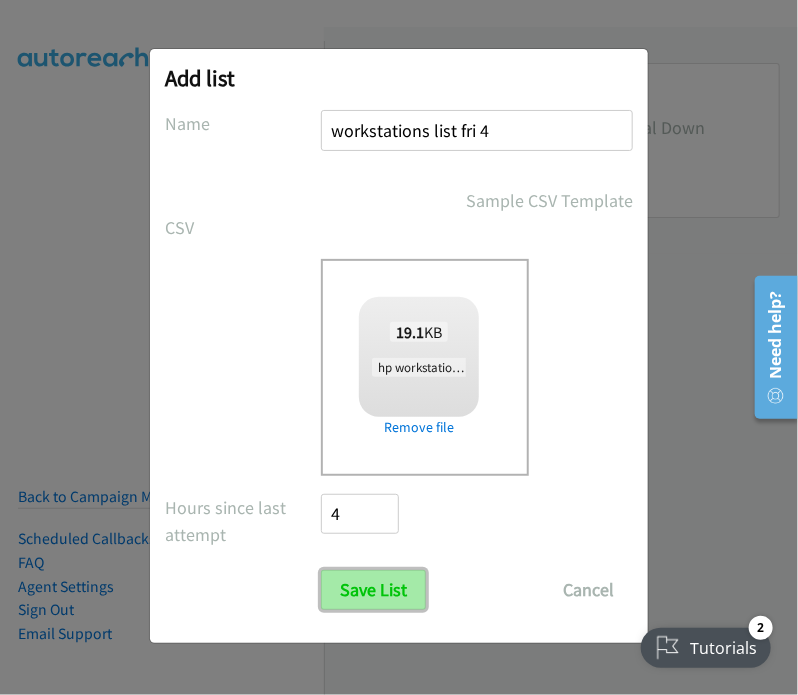click on "Save List" at bounding box center (373, 590) 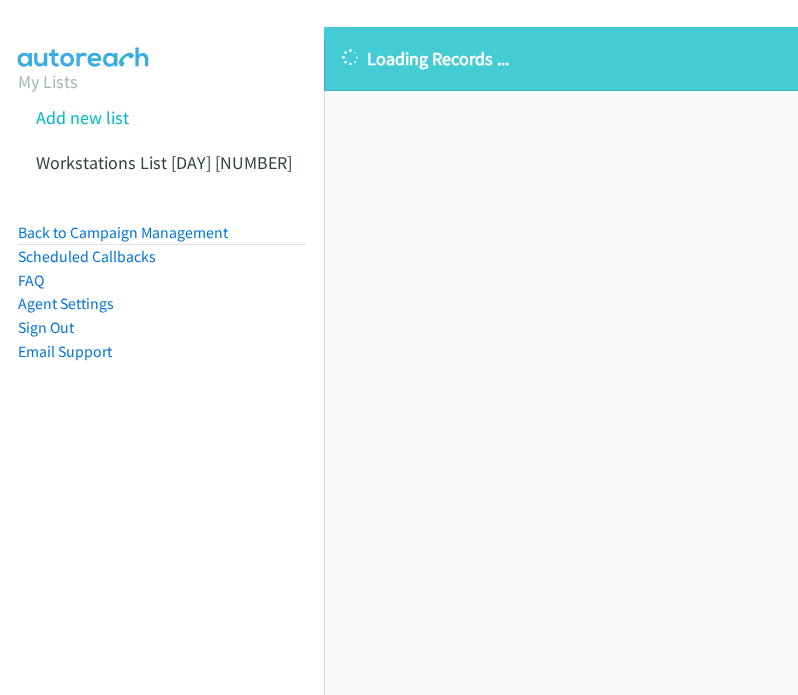 scroll, scrollTop: 0, scrollLeft: 0, axis: both 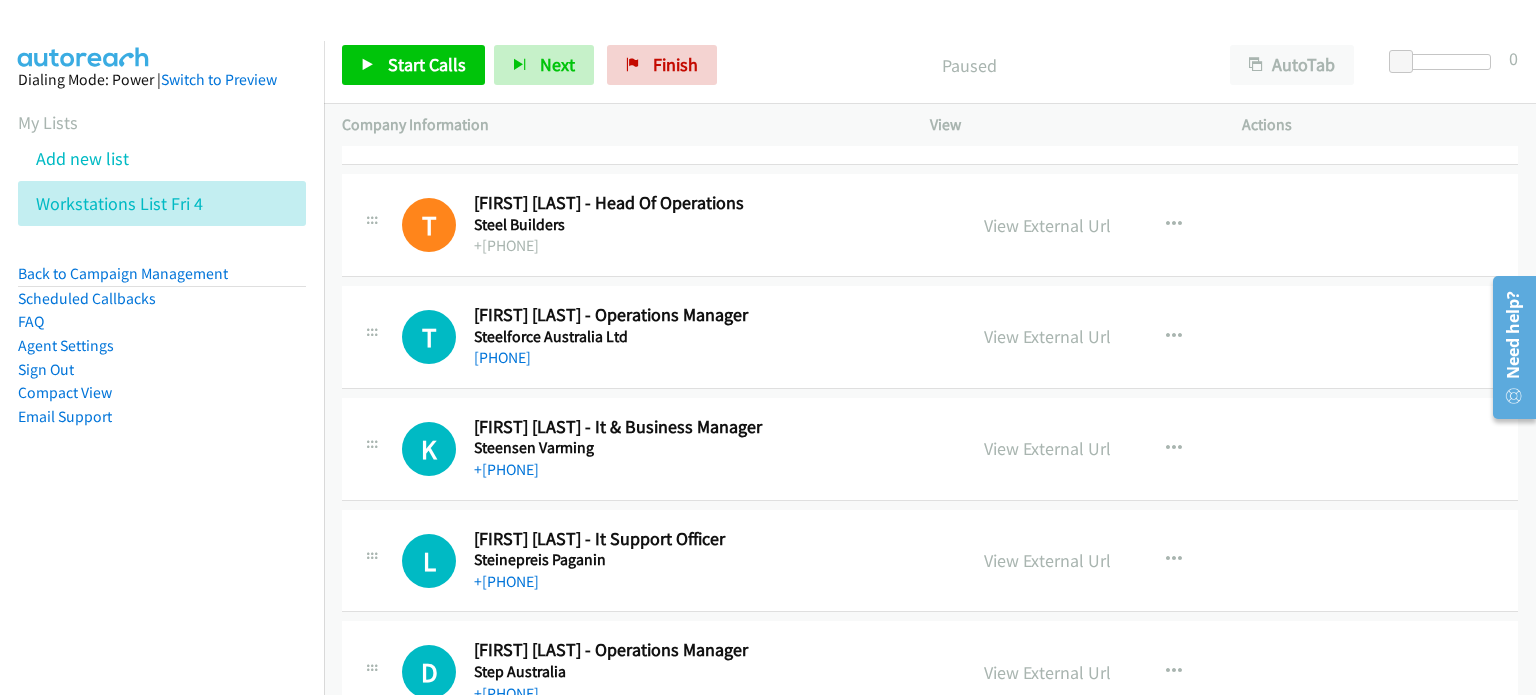 click on "Paused" at bounding box center (969, 65) 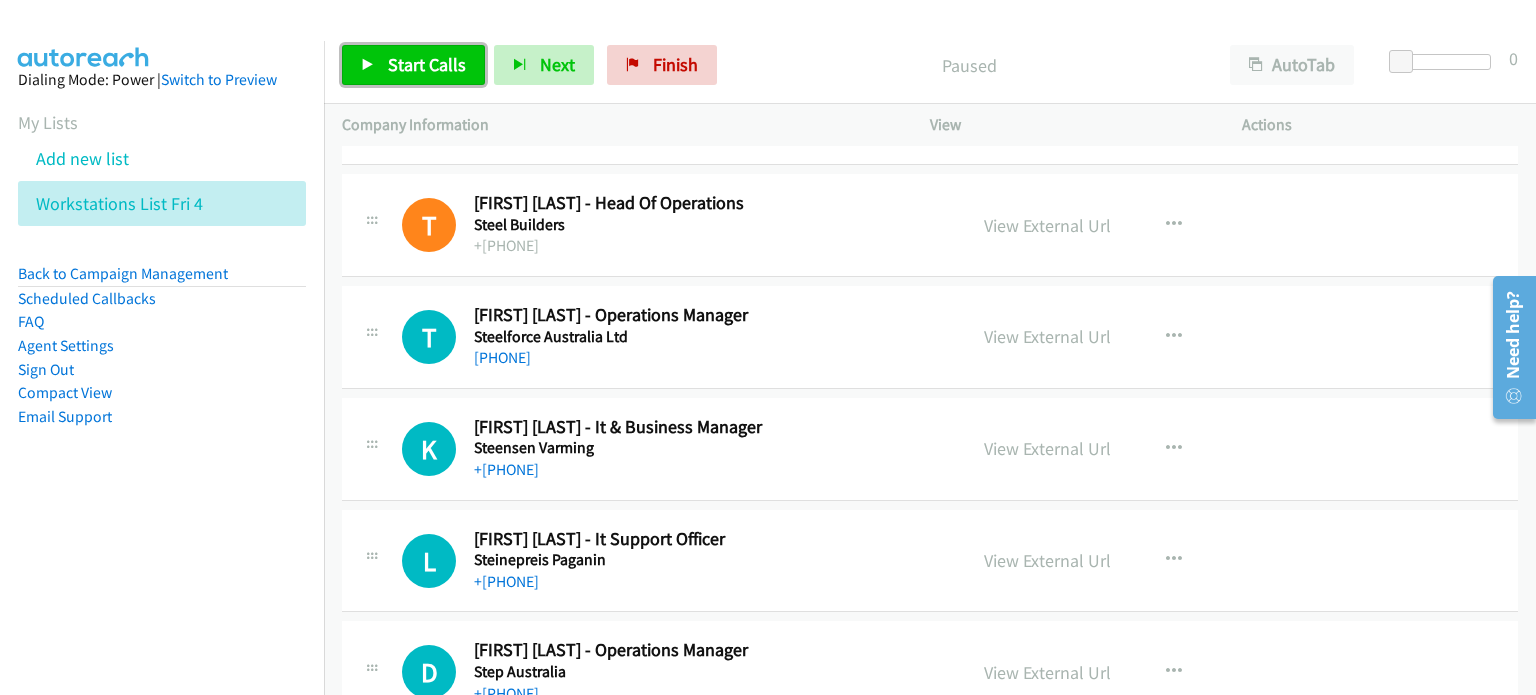 click on "Start Calls" at bounding box center (427, 64) 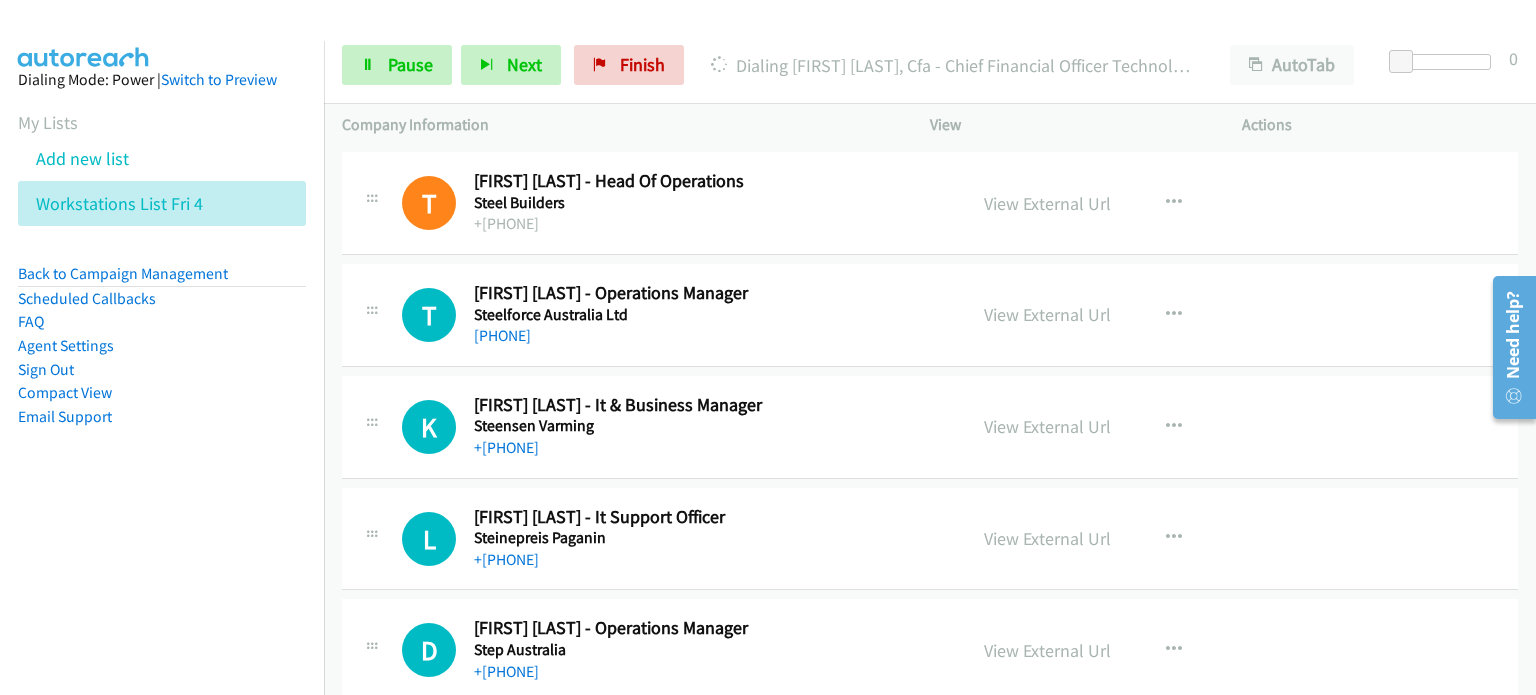 scroll, scrollTop: 0, scrollLeft: 0, axis: both 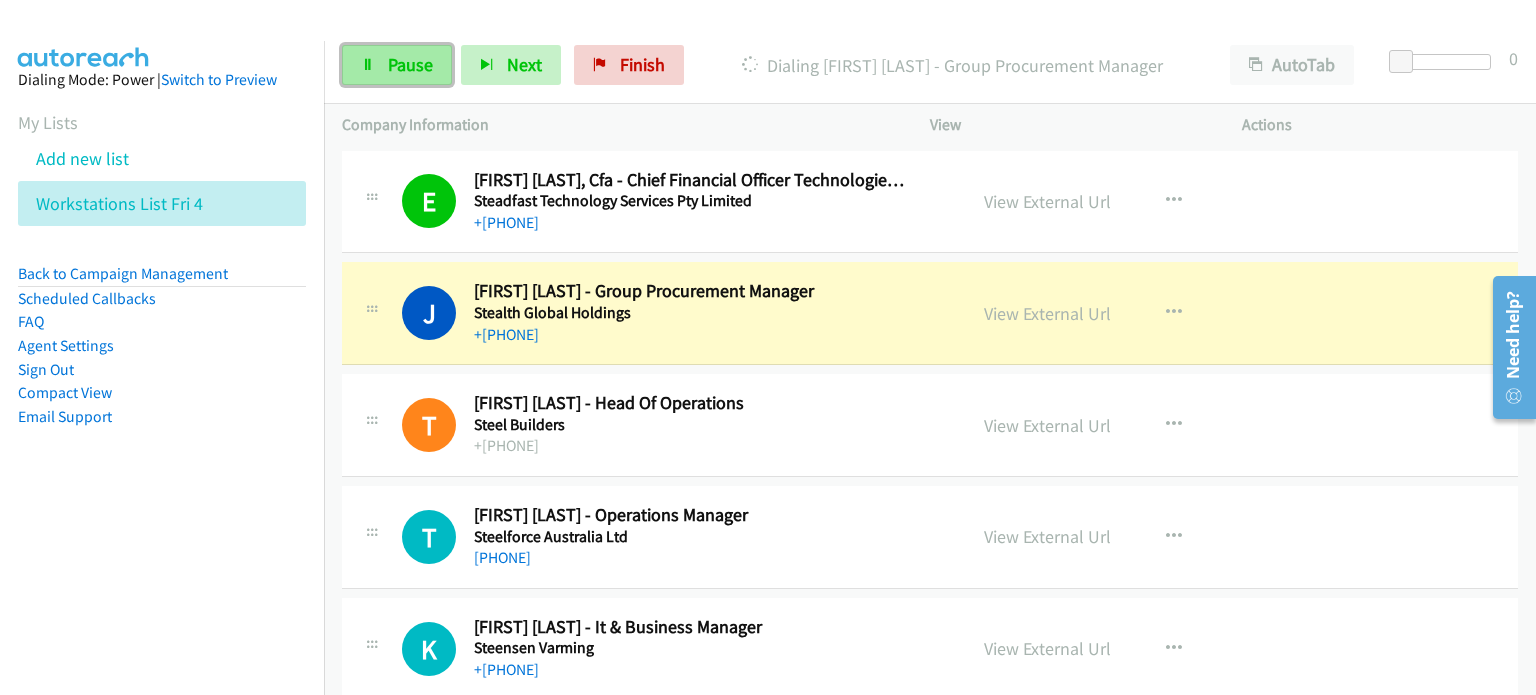 click on "Pause" at bounding box center (410, 64) 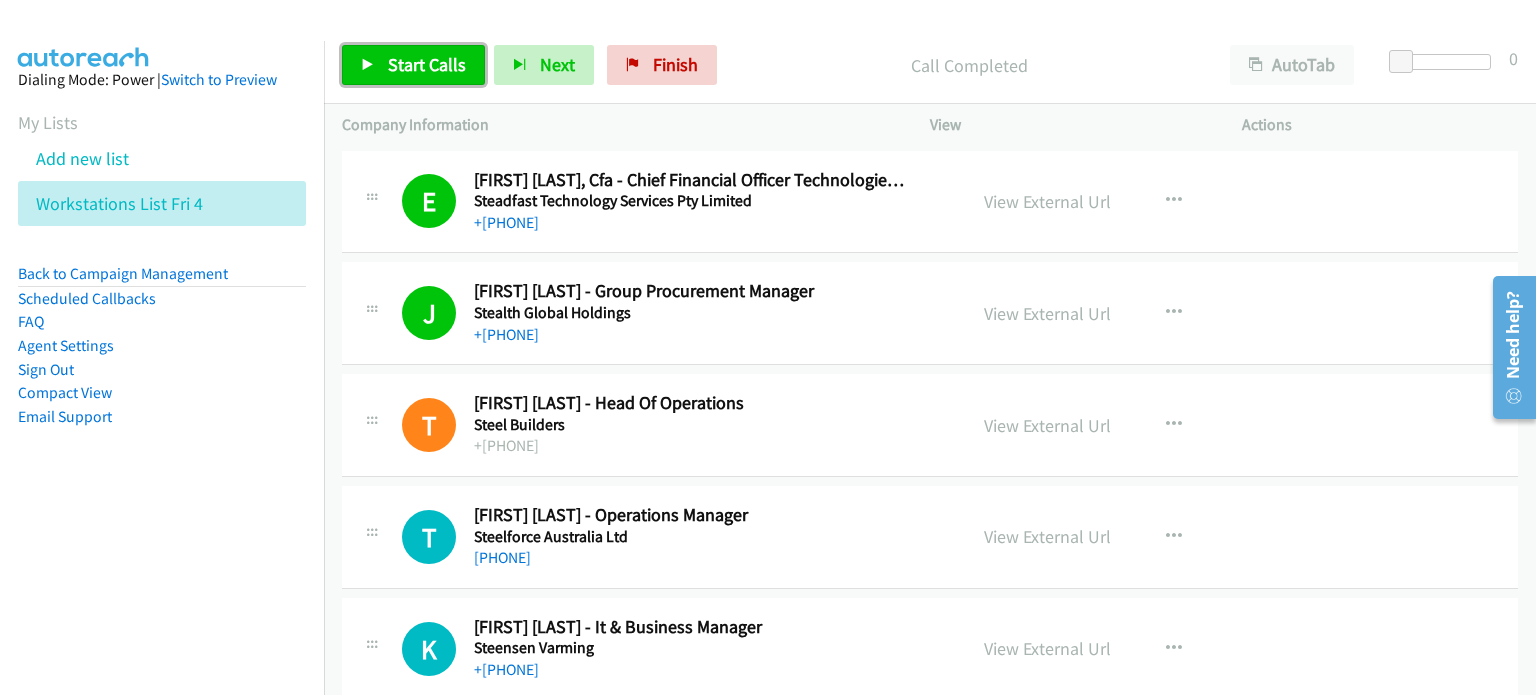 click on "Start Calls" at bounding box center [427, 64] 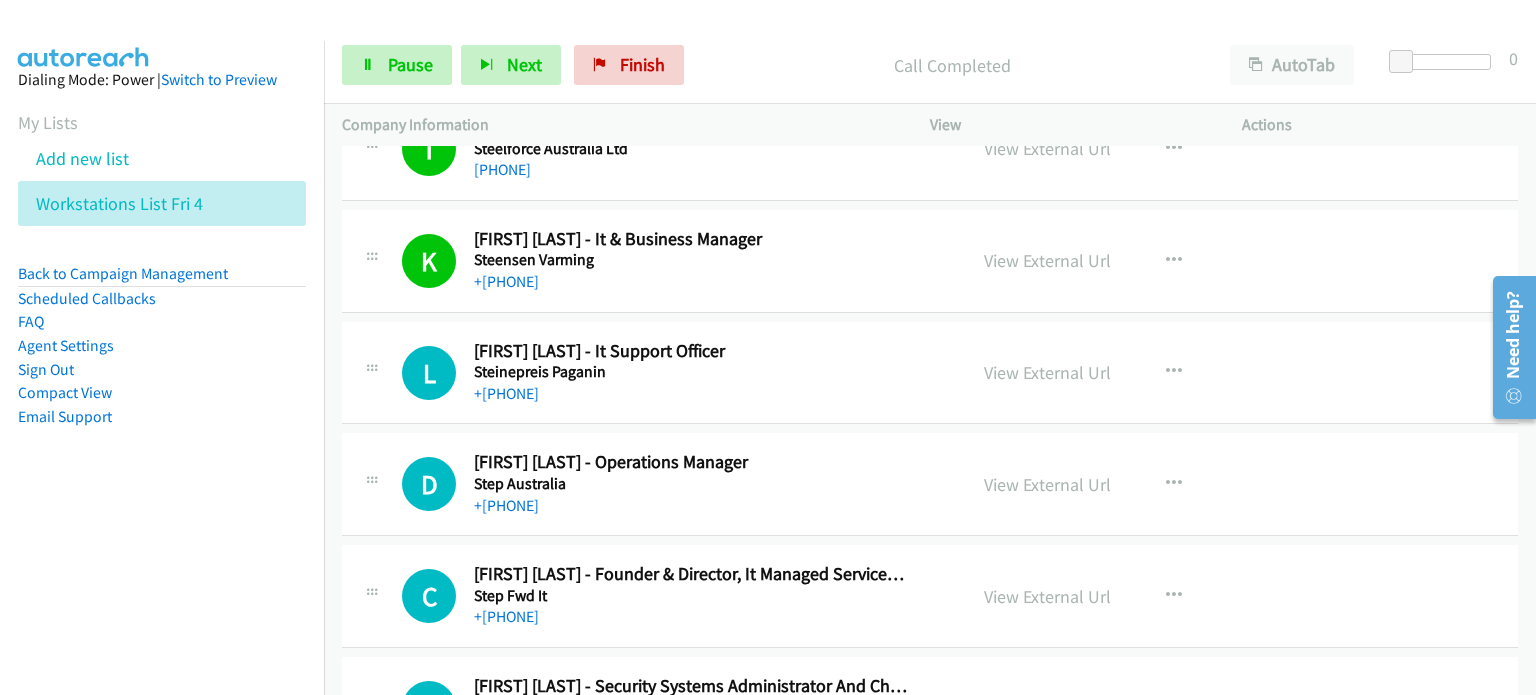scroll, scrollTop: 400, scrollLeft: 0, axis: vertical 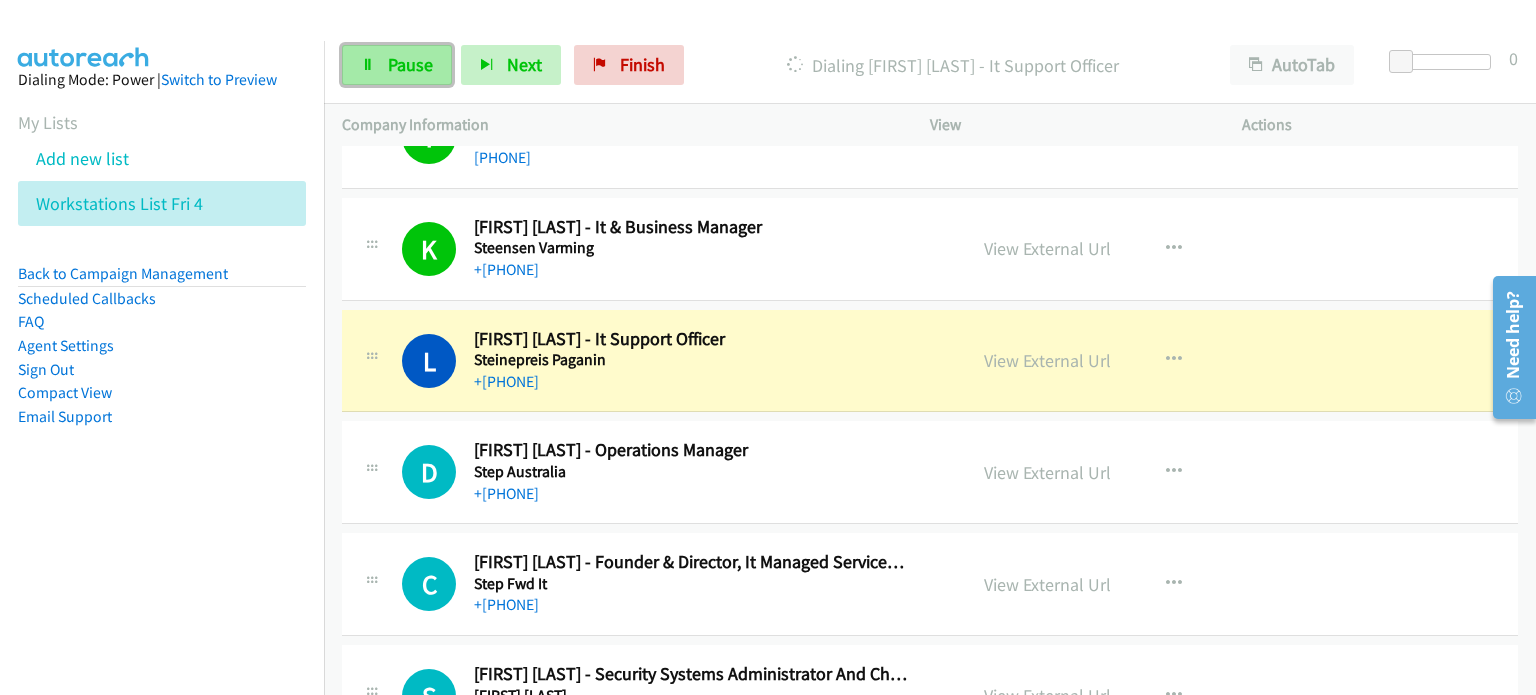 click on "Pause" at bounding box center (410, 64) 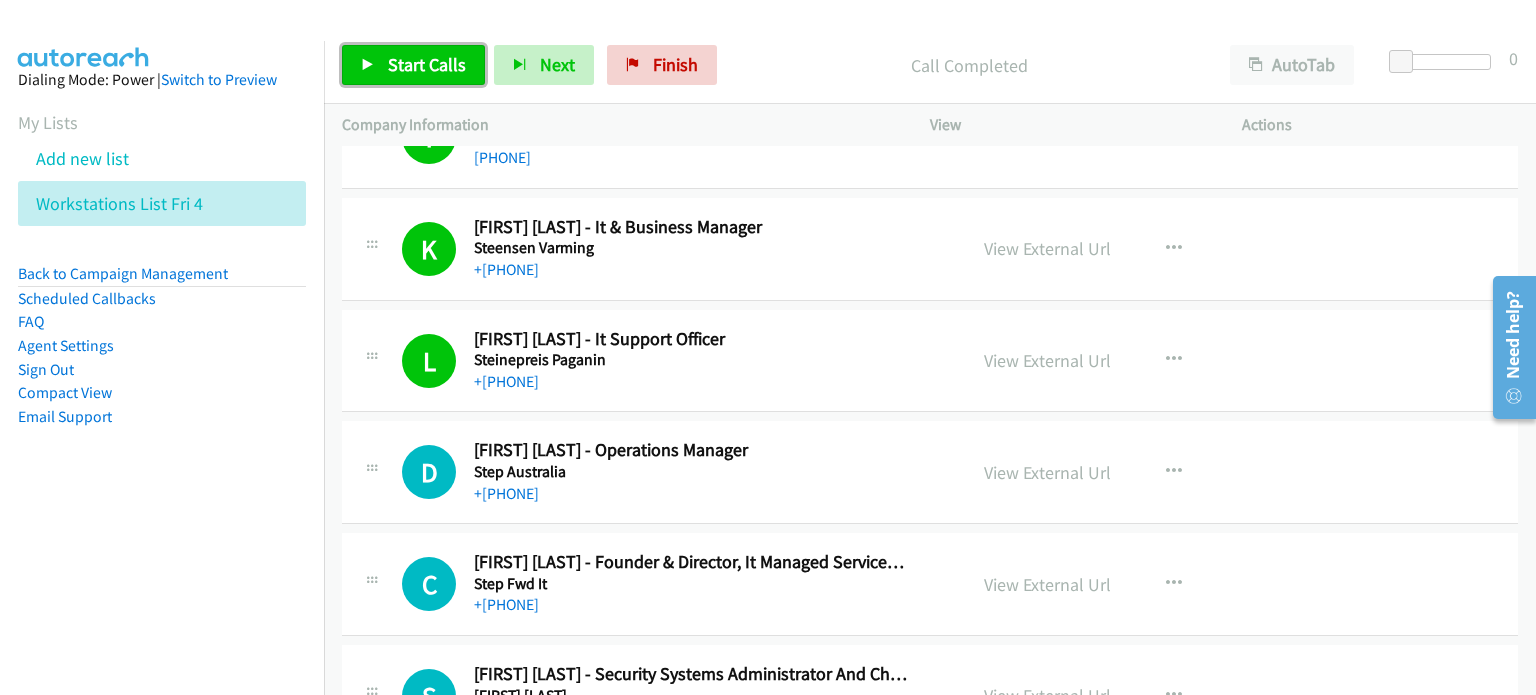 click on "Start Calls" at bounding box center (427, 64) 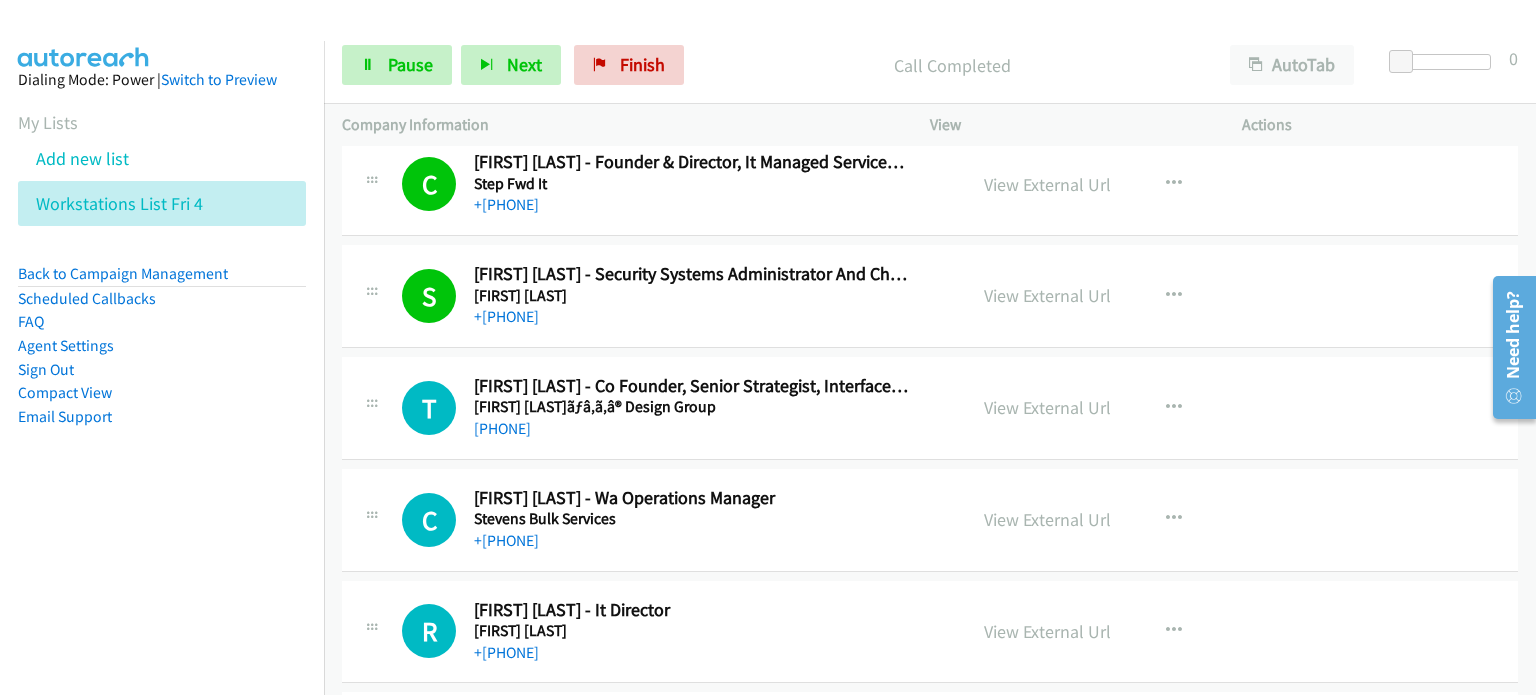 scroll, scrollTop: 900, scrollLeft: 0, axis: vertical 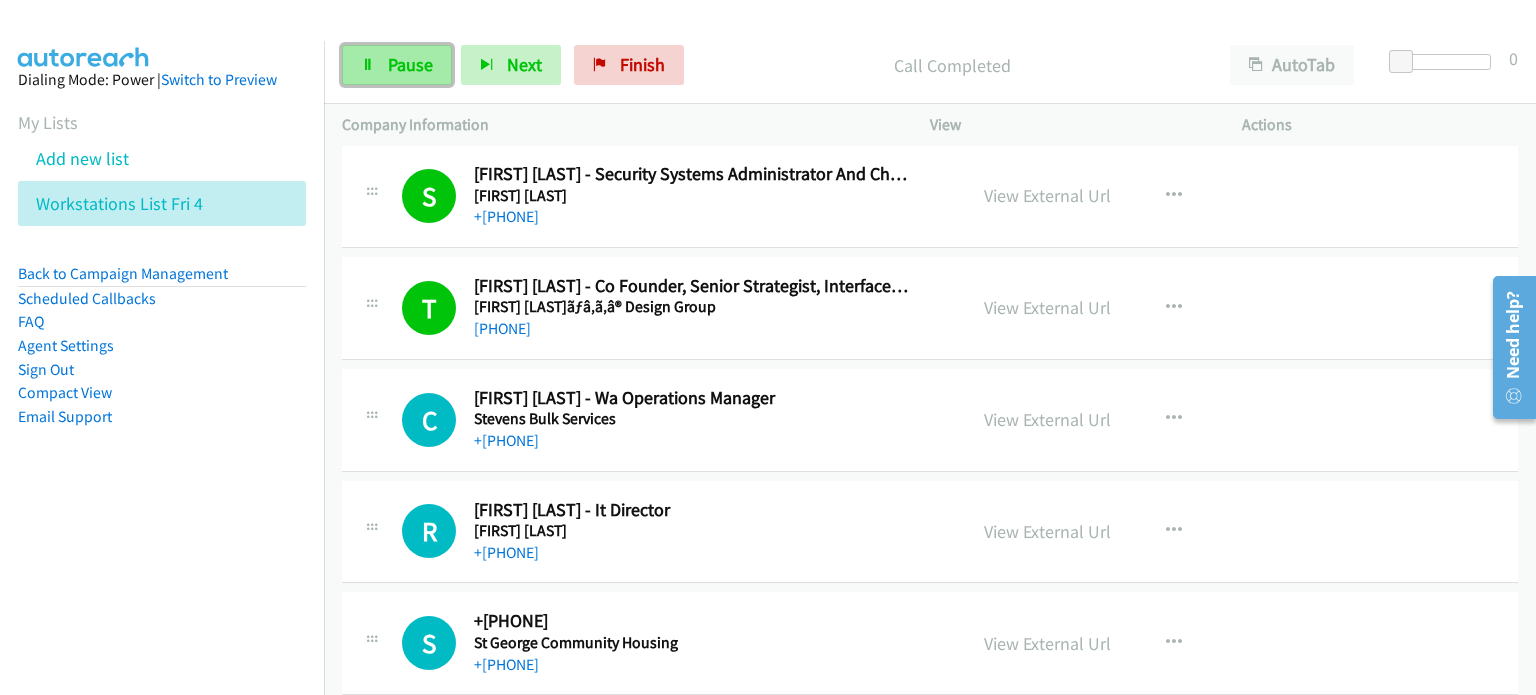click on "Pause" at bounding box center (410, 64) 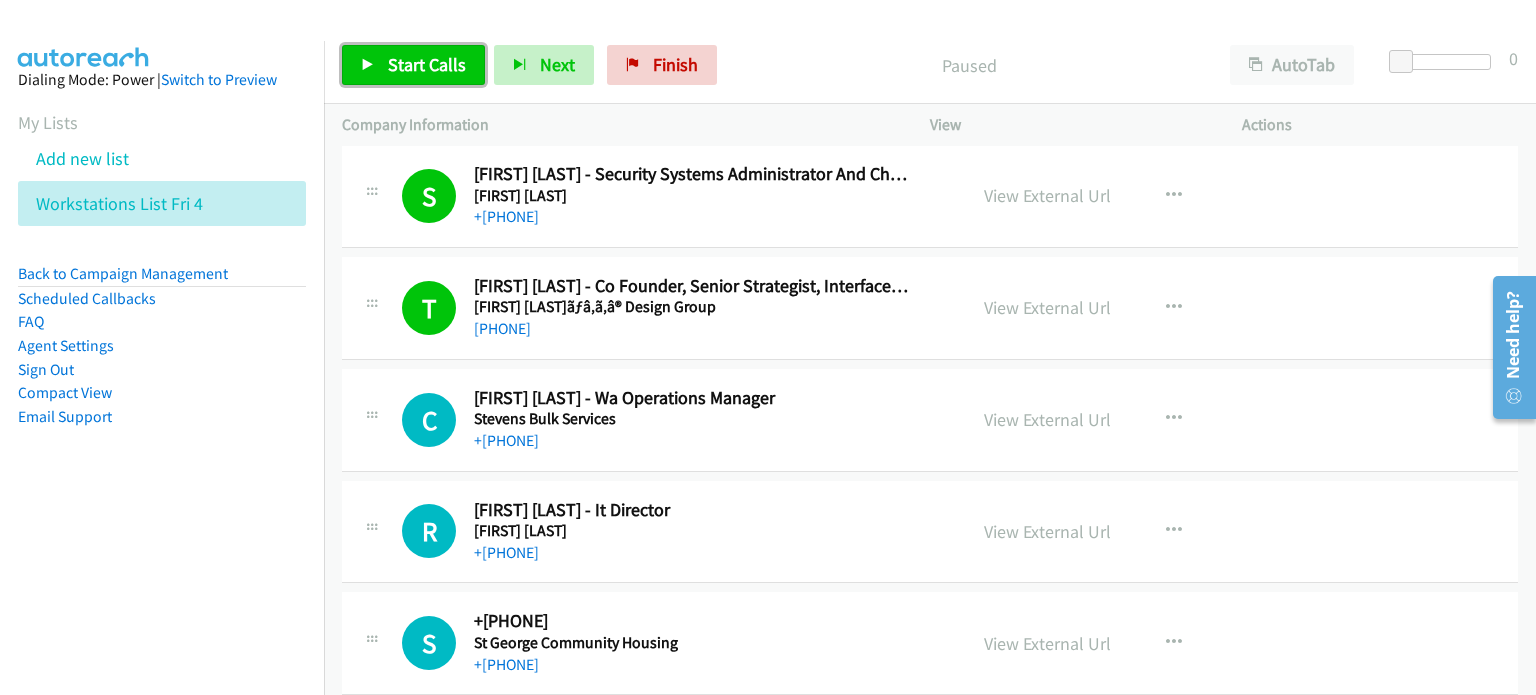 click on "Start Calls" at bounding box center [427, 64] 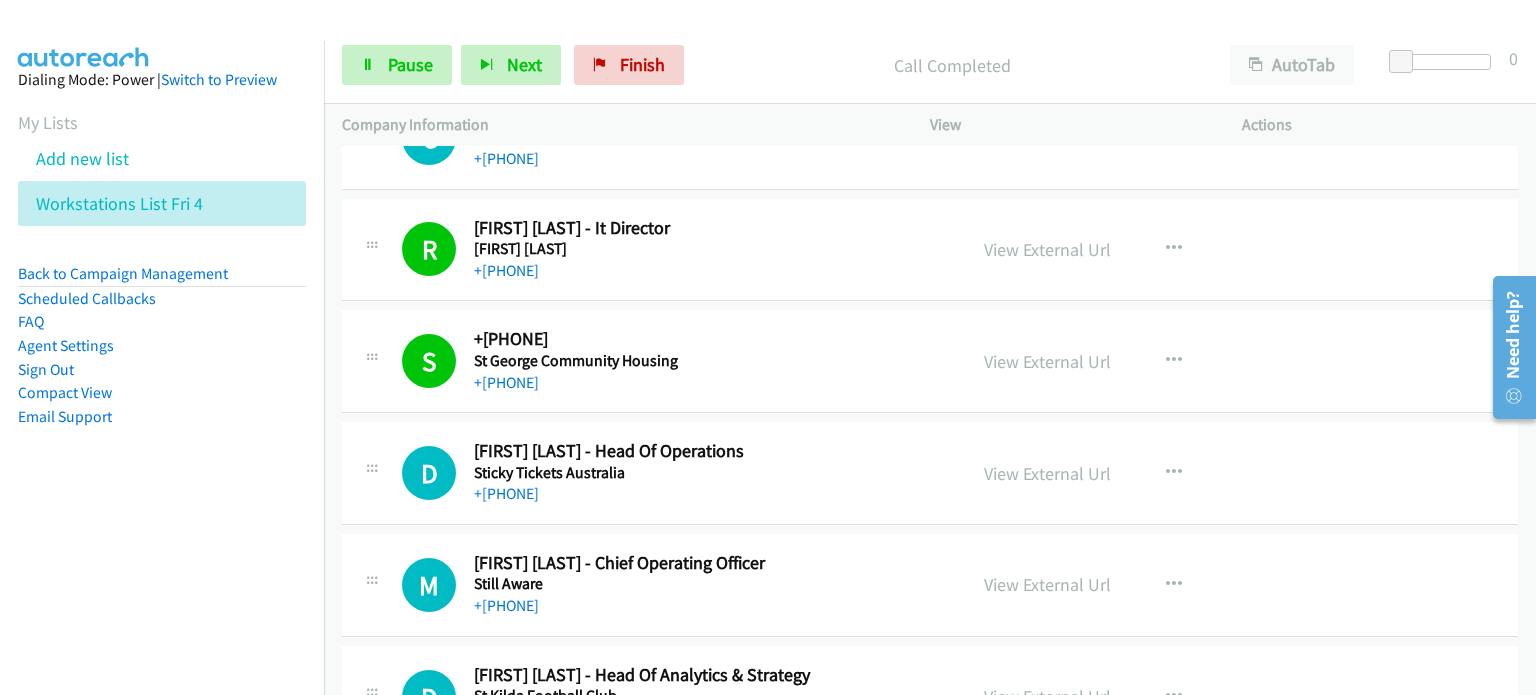 scroll, scrollTop: 1300, scrollLeft: 0, axis: vertical 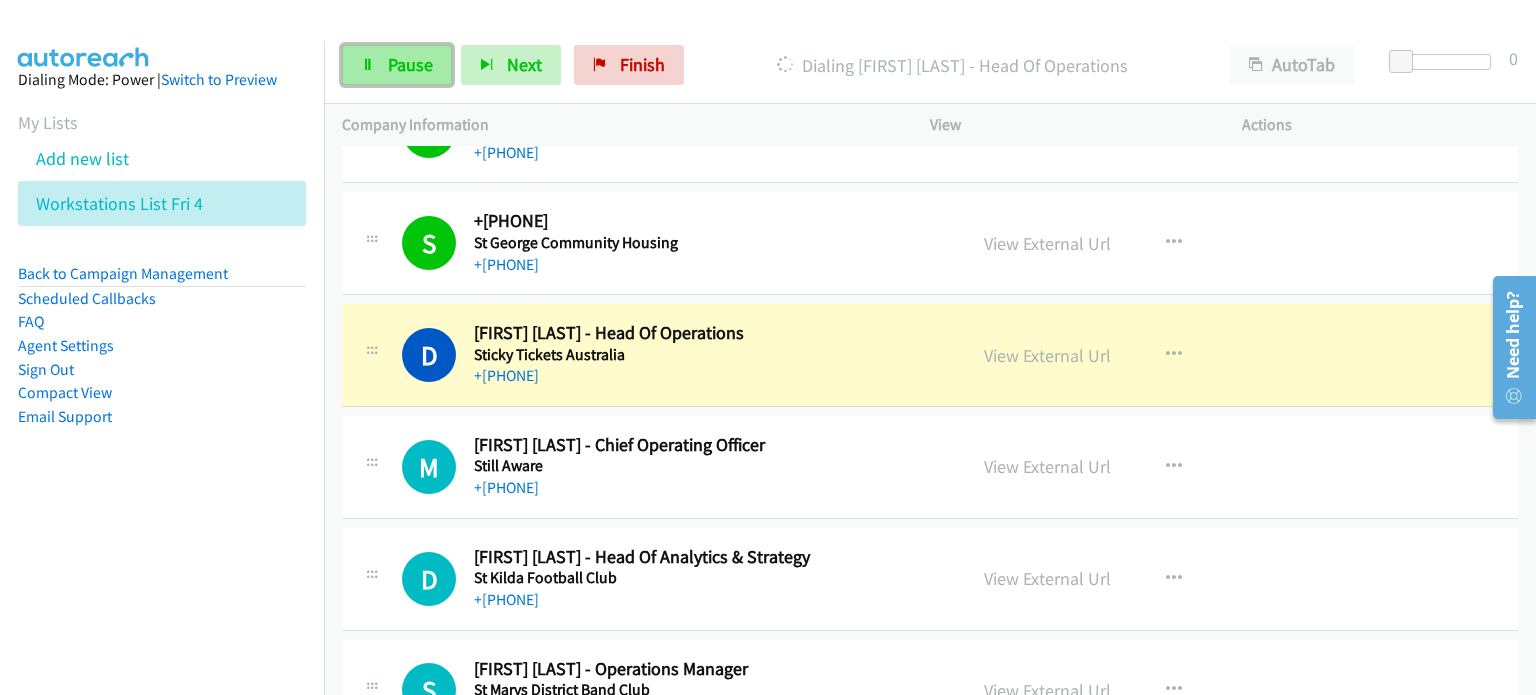drag, startPoint x: 407, startPoint y: 63, endPoint x: 432, endPoint y: 76, distance: 28.178005 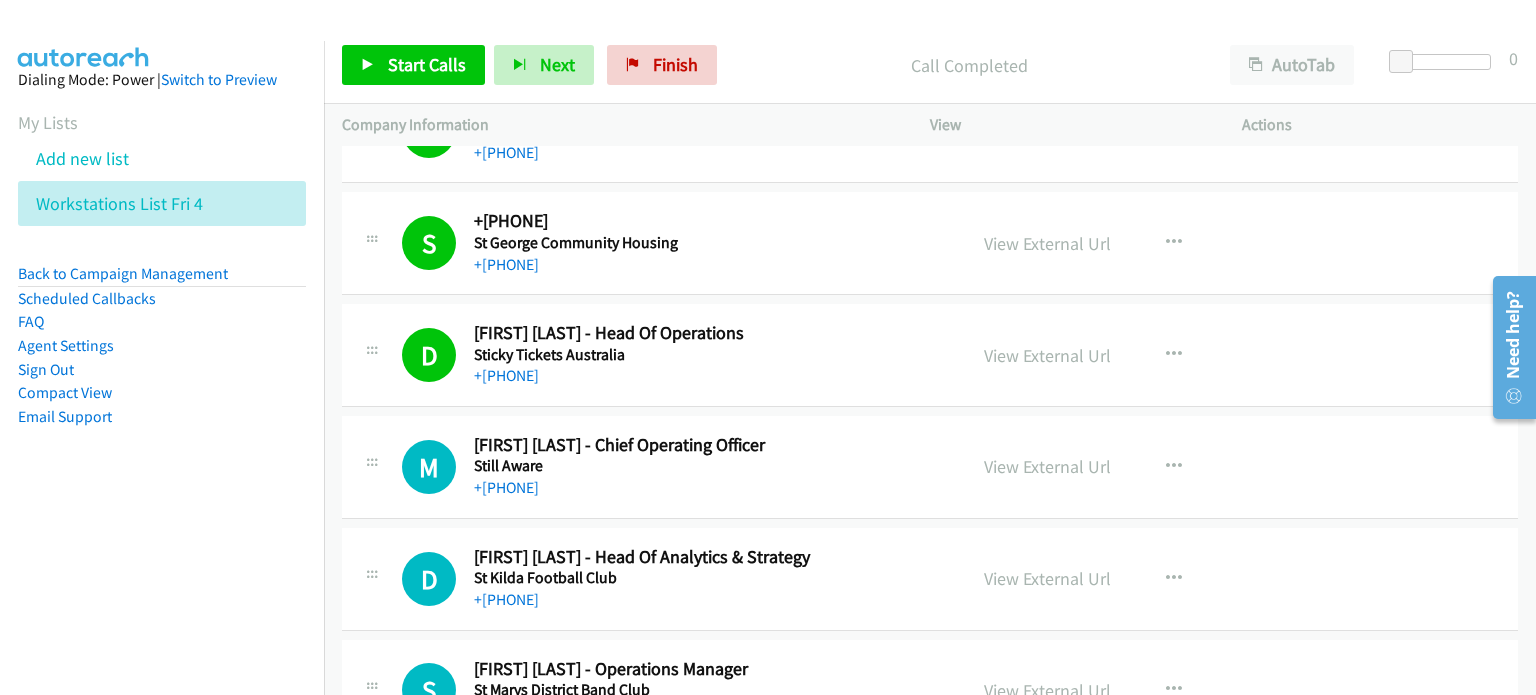 drag, startPoint x: 809, startPoint y: 56, endPoint x: 704, endPoint y: 8, distance: 115.45129 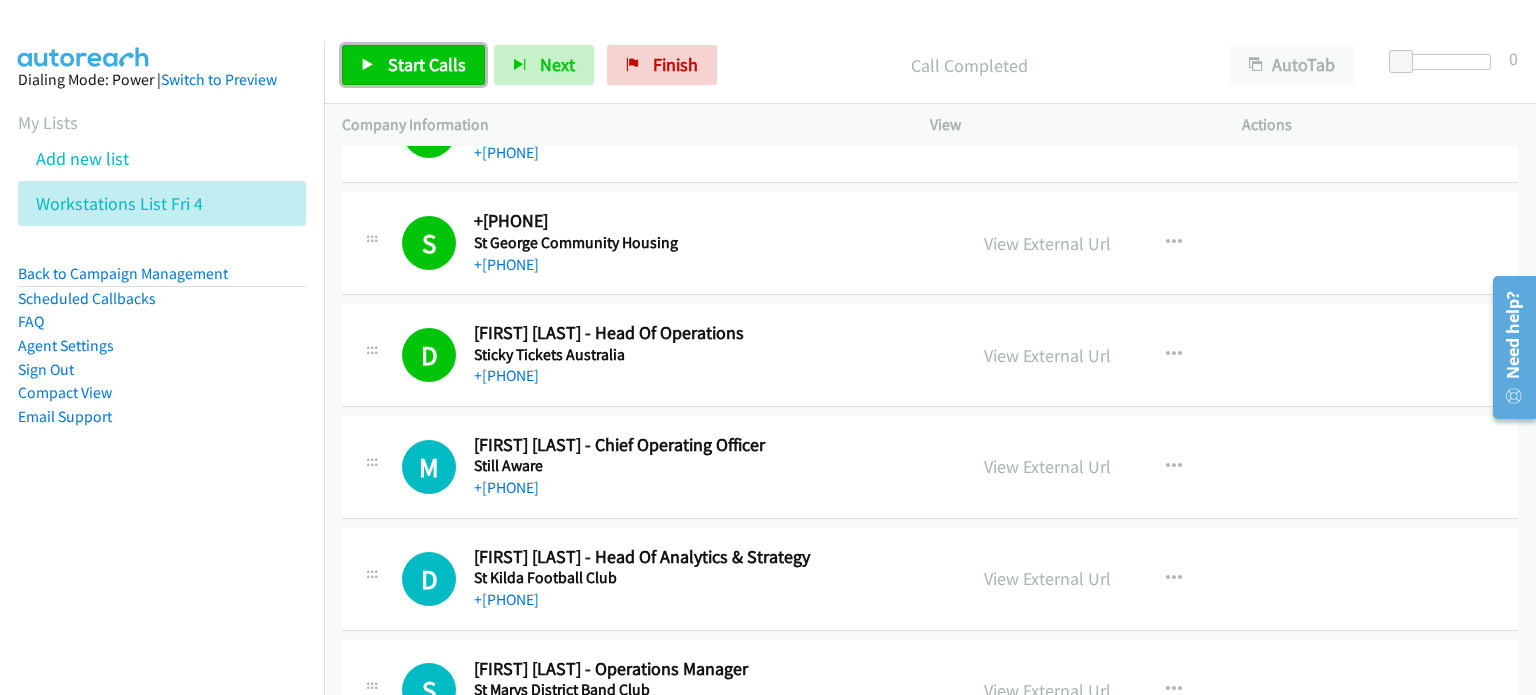 click on "Start Calls" at bounding box center [427, 64] 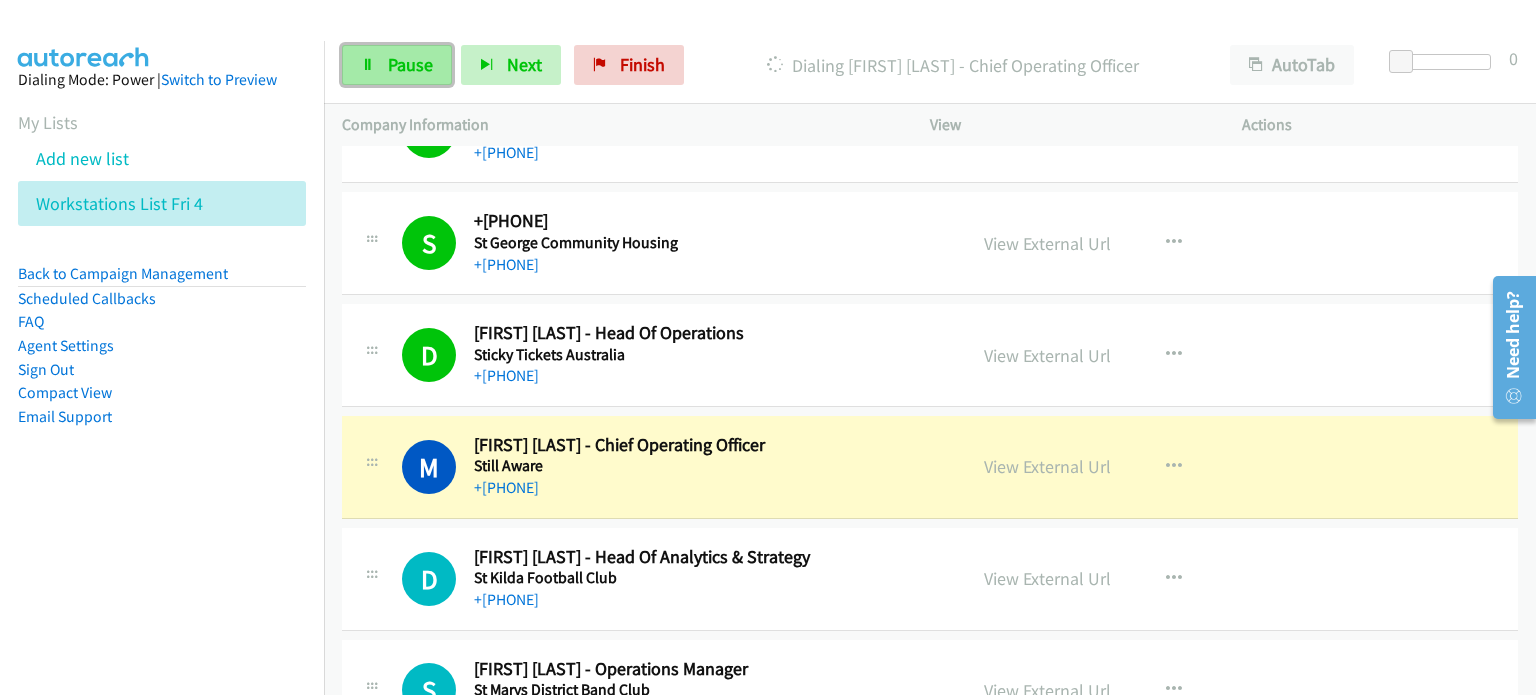 click on "Pause" at bounding box center (410, 64) 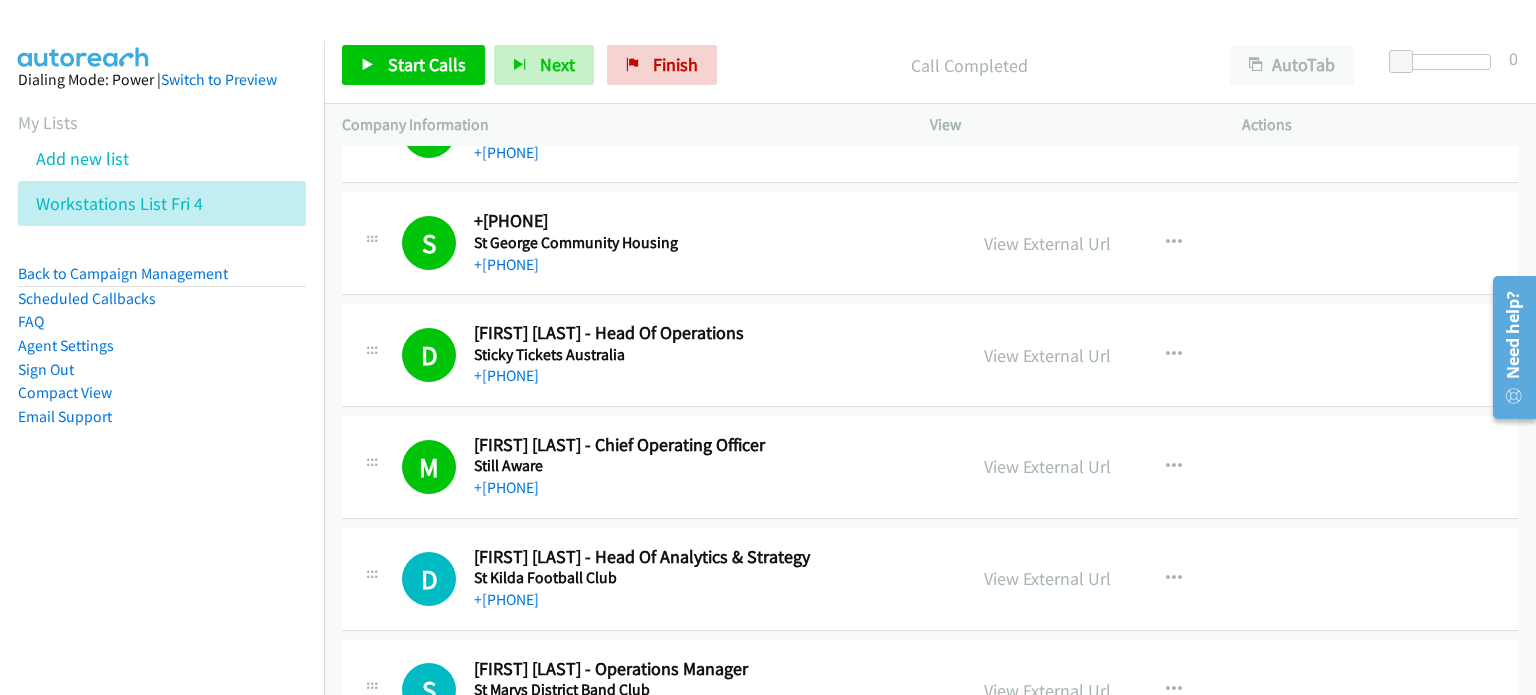 click on "Call Completed" at bounding box center (969, 65) 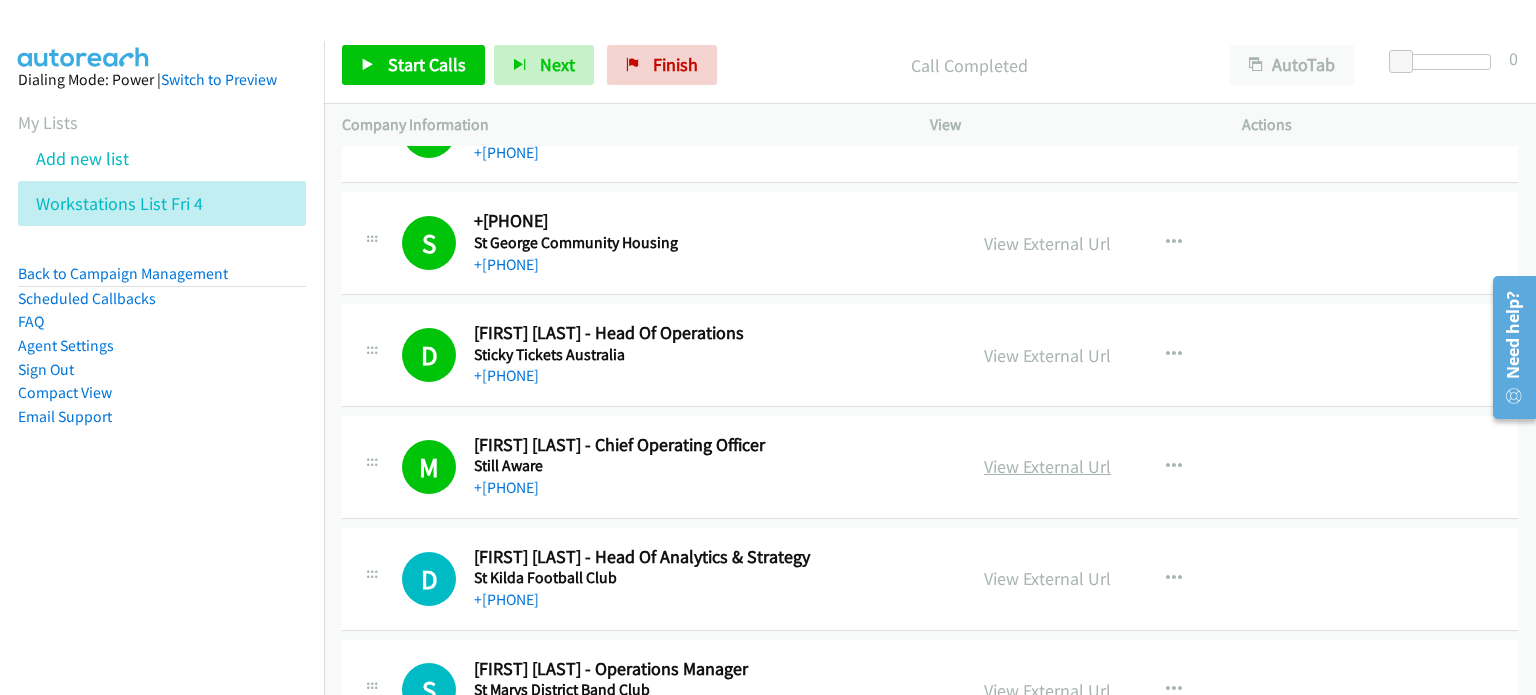 click on "View External Url" at bounding box center (1047, 466) 